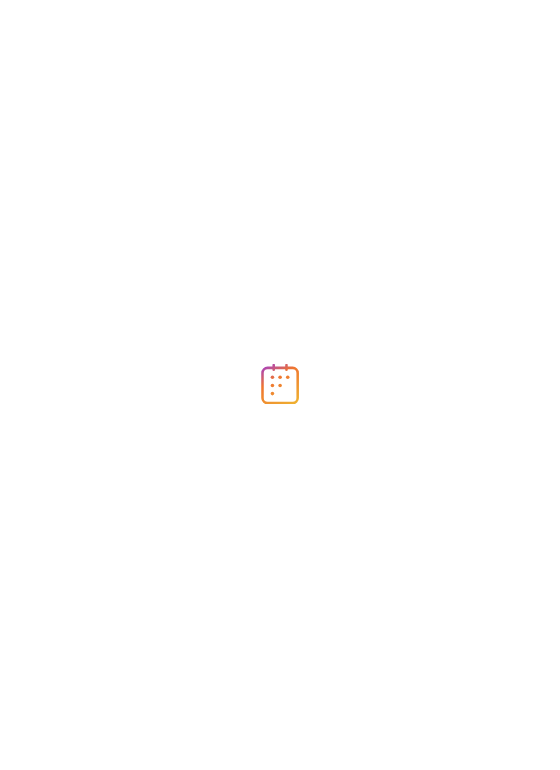 scroll, scrollTop: 0, scrollLeft: 0, axis: both 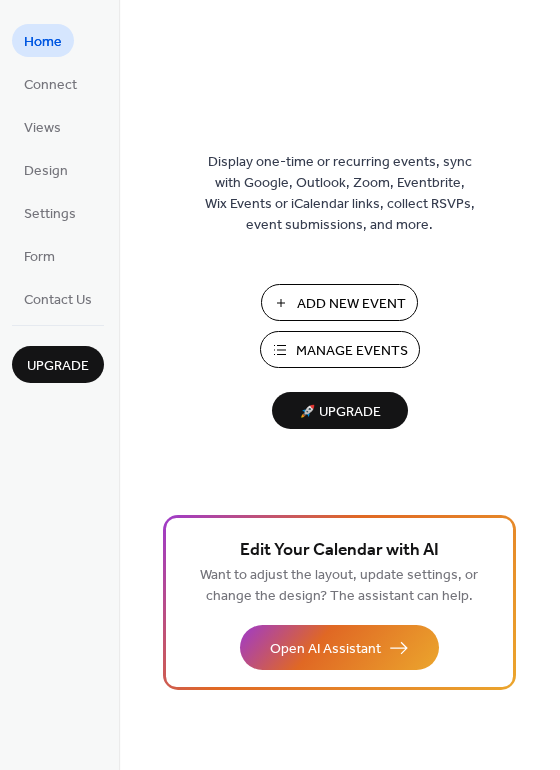 click on "Manage Events" at bounding box center (352, 351) 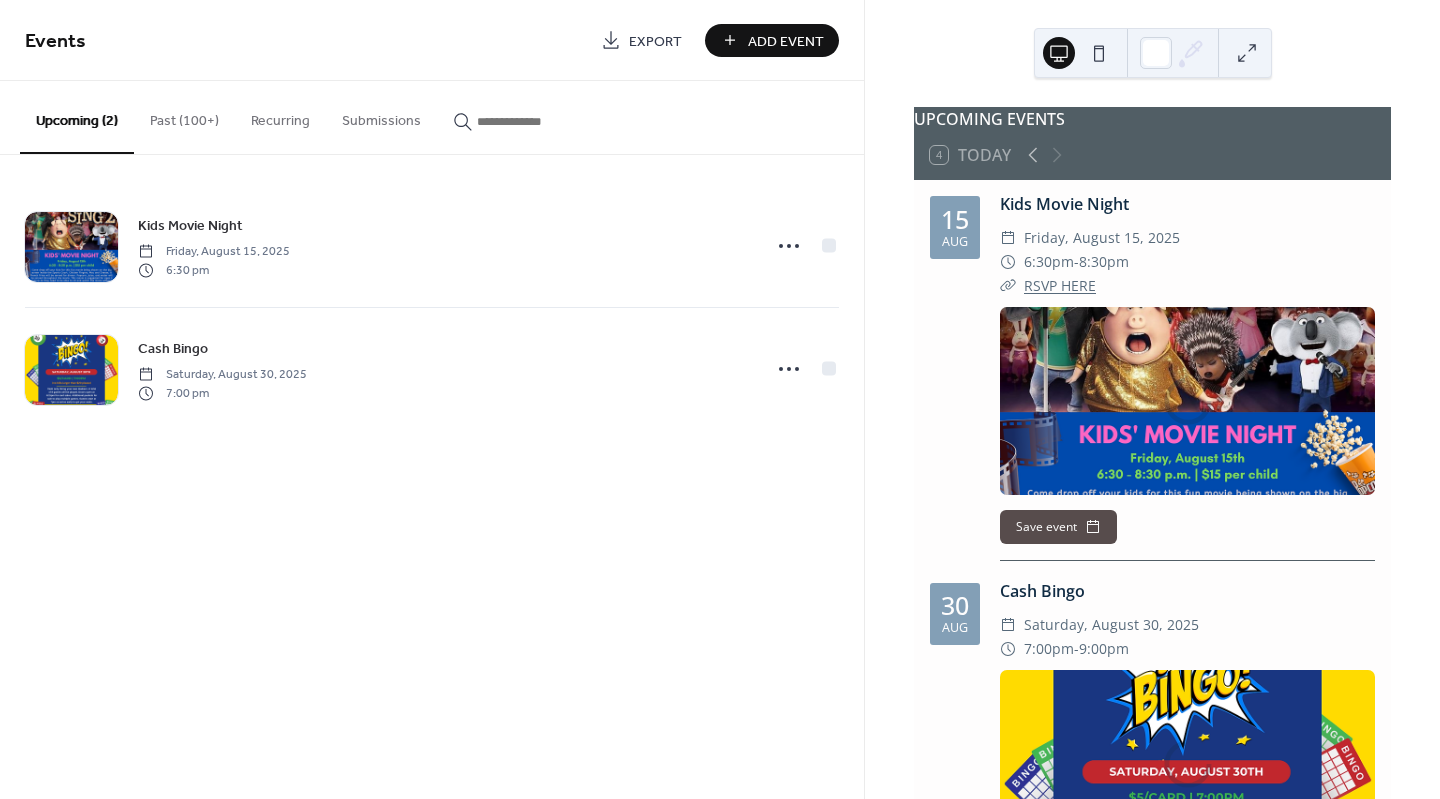 scroll, scrollTop: 0, scrollLeft: 0, axis: both 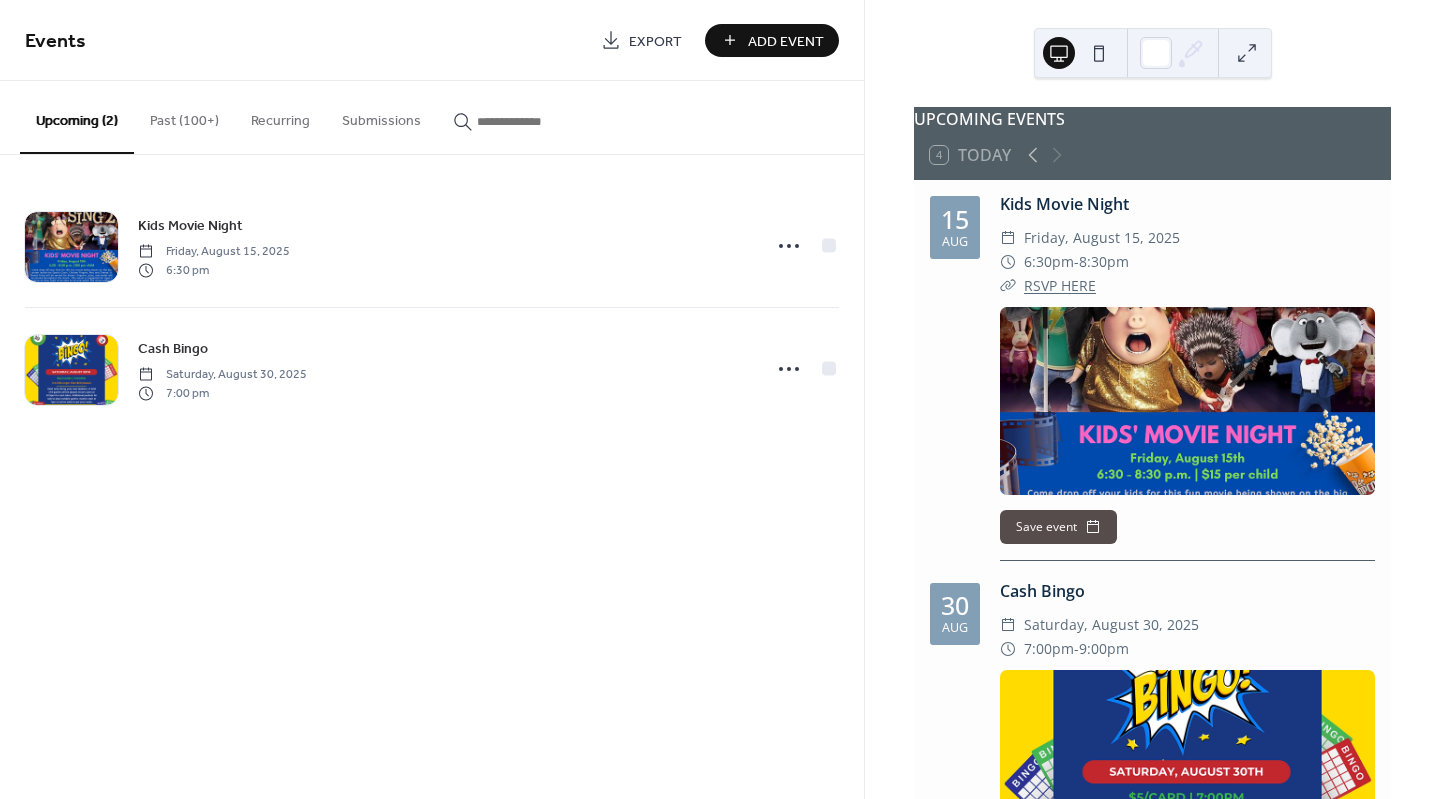 click on "Add Event" at bounding box center (786, 41) 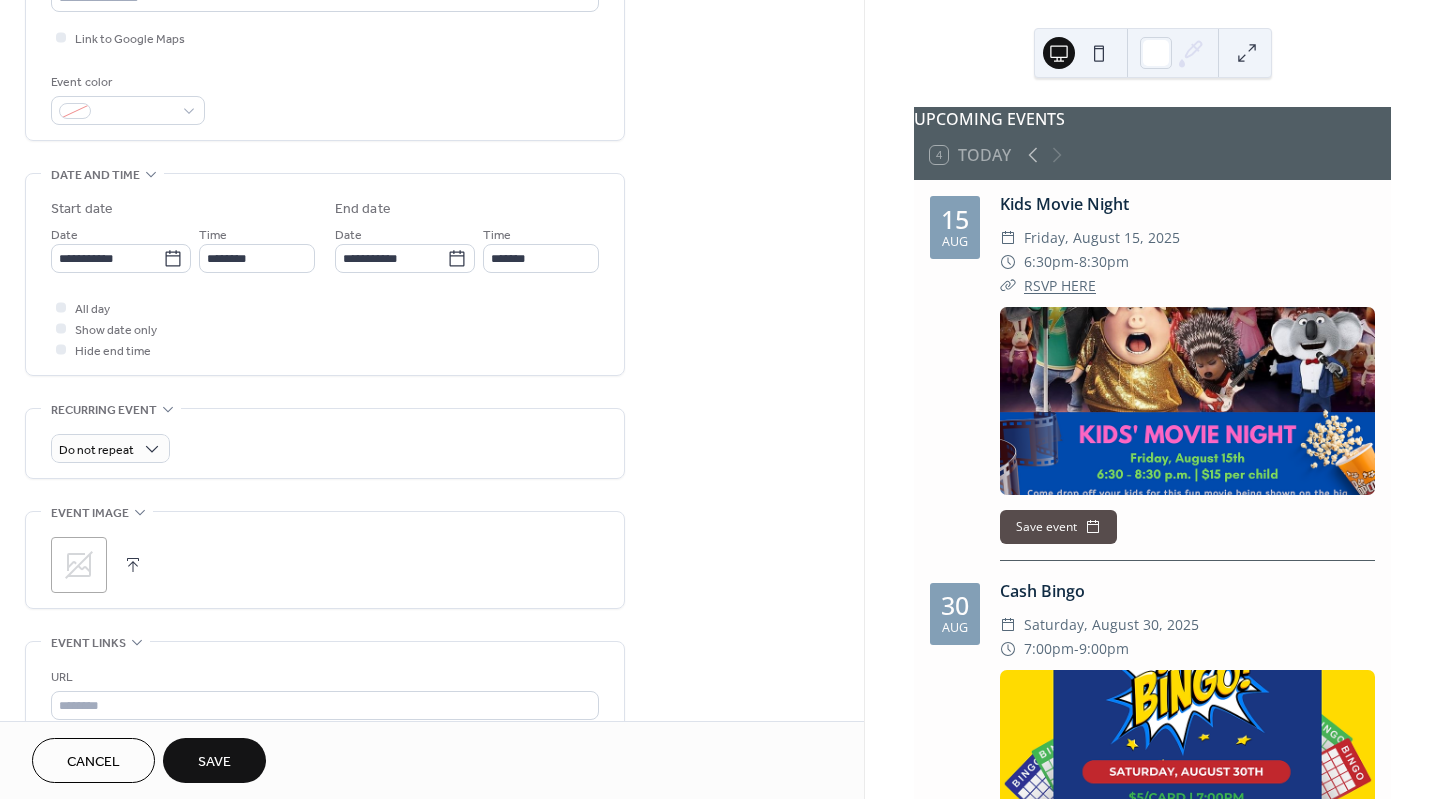 scroll, scrollTop: 479, scrollLeft: 0, axis: vertical 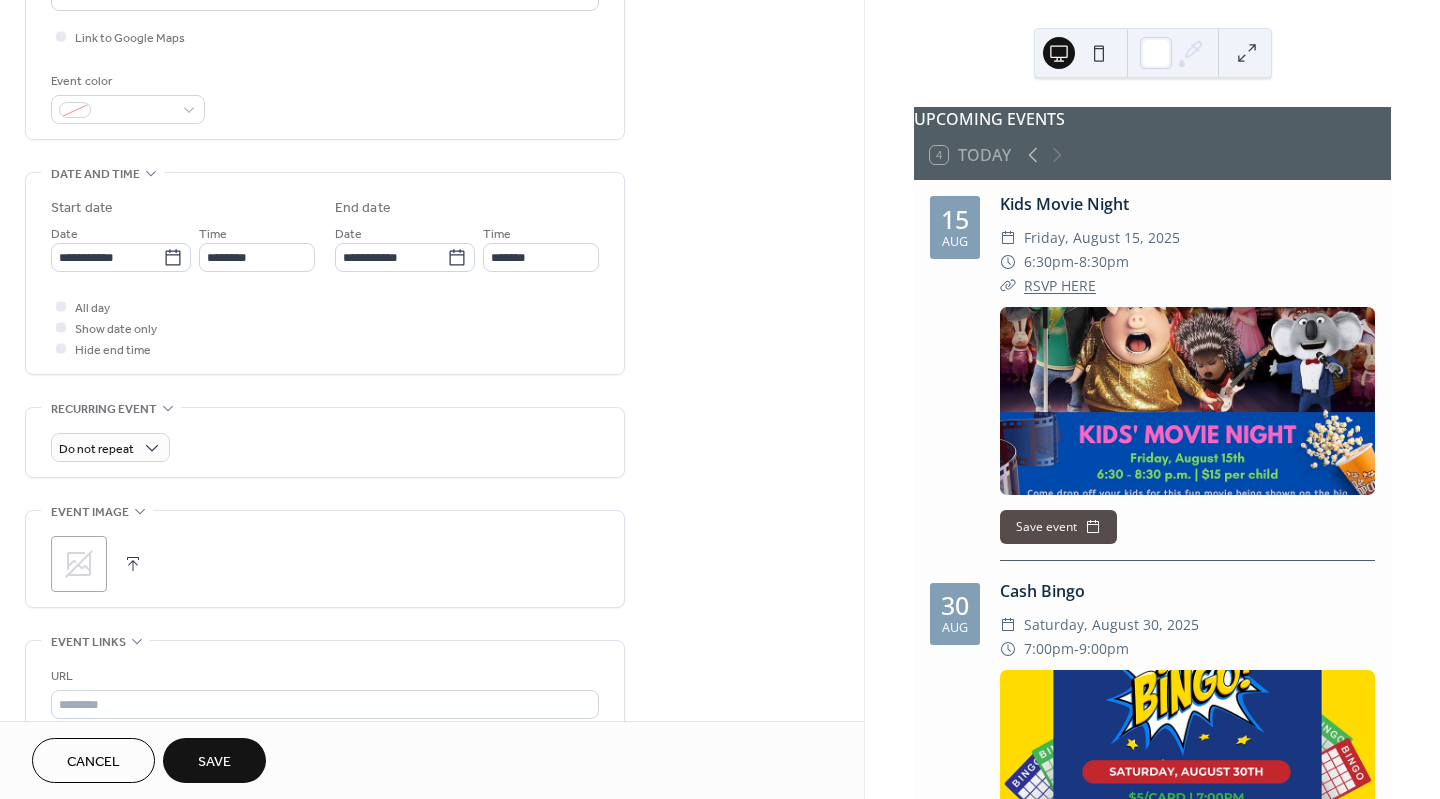 type on "*********" 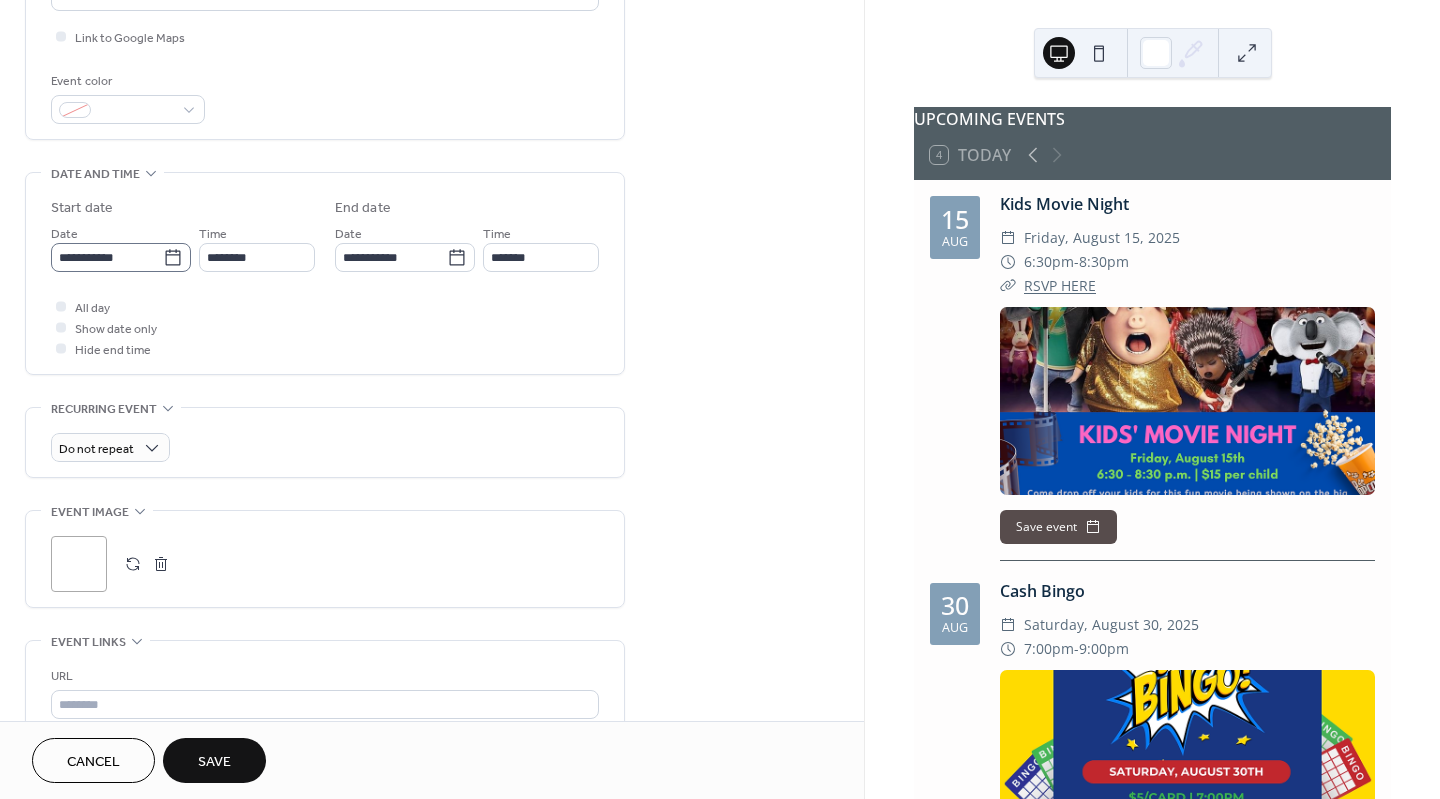 click 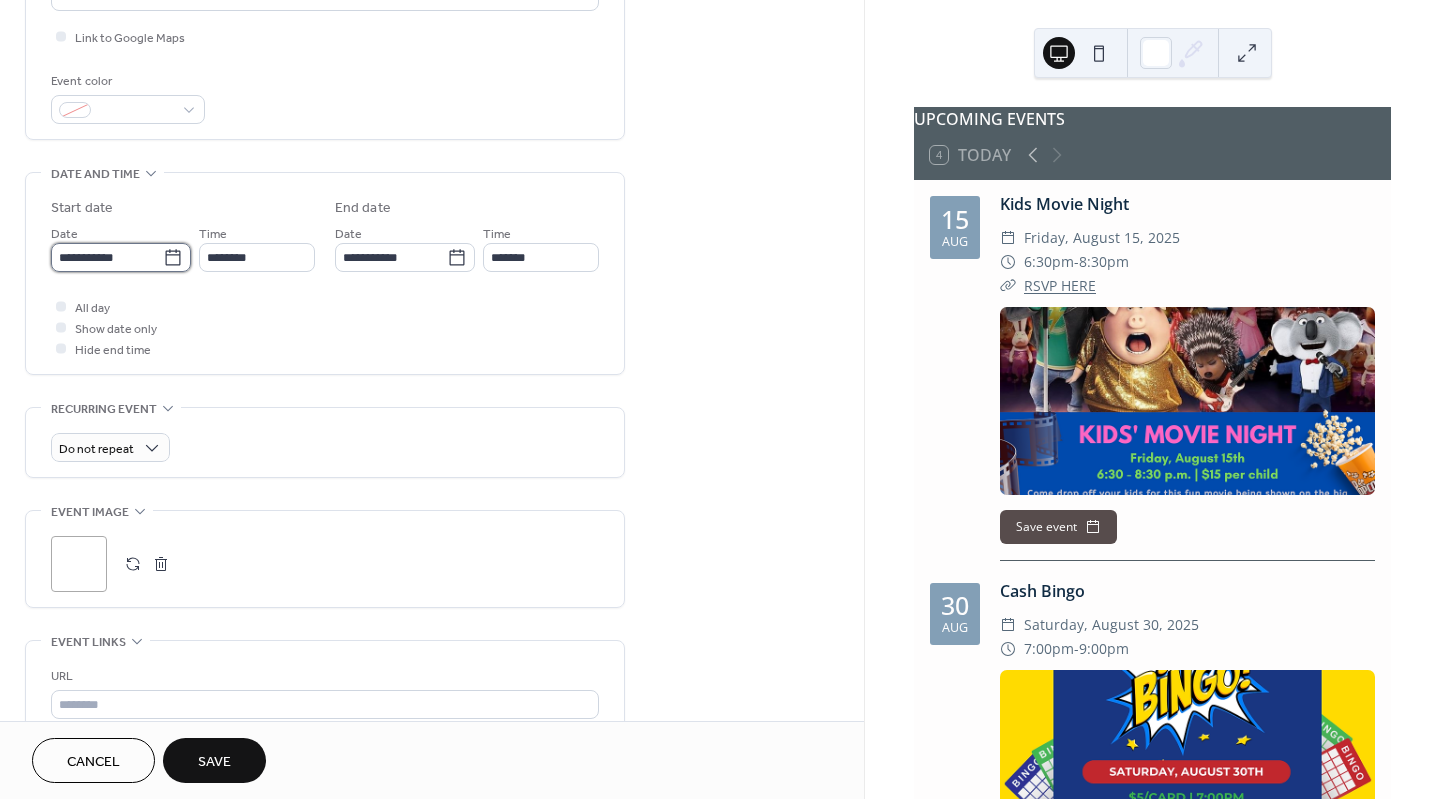 click on "**********" at bounding box center (107, 257) 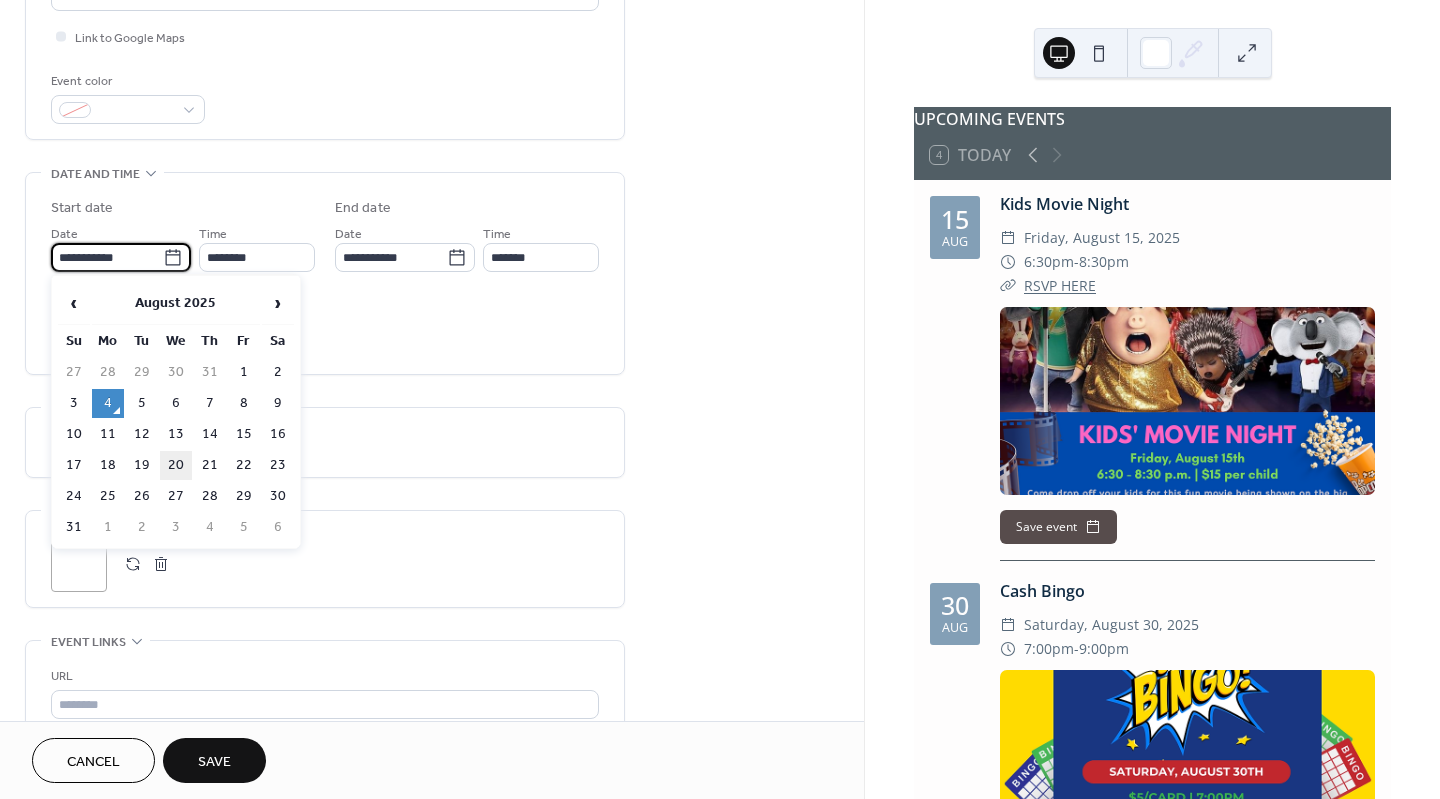 click on "20" at bounding box center (176, 465) 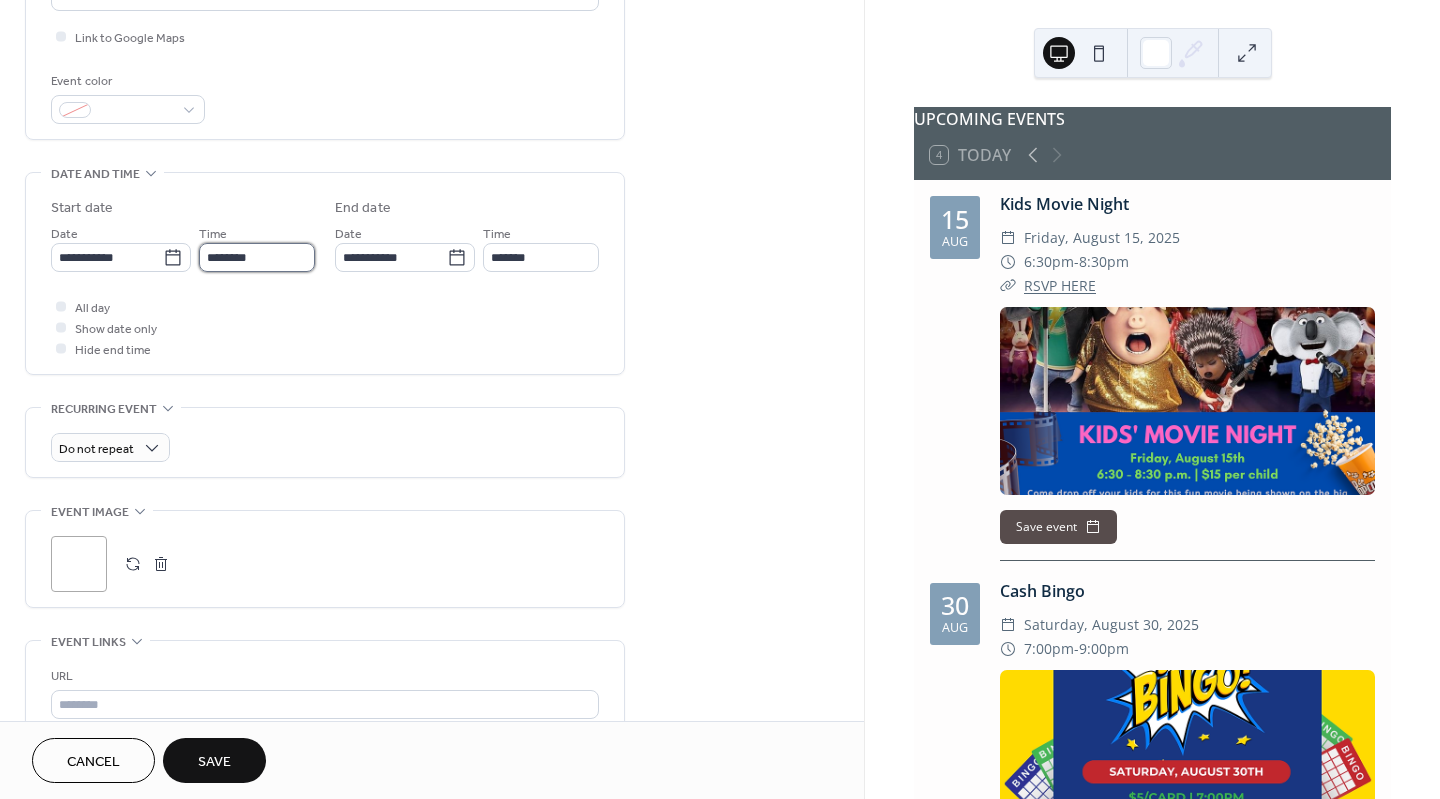 click on "********" at bounding box center (257, 257) 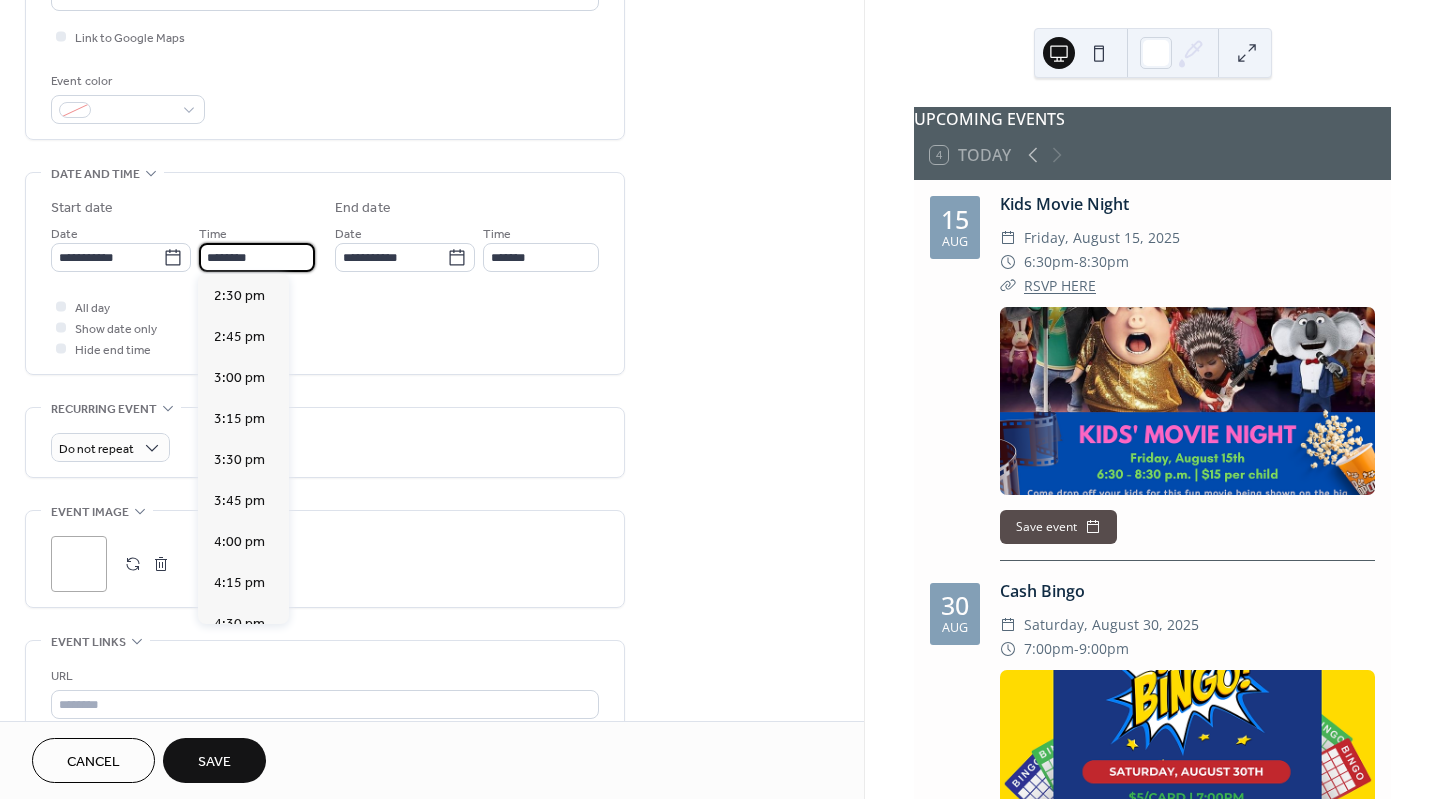 scroll, scrollTop: 2436, scrollLeft: 0, axis: vertical 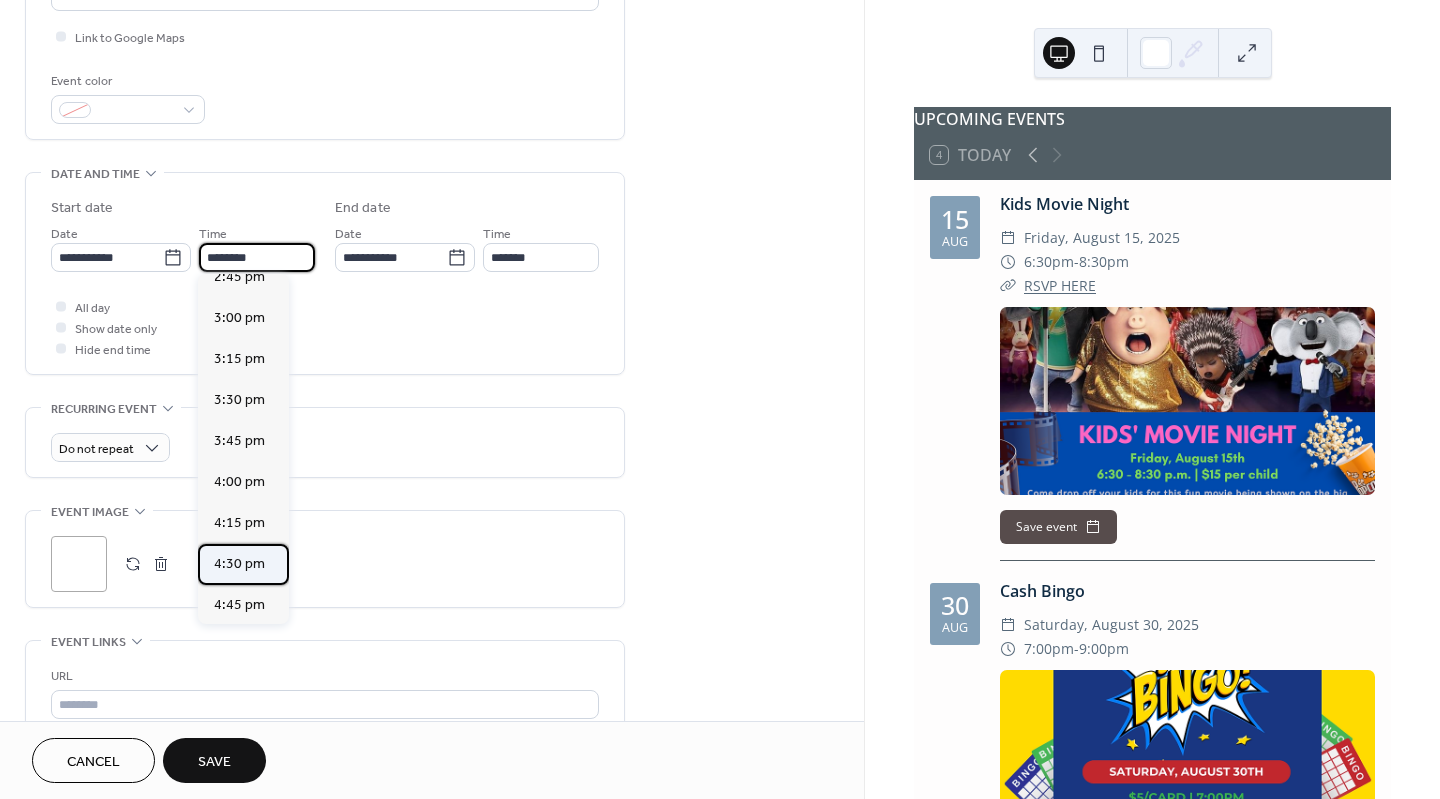 click on "4:30 pm" at bounding box center (239, 564) 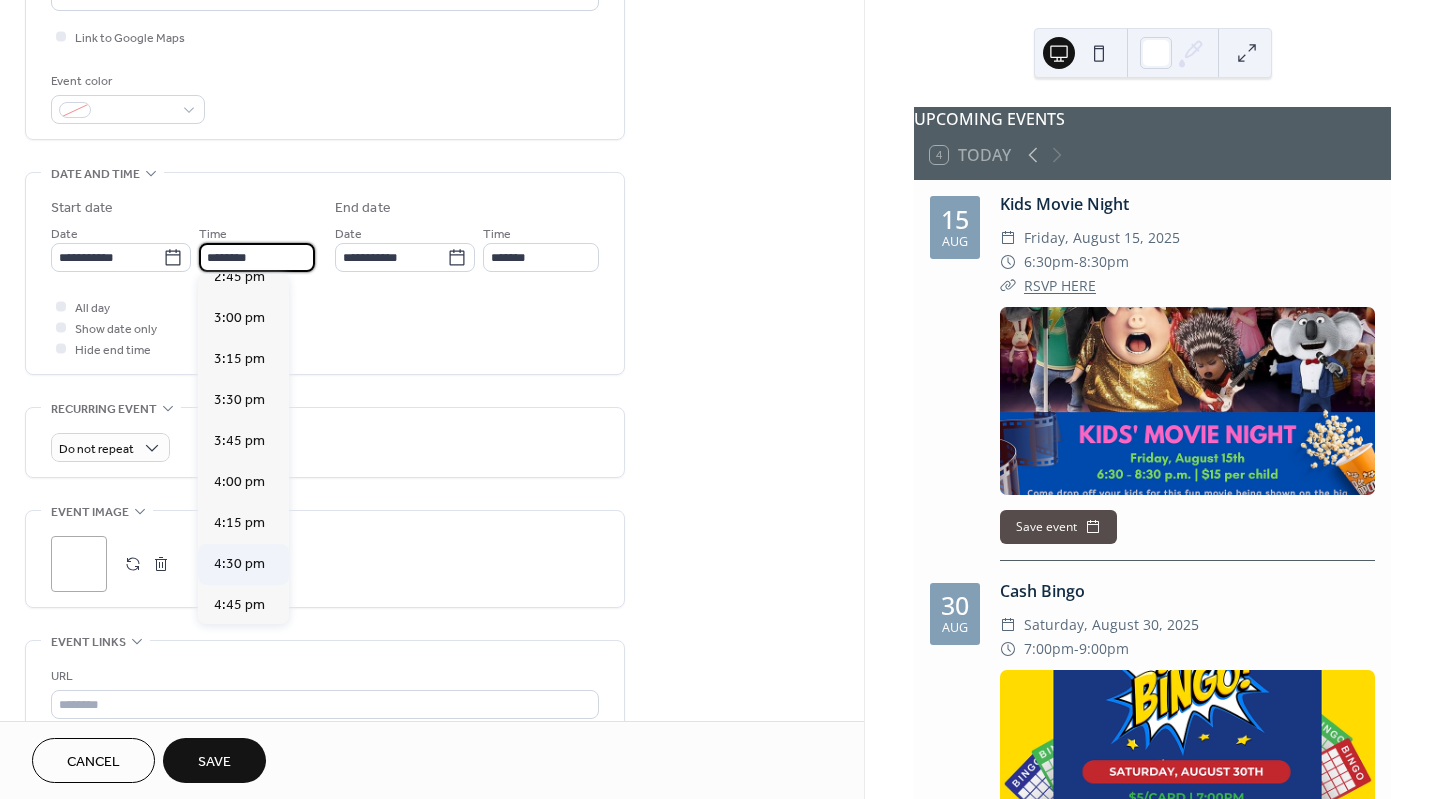 type on "*******" 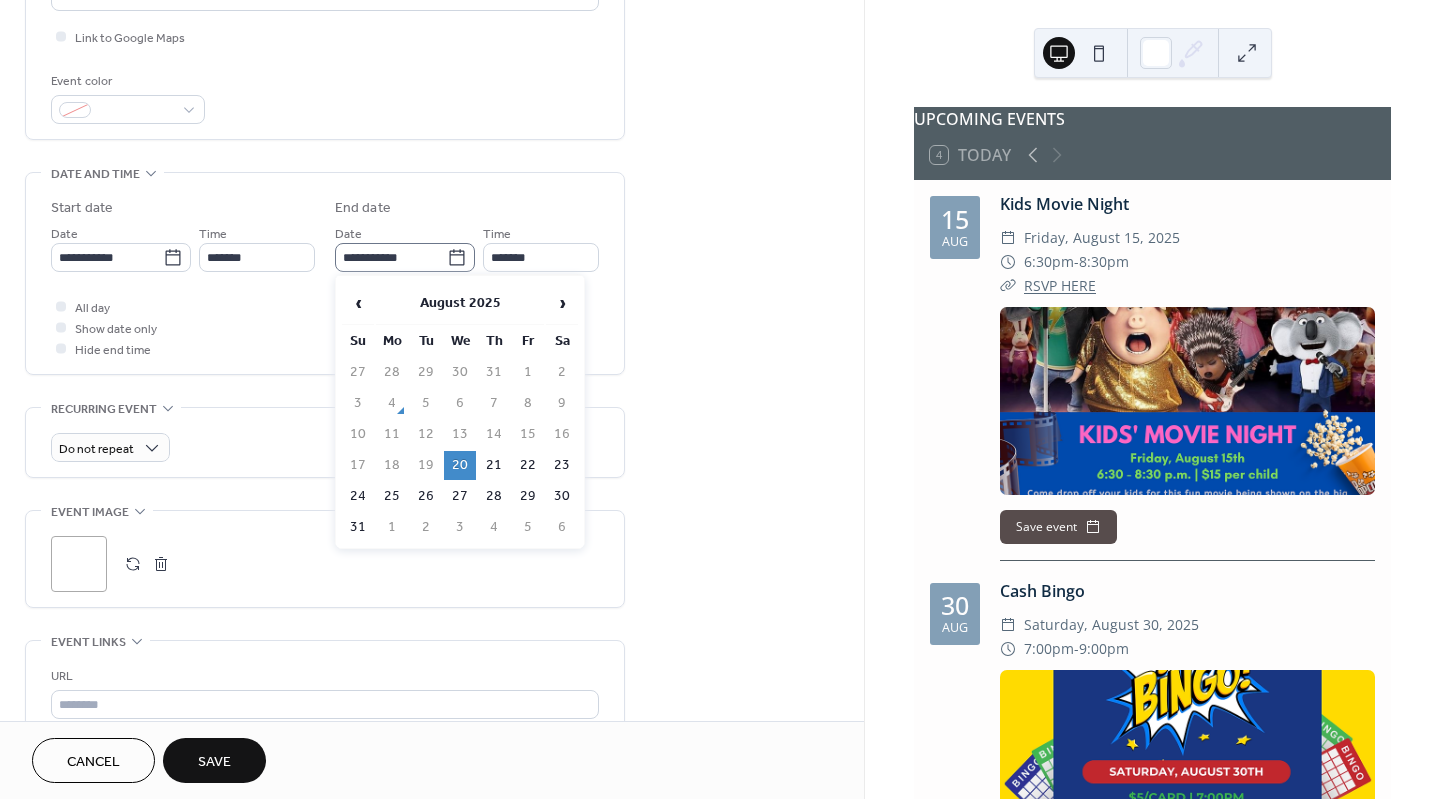 click 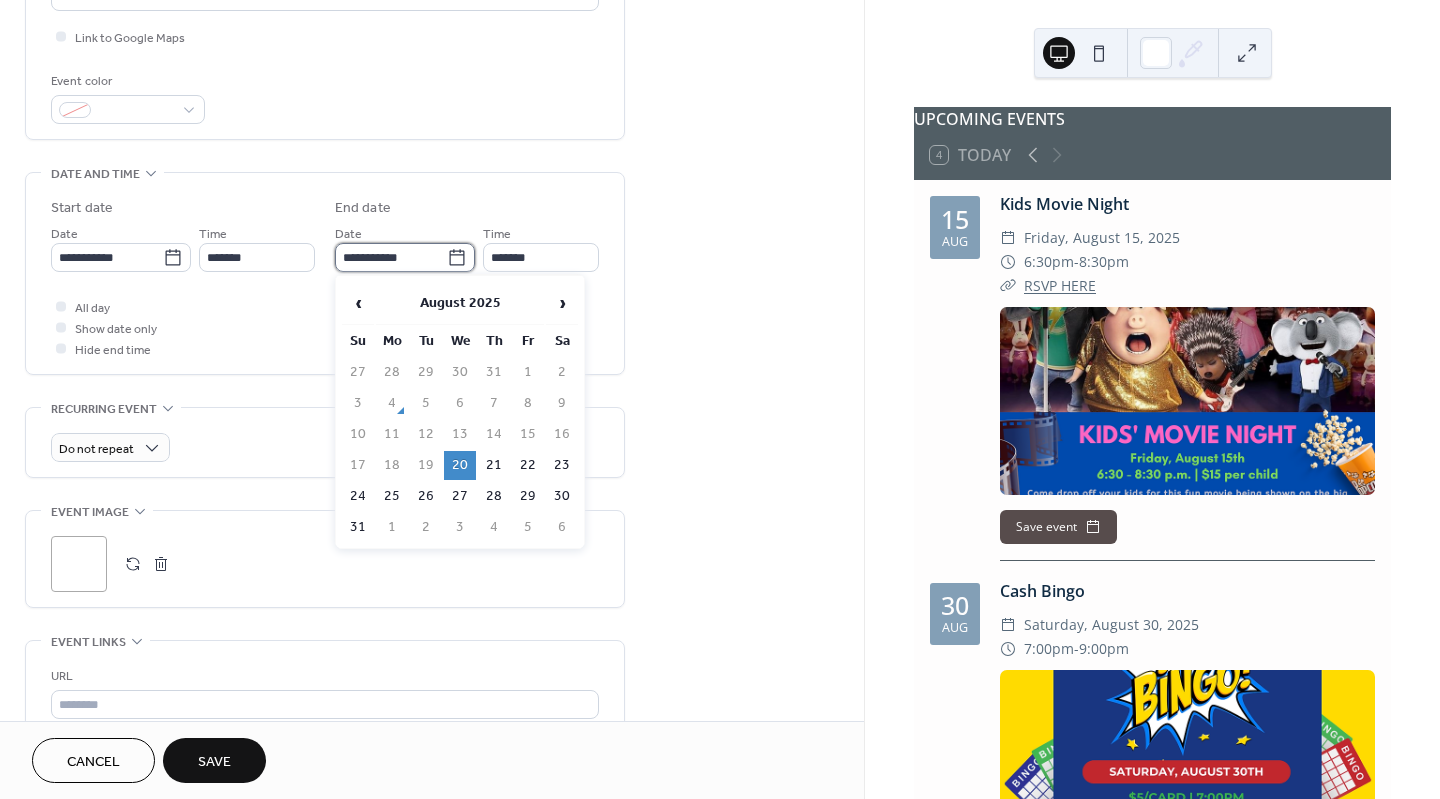 click on "**********" at bounding box center [391, 257] 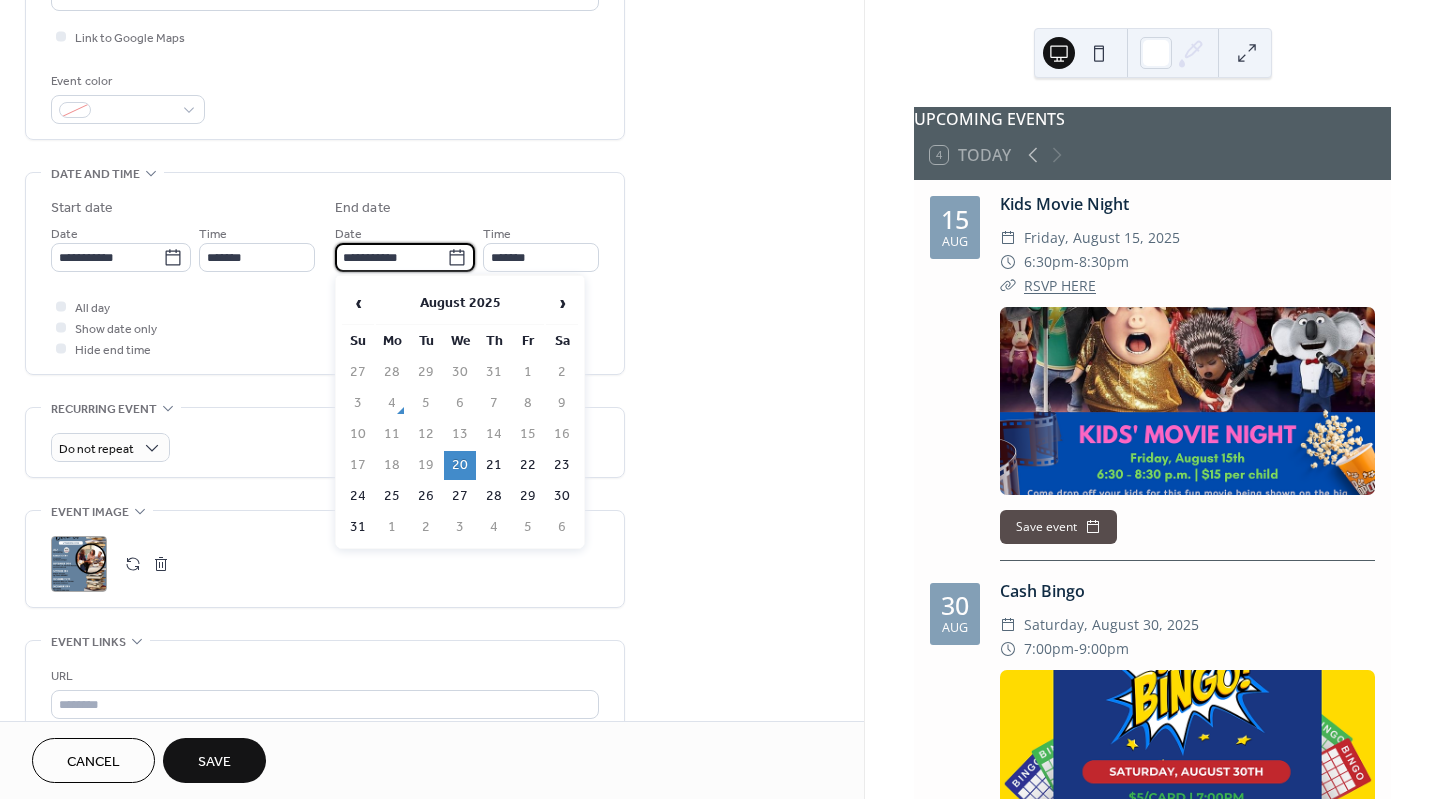 click 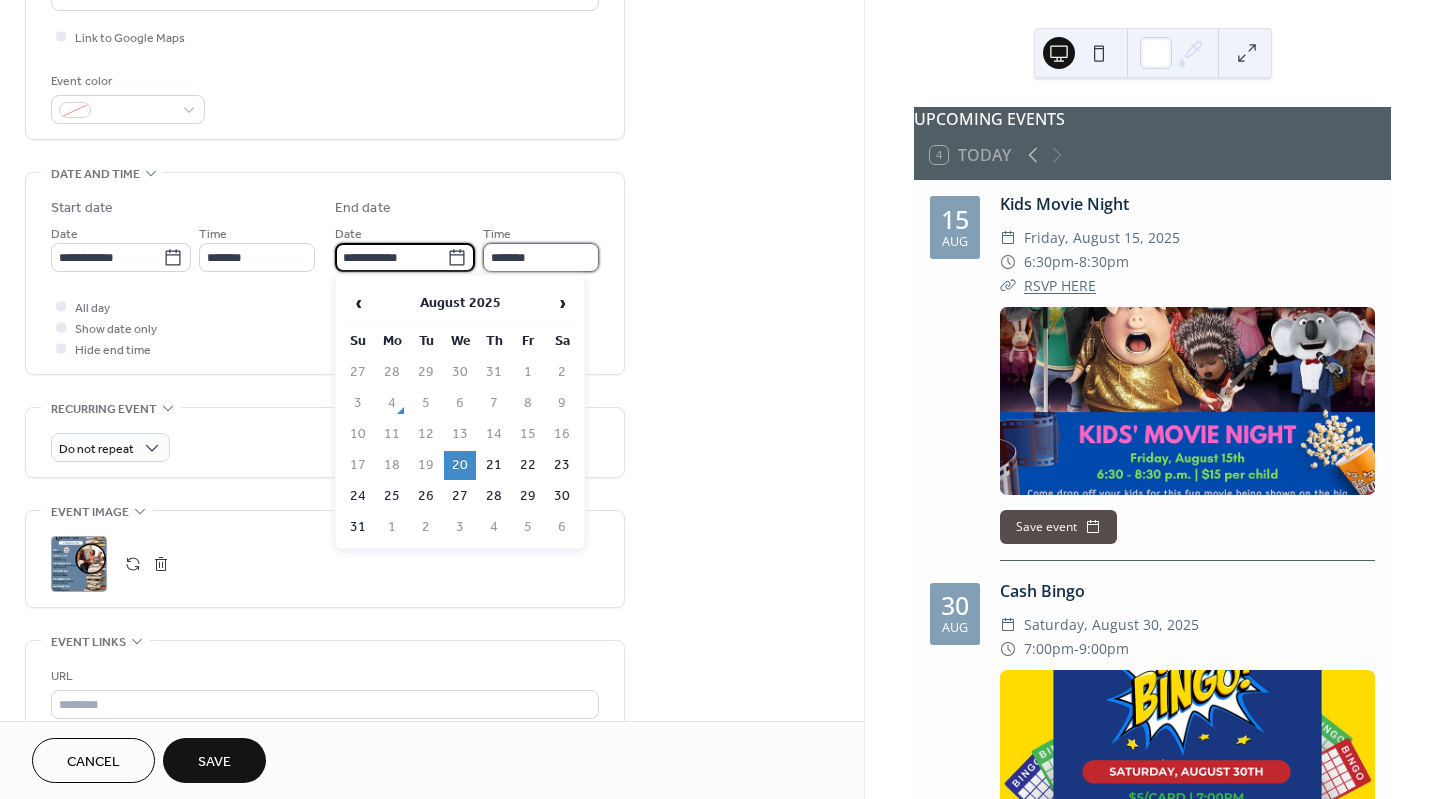 click on "*******" at bounding box center [541, 257] 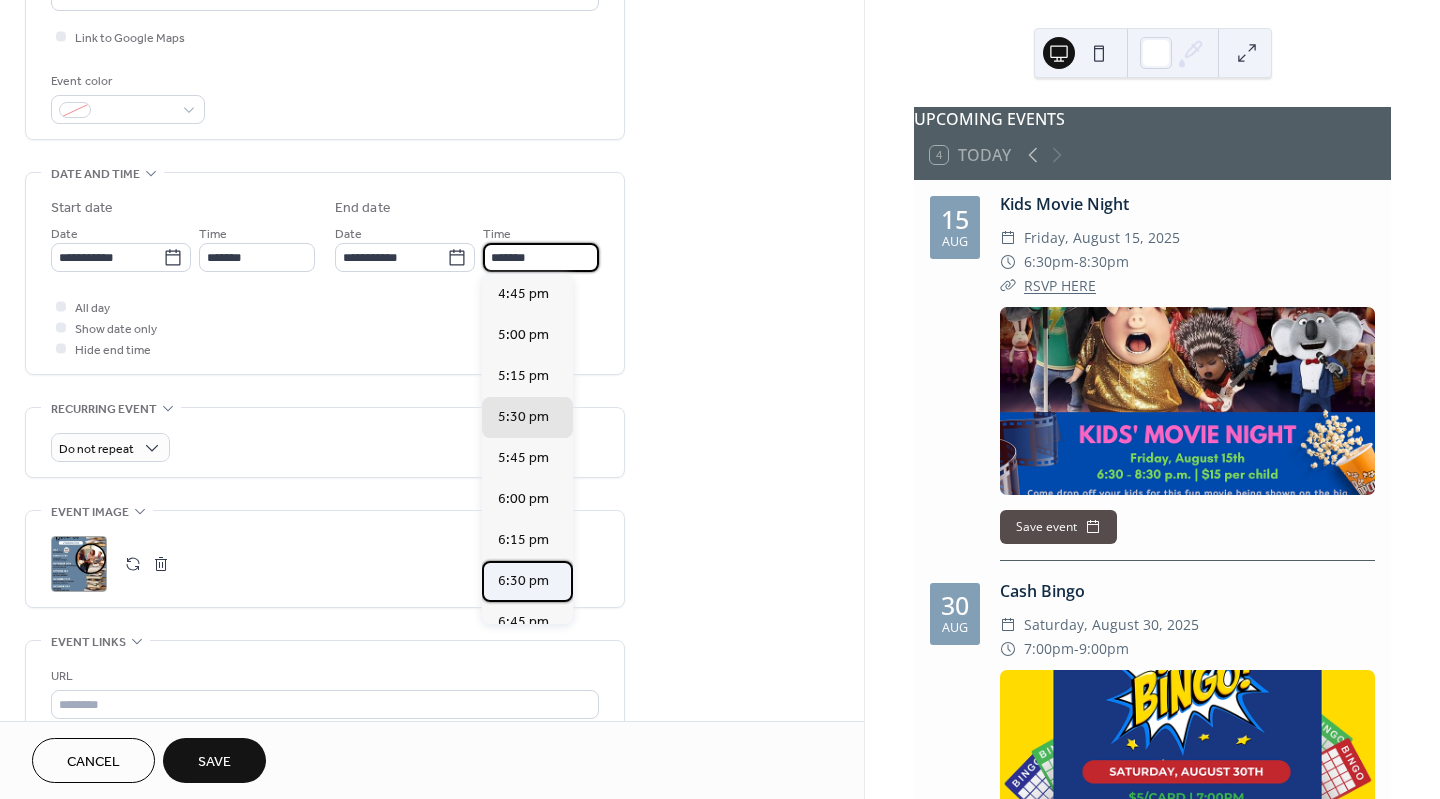 click on "6:30 pm" at bounding box center (523, 581) 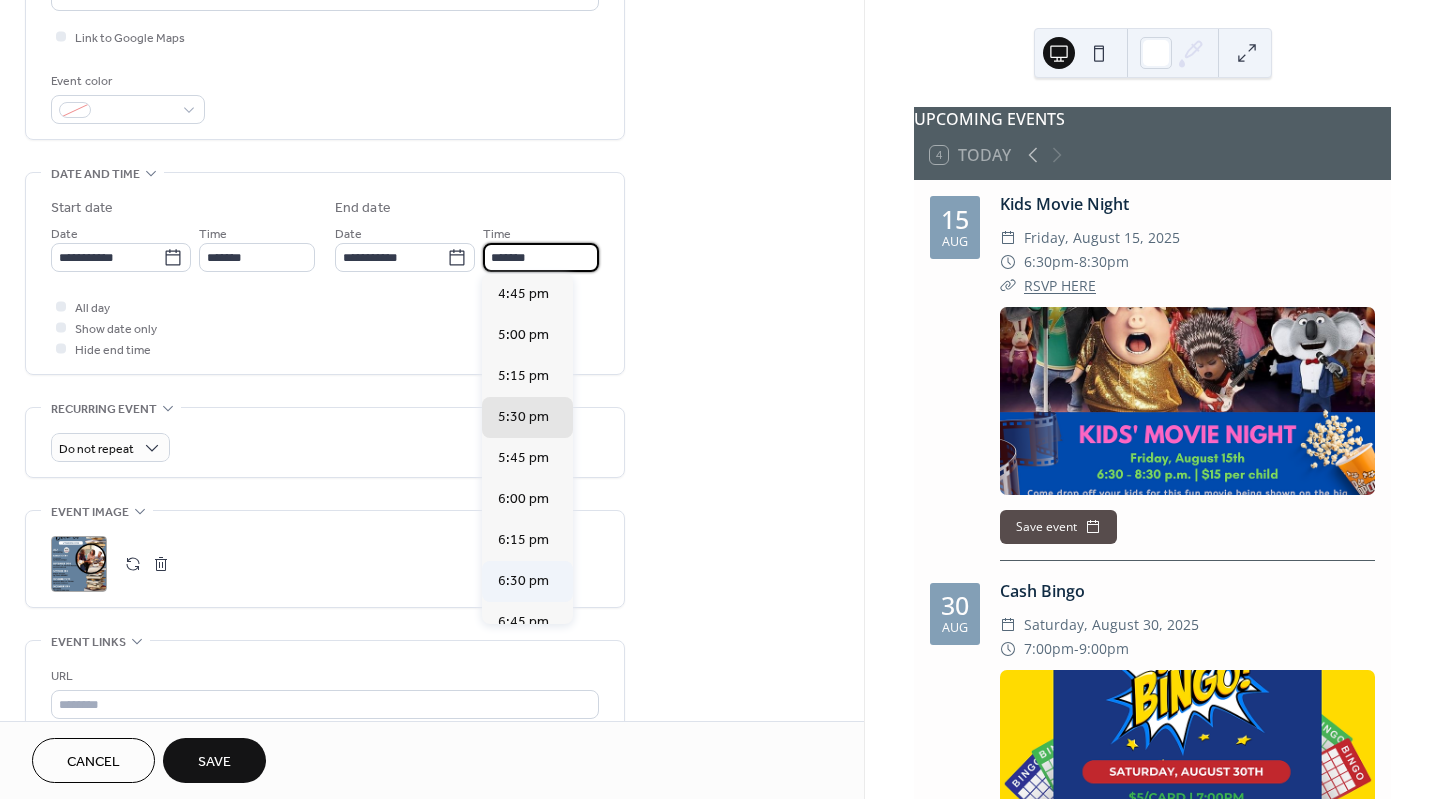 type on "*******" 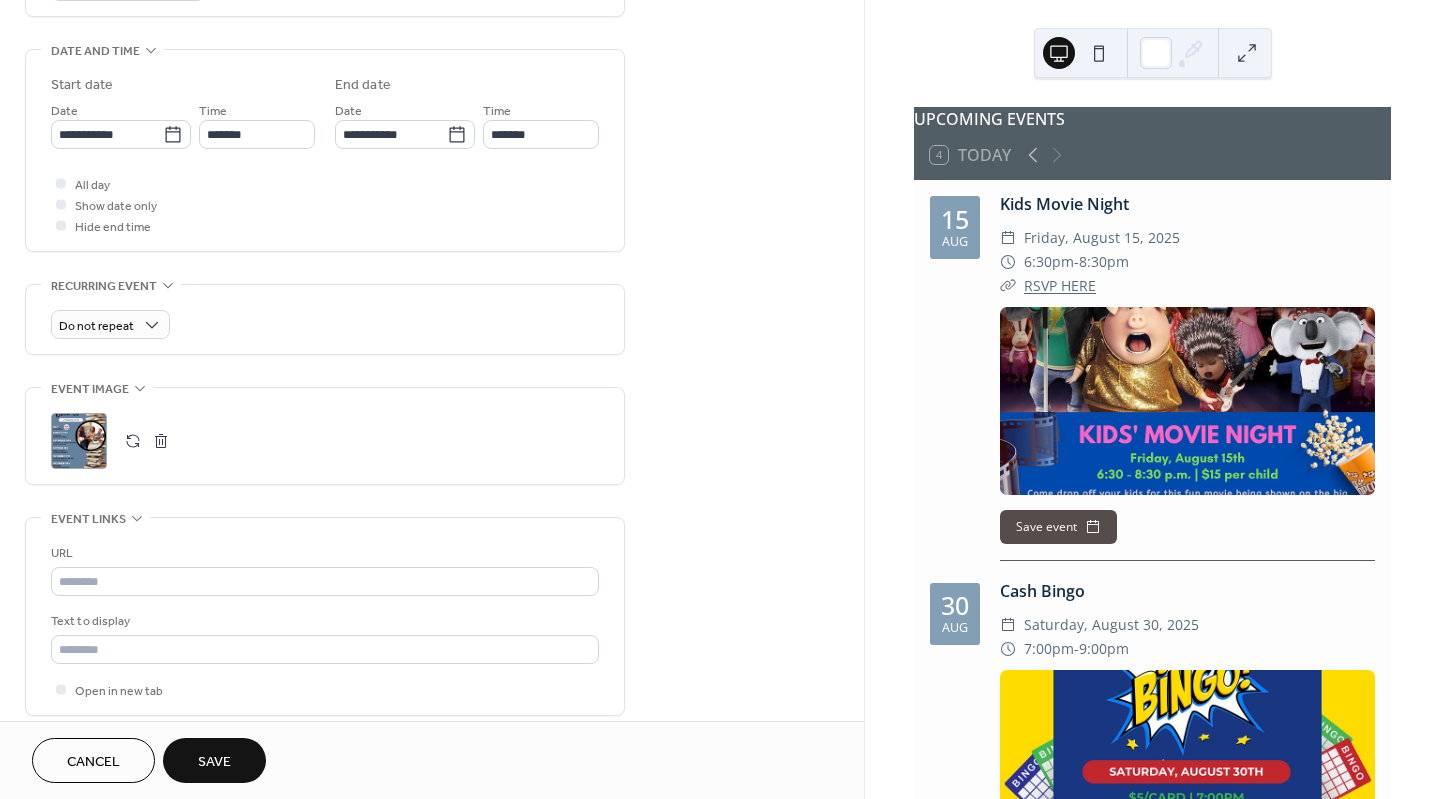 scroll, scrollTop: 733, scrollLeft: 0, axis: vertical 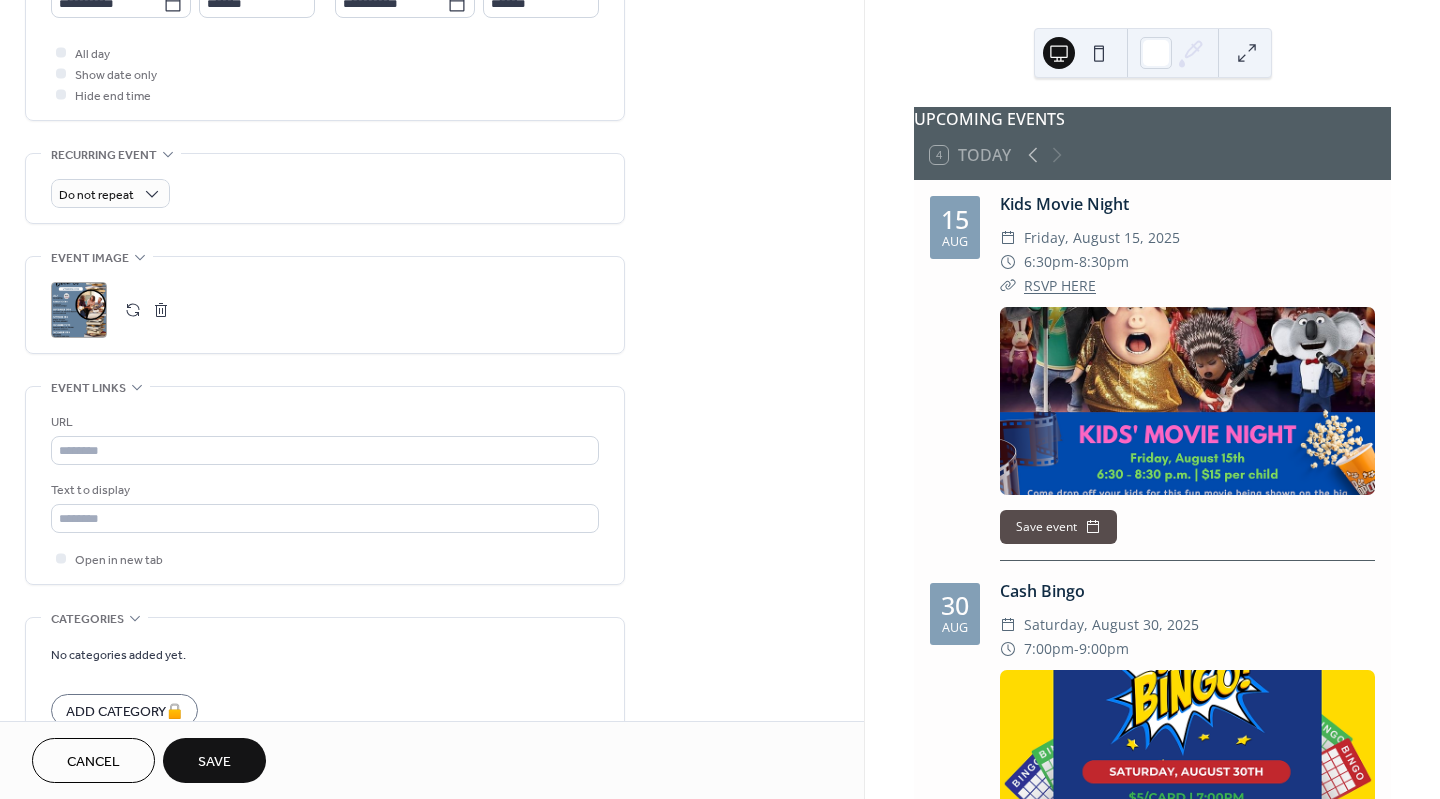 click on "Save" at bounding box center (214, 762) 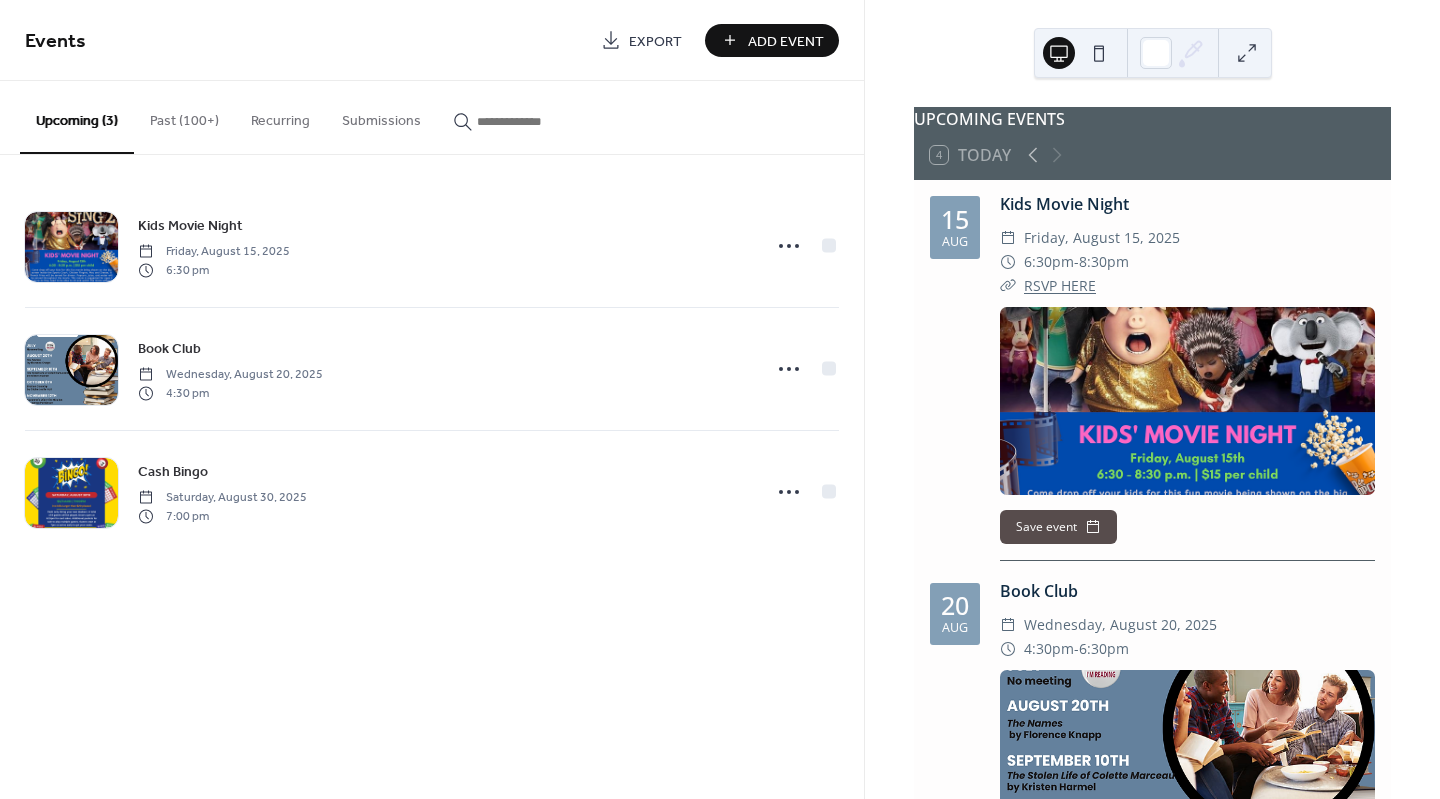 click on "Add Event" at bounding box center [772, 40] 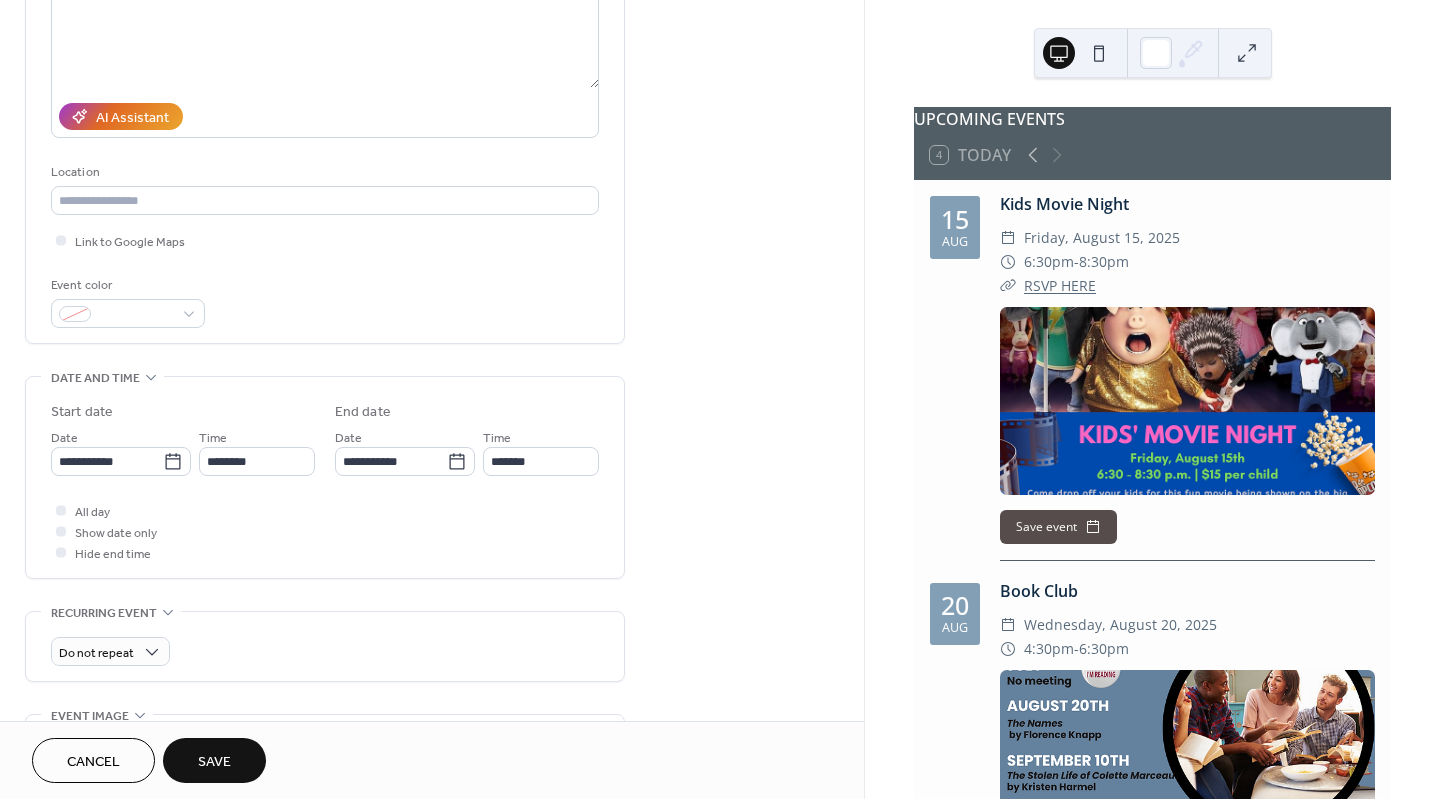 scroll, scrollTop: 276, scrollLeft: 0, axis: vertical 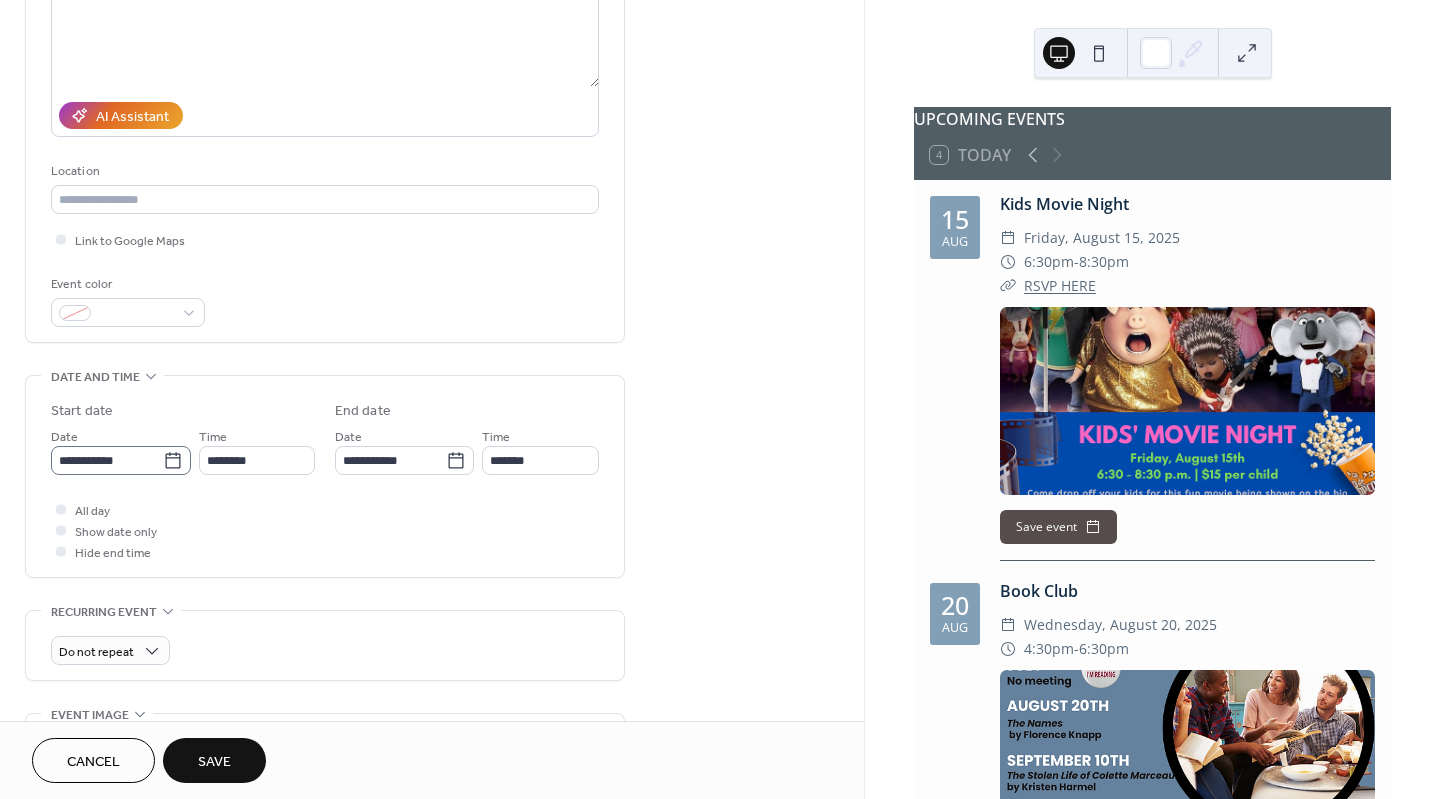 type on "**********" 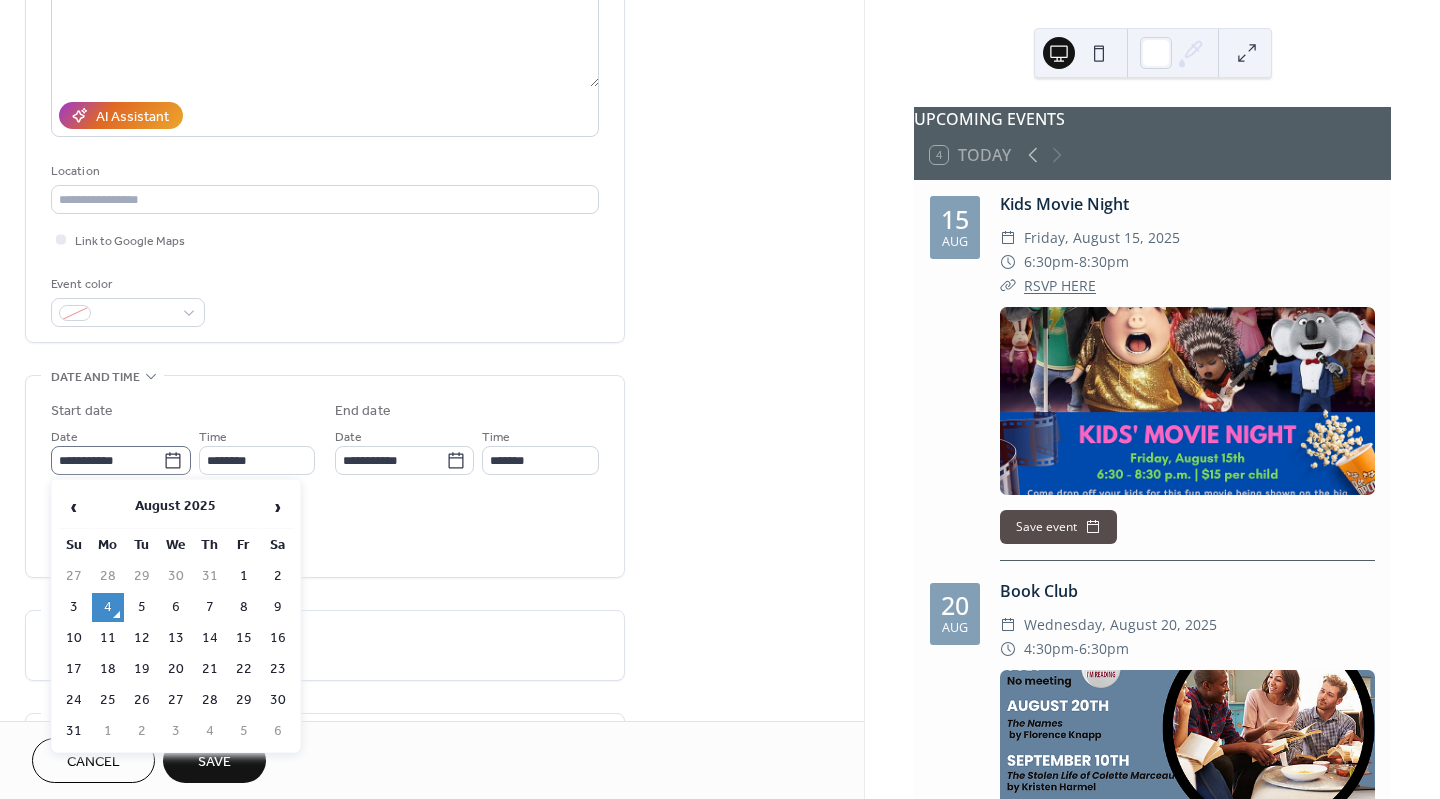 click 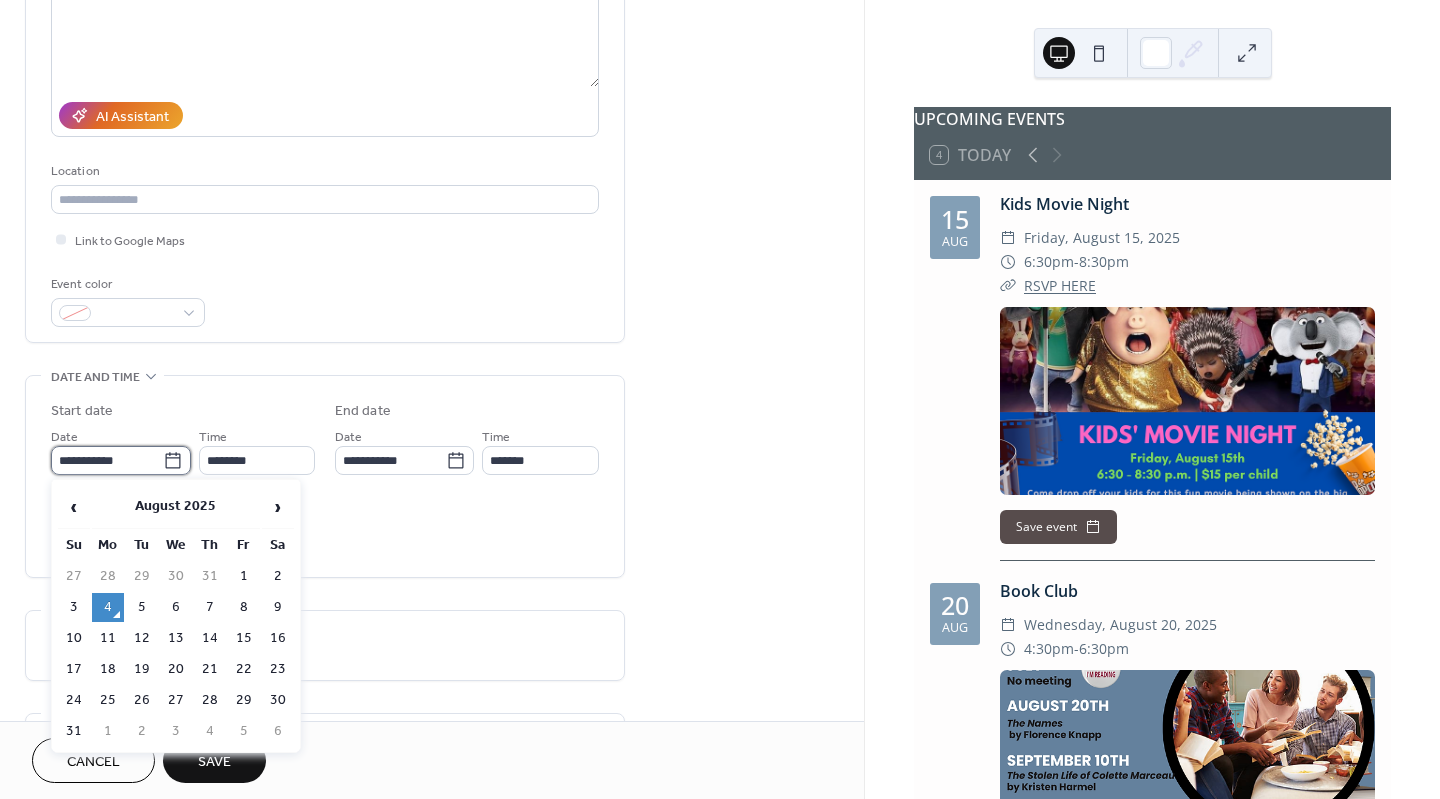 click on "**********" at bounding box center [107, 460] 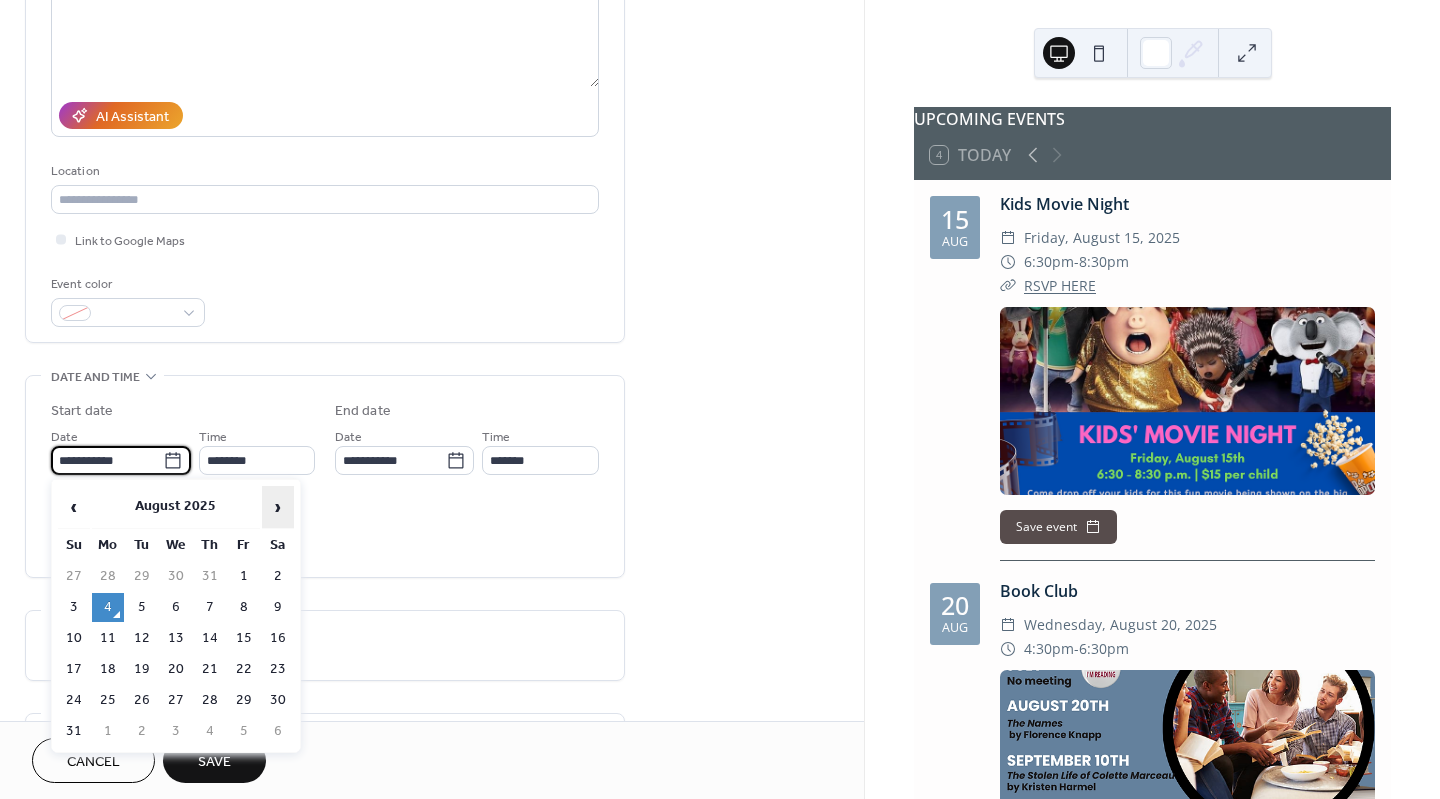 click on "›" at bounding box center (278, 507) 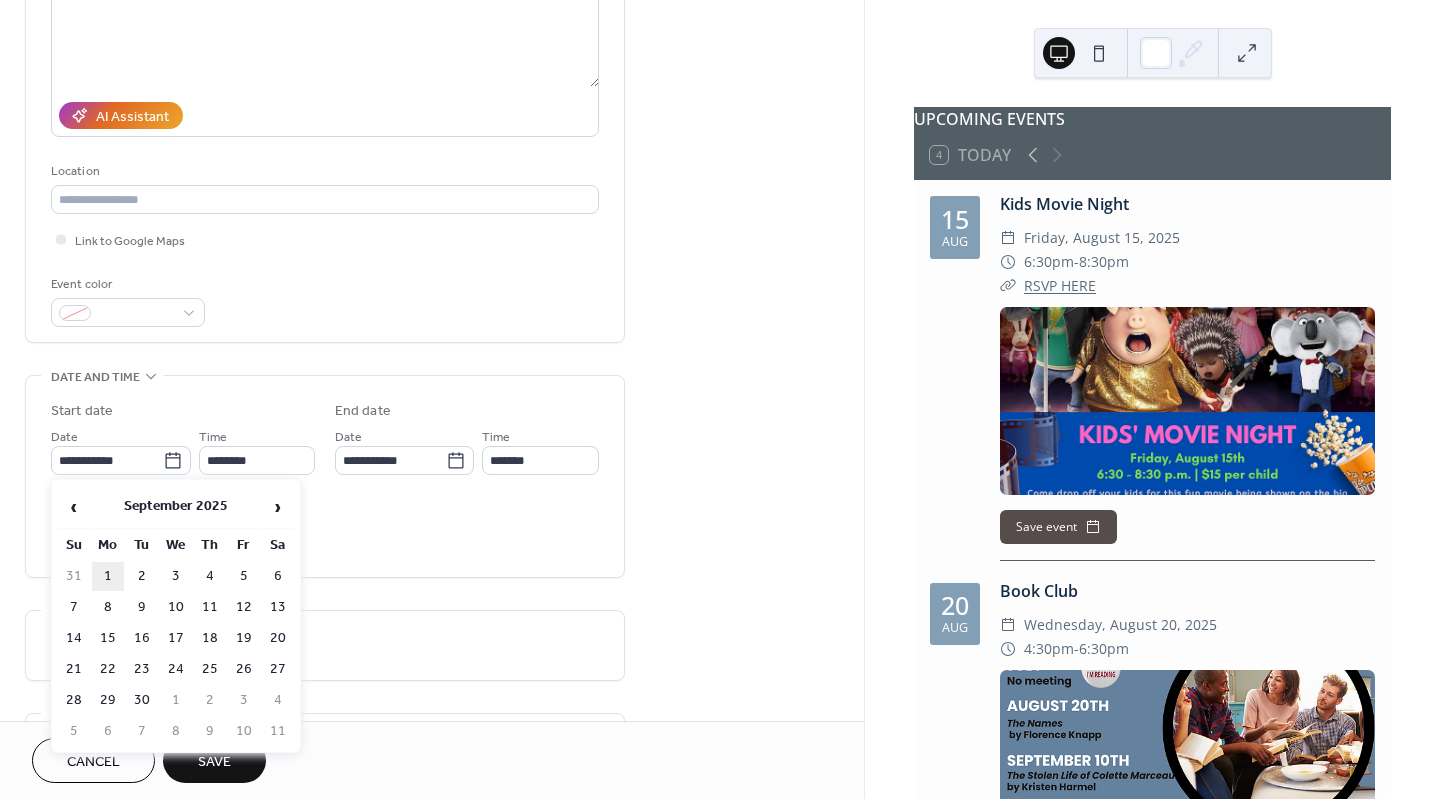 click on "1" at bounding box center [108, 576] 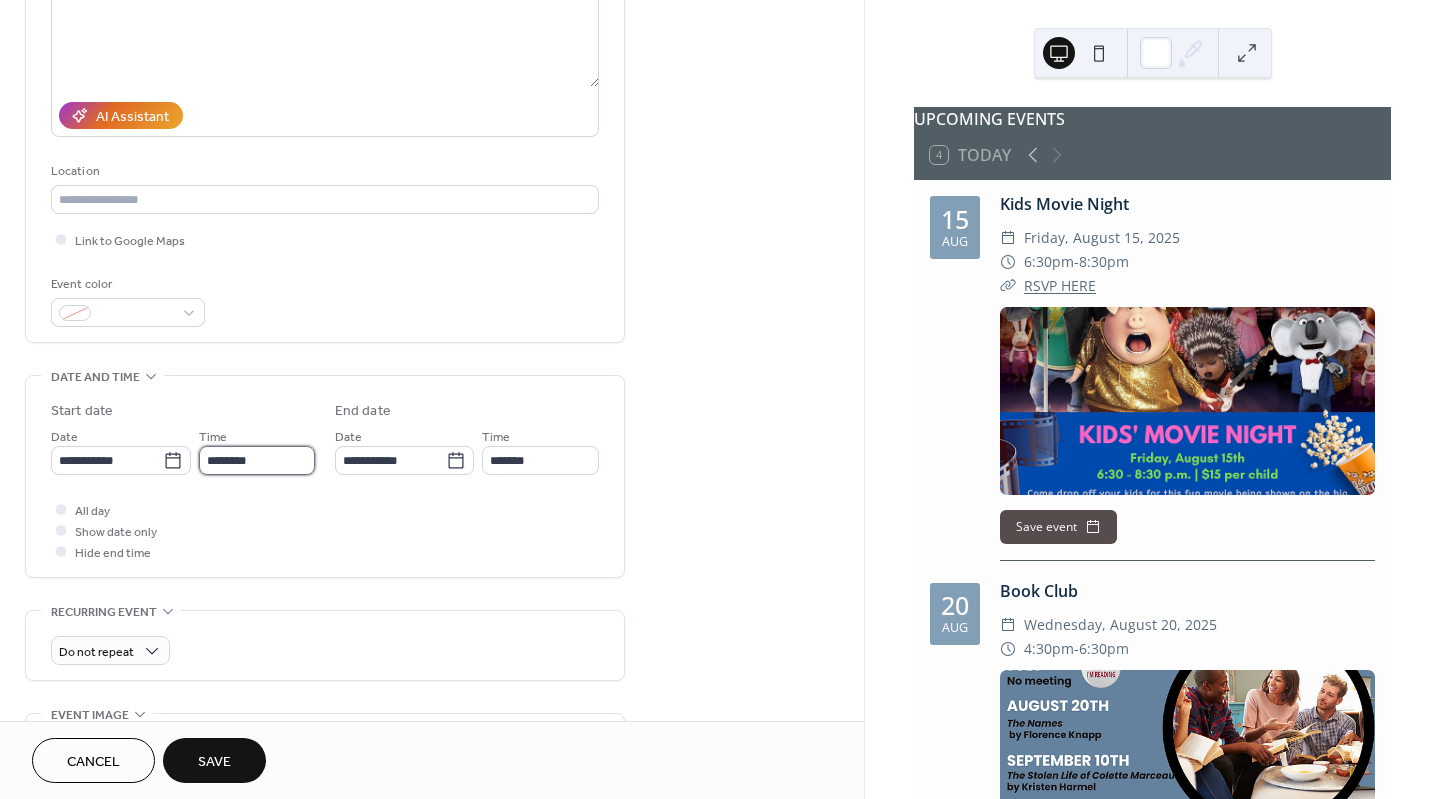 click on "********" at bounding box center [257, 460] 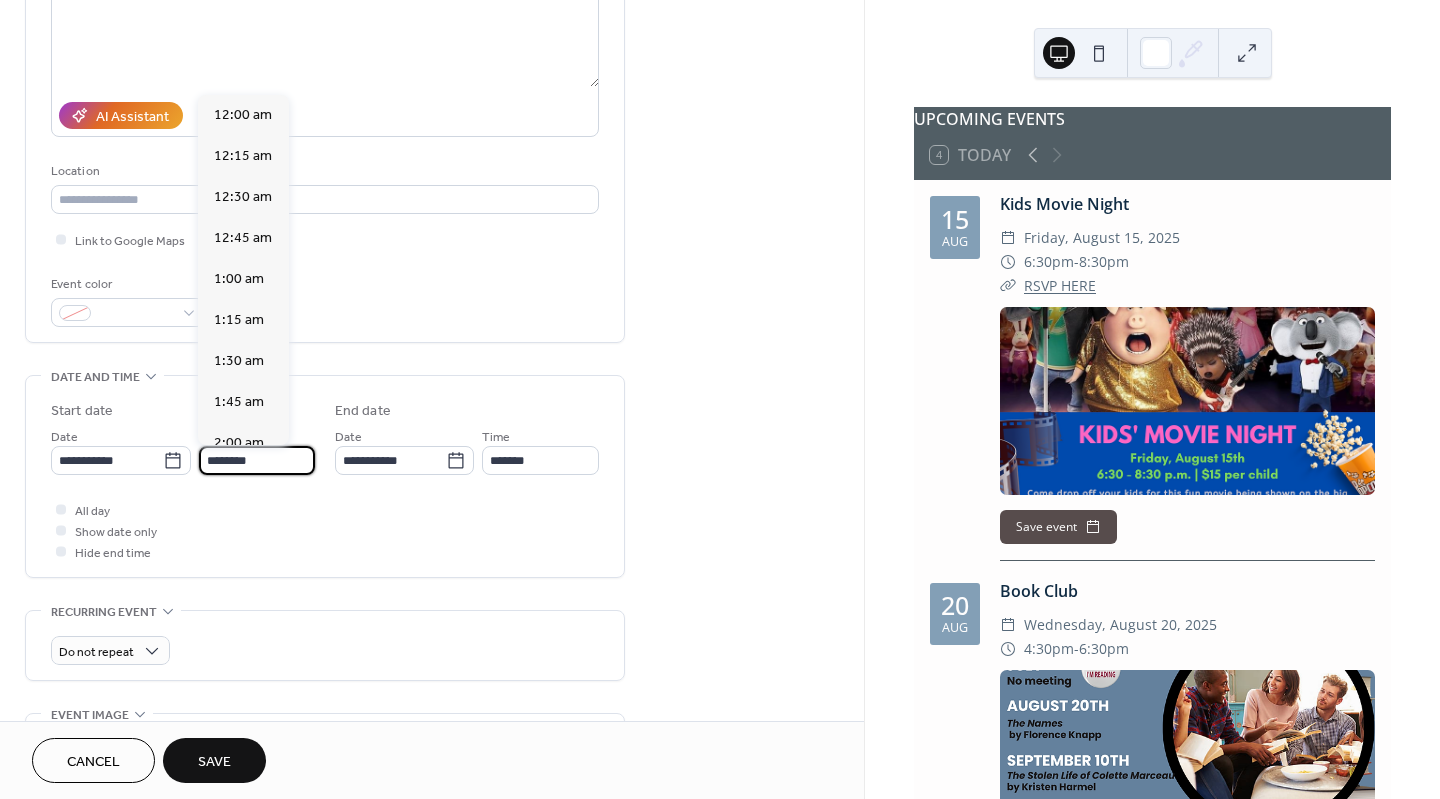 scroll, scrollTop: 1968, scrollLeft: 0, axis: vertical 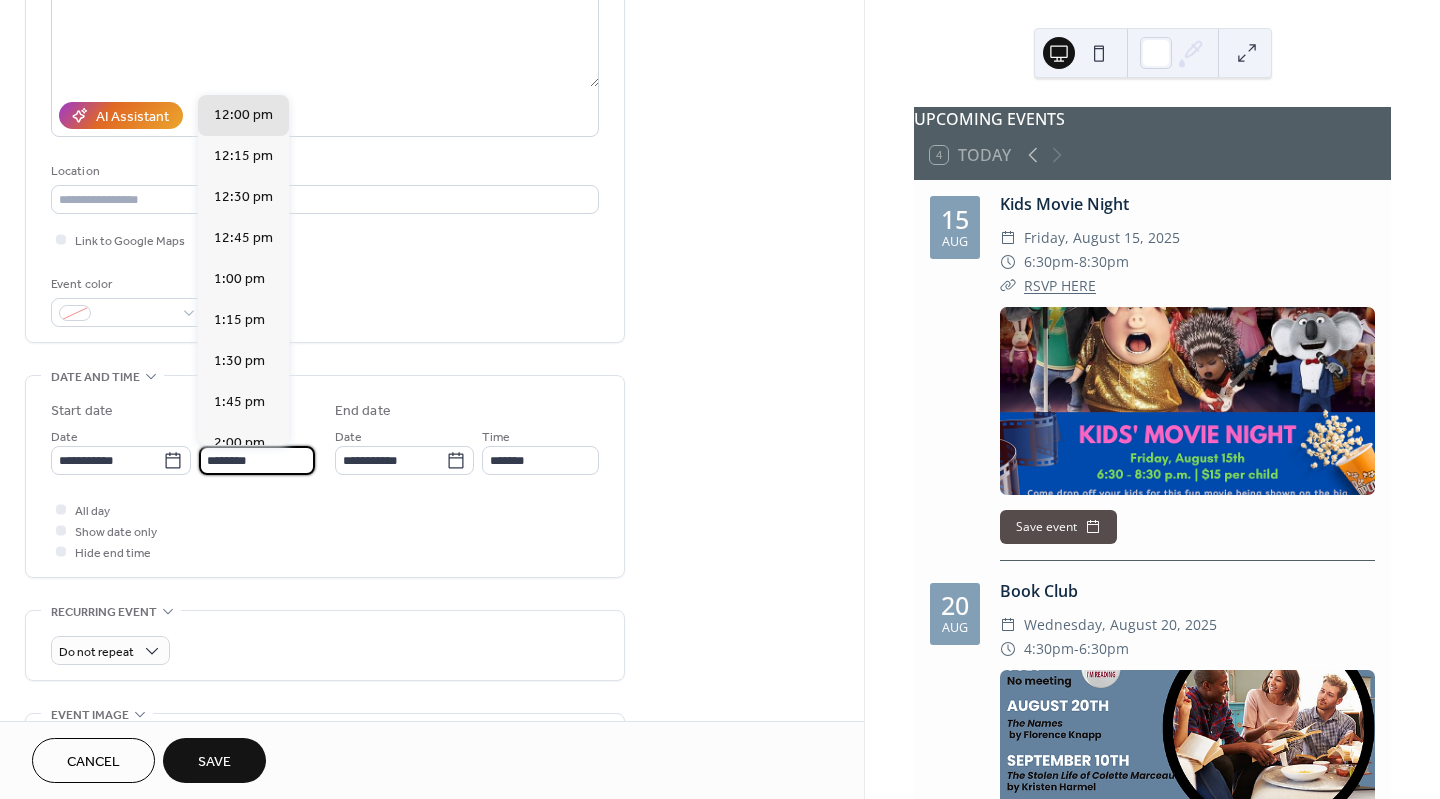click on "********" at bounding box center (257, 460) 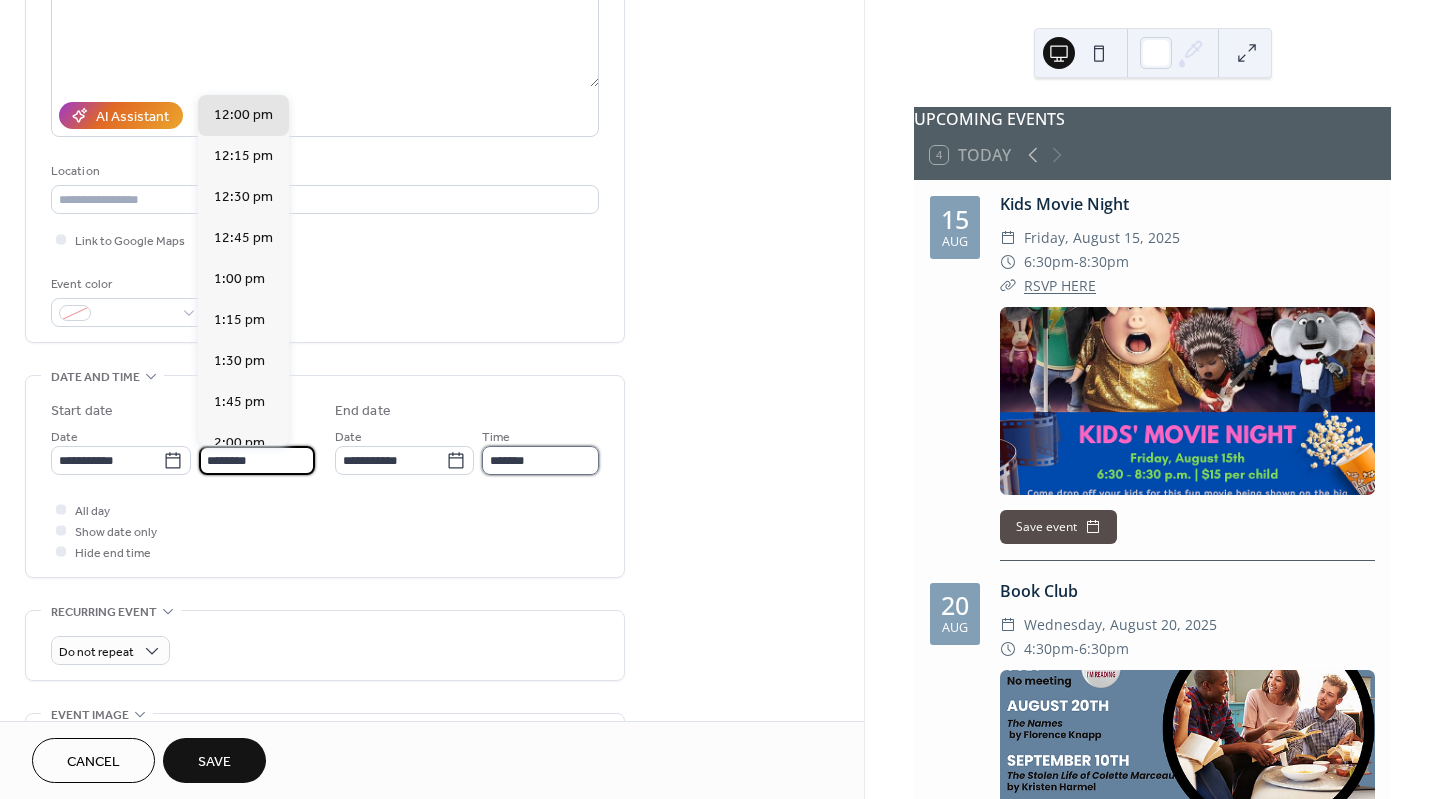 click on "*******" at bounding box center (540, 460) 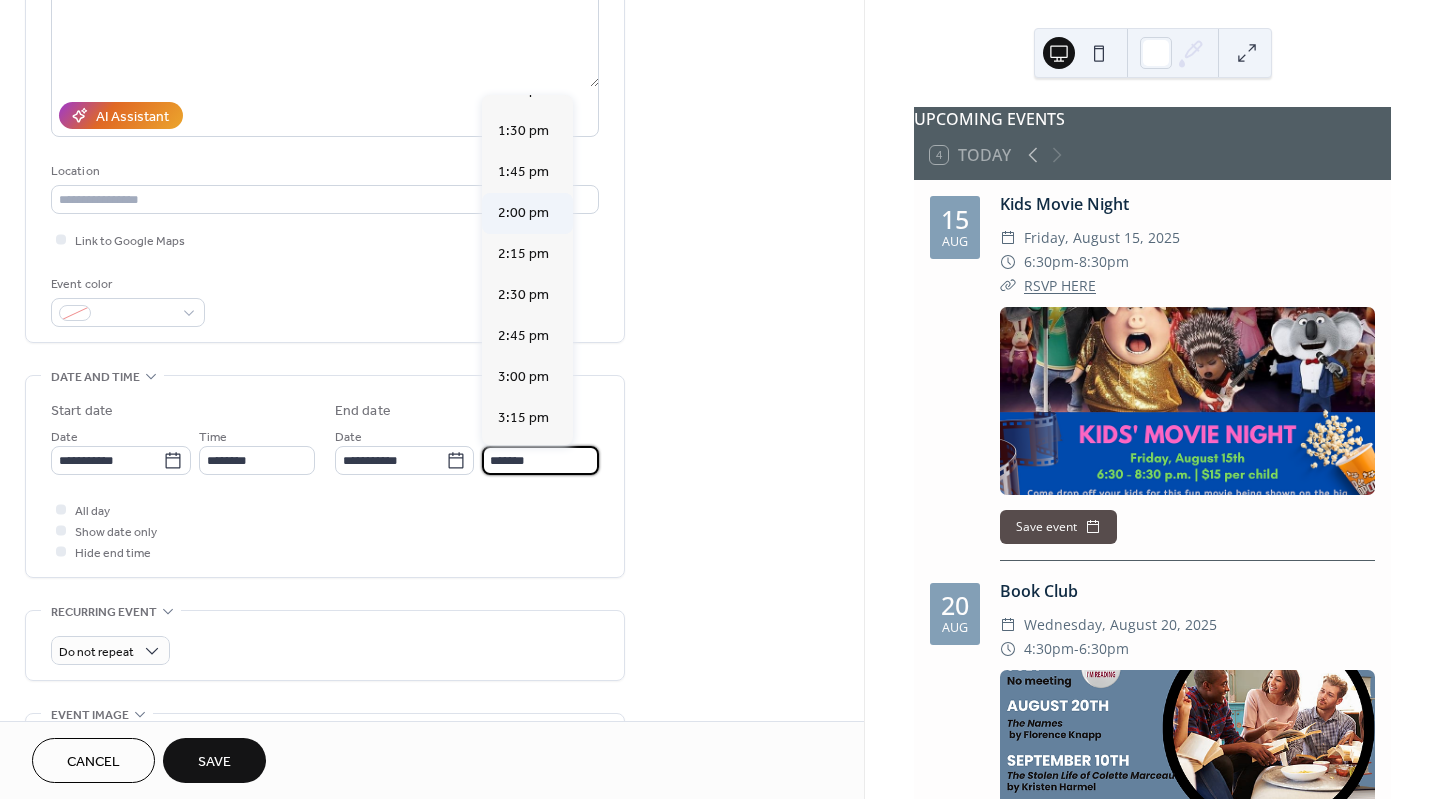 scroll, scrollTop: 305, scrollLeft: 0, axis: vertical 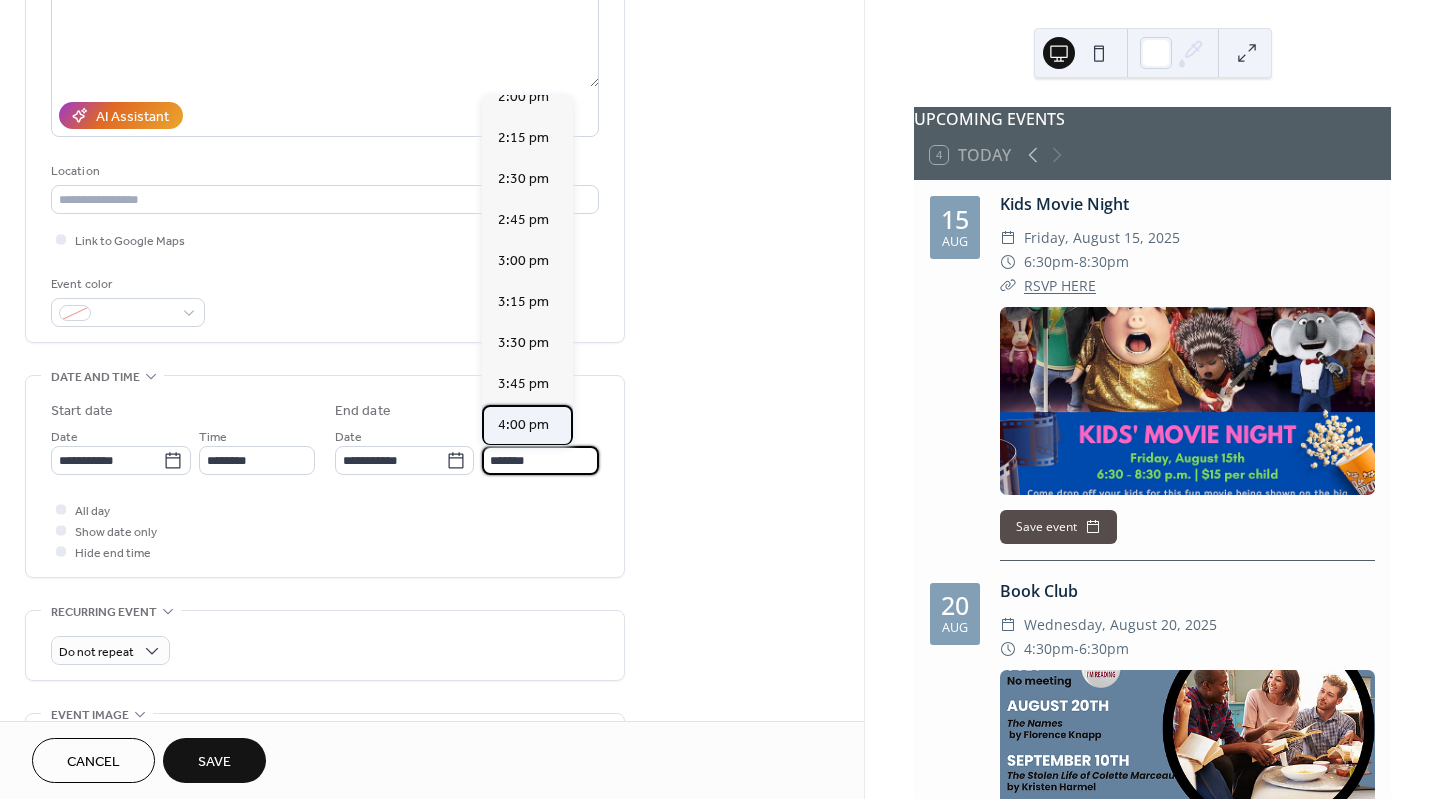 click on "4:00 pm" at bounding box center [523, 424] 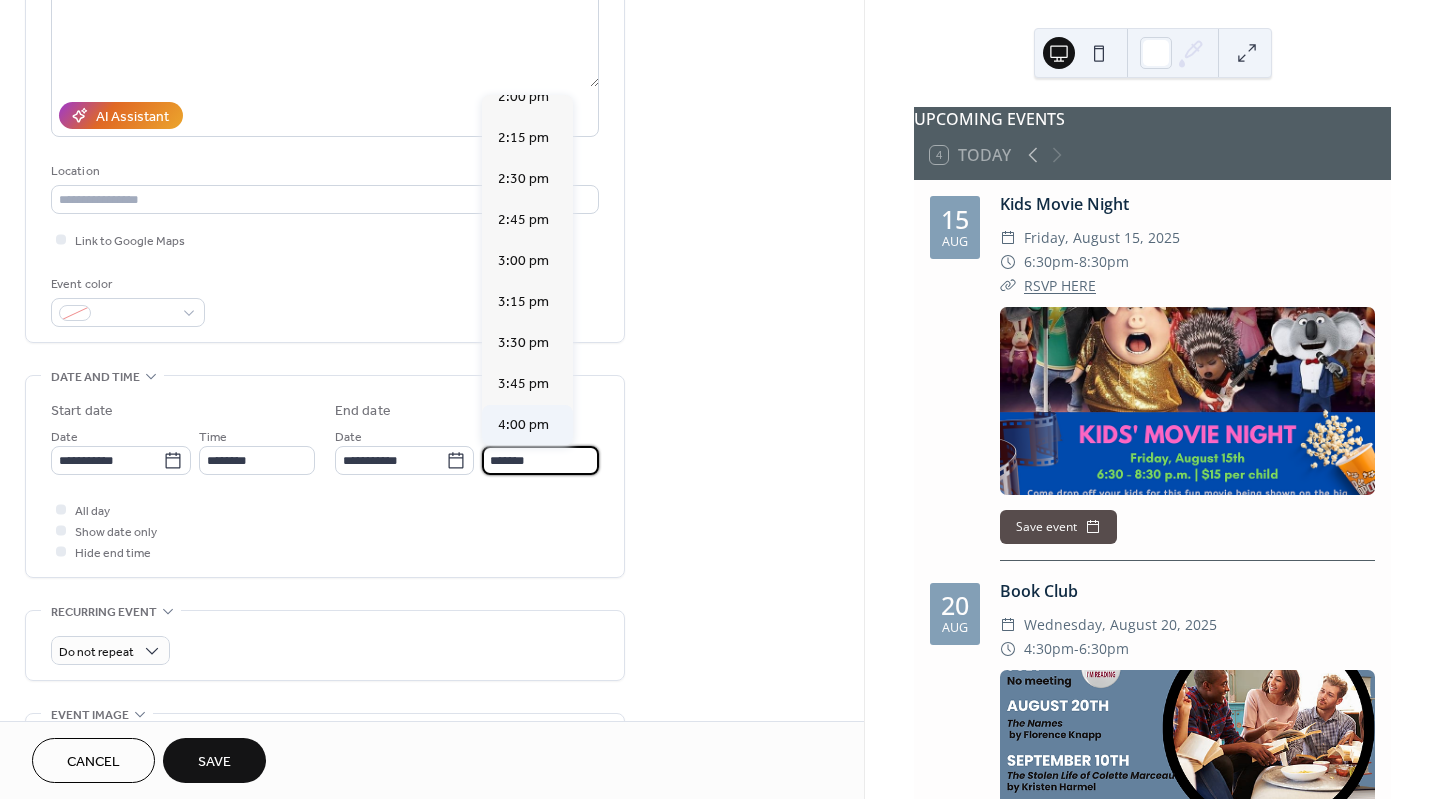 type on "*******" 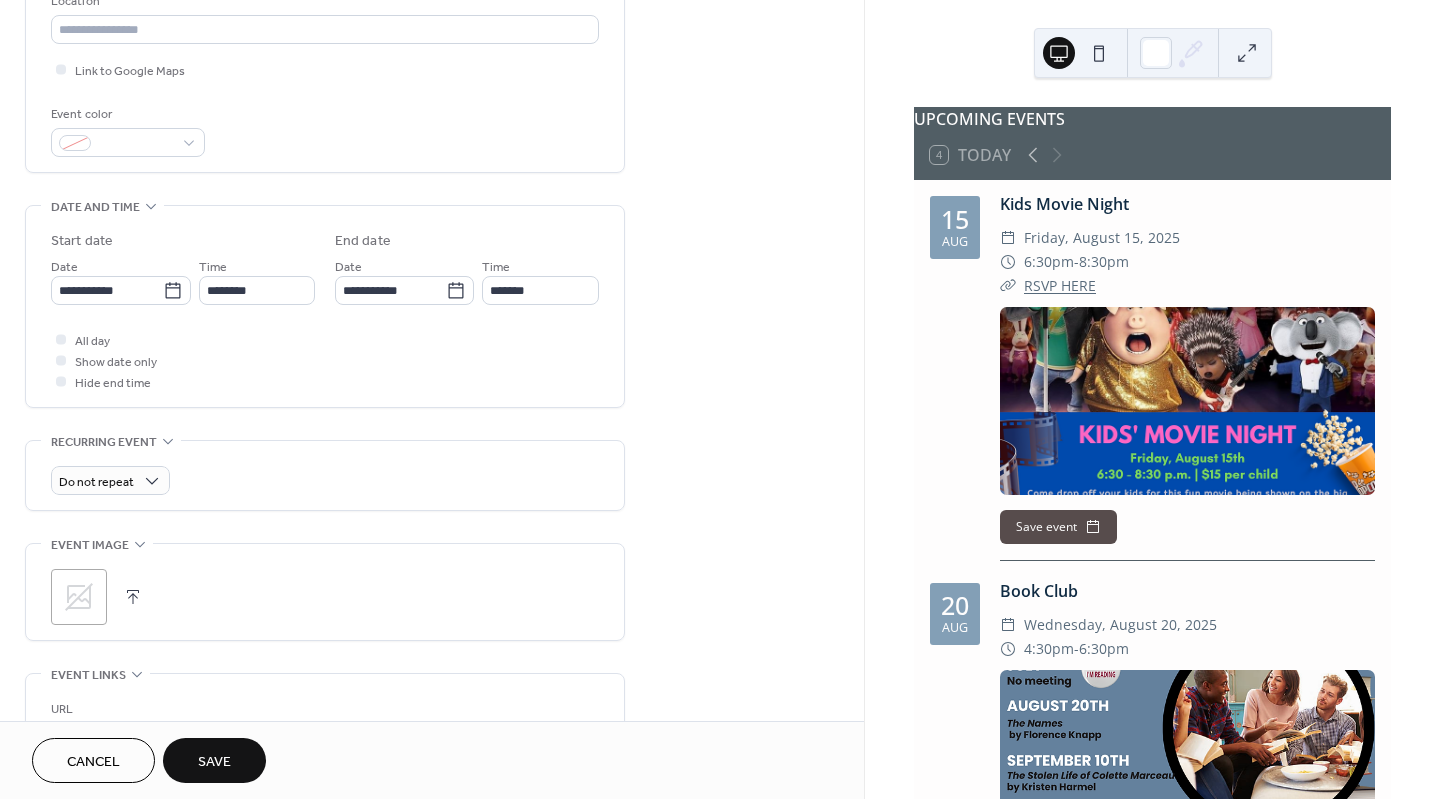 scroll, scrollTop: 488, scrollLeft: 0, axis: vertical 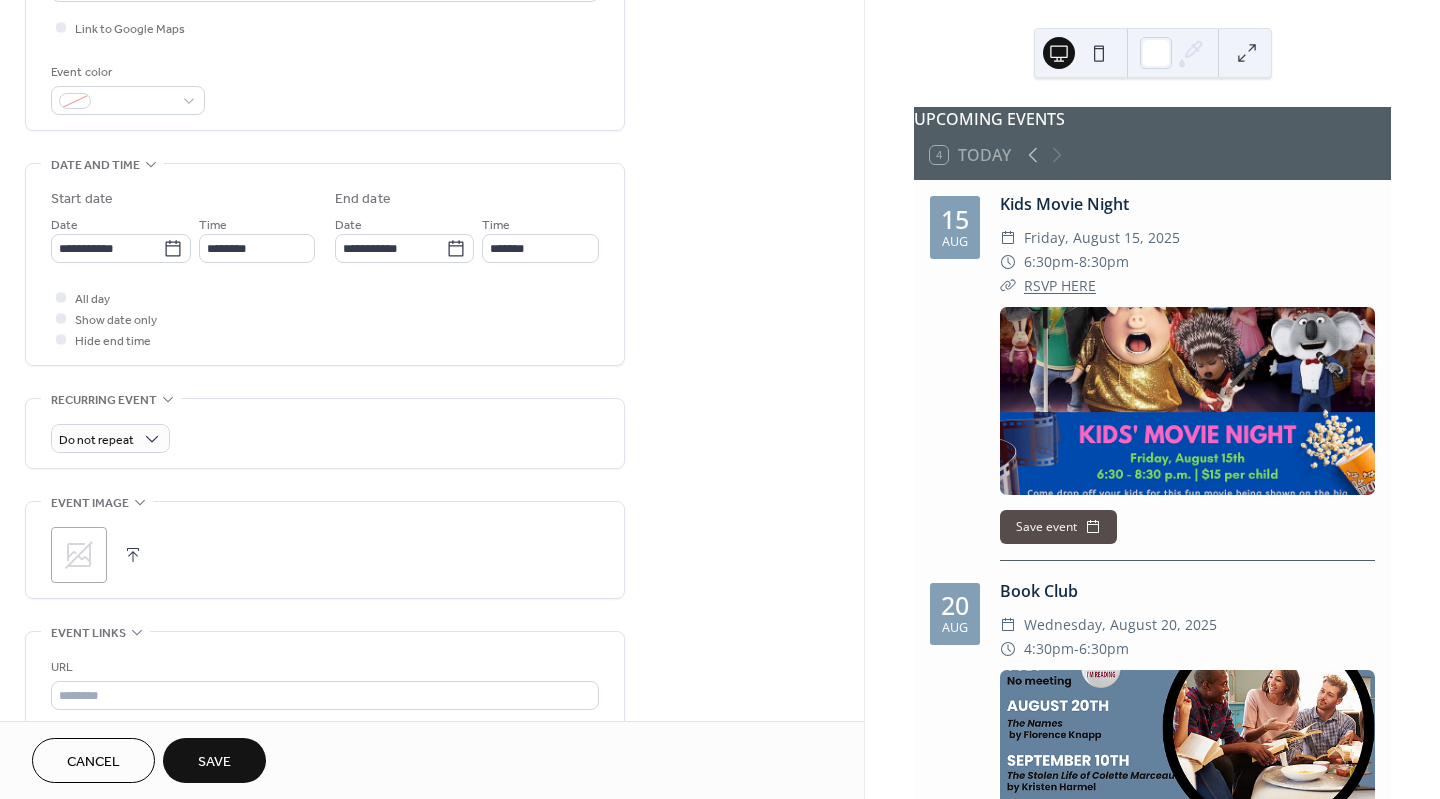 click at bounding box center [133, 555] 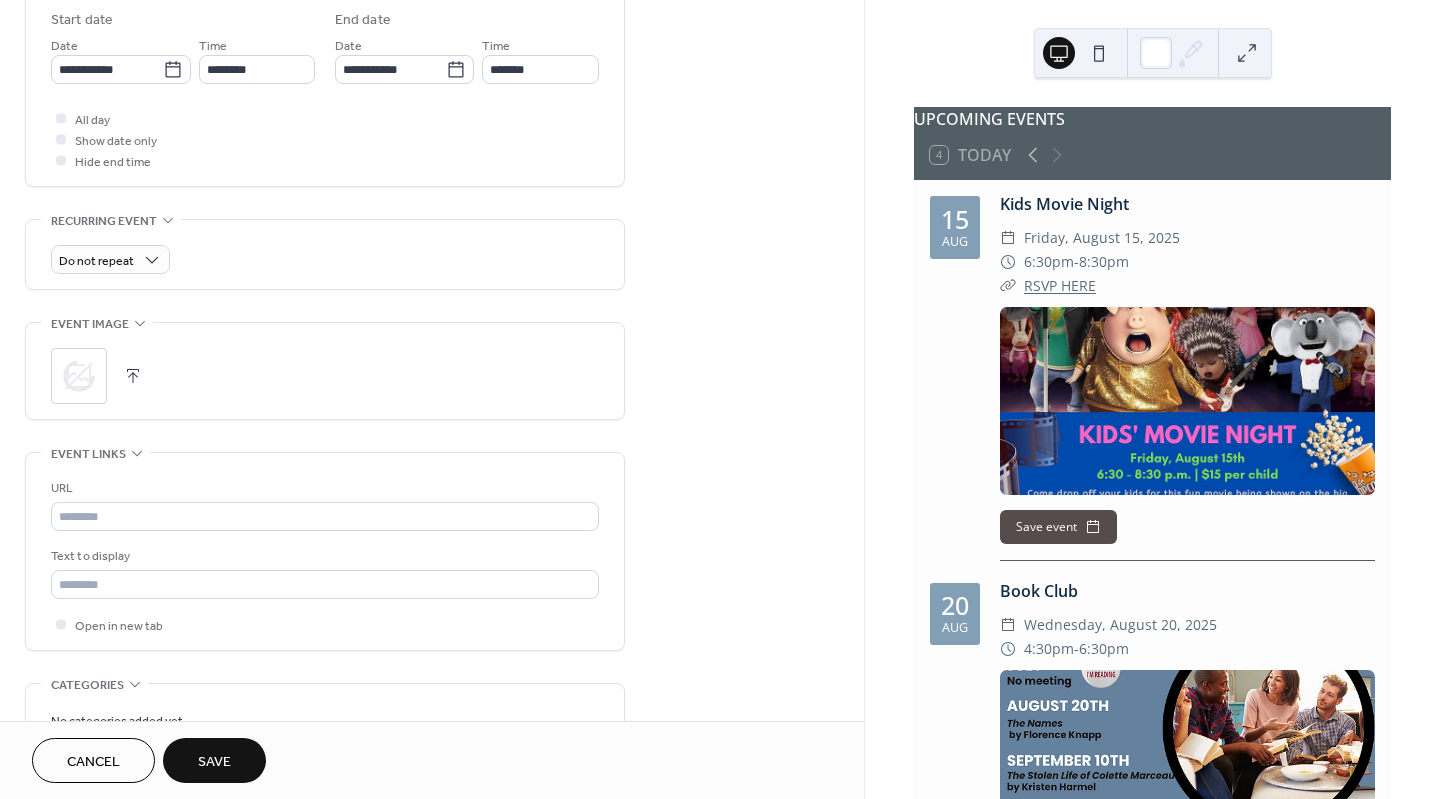scroll, scrollTop: 670, scrollLeft: 0, axis: vertical 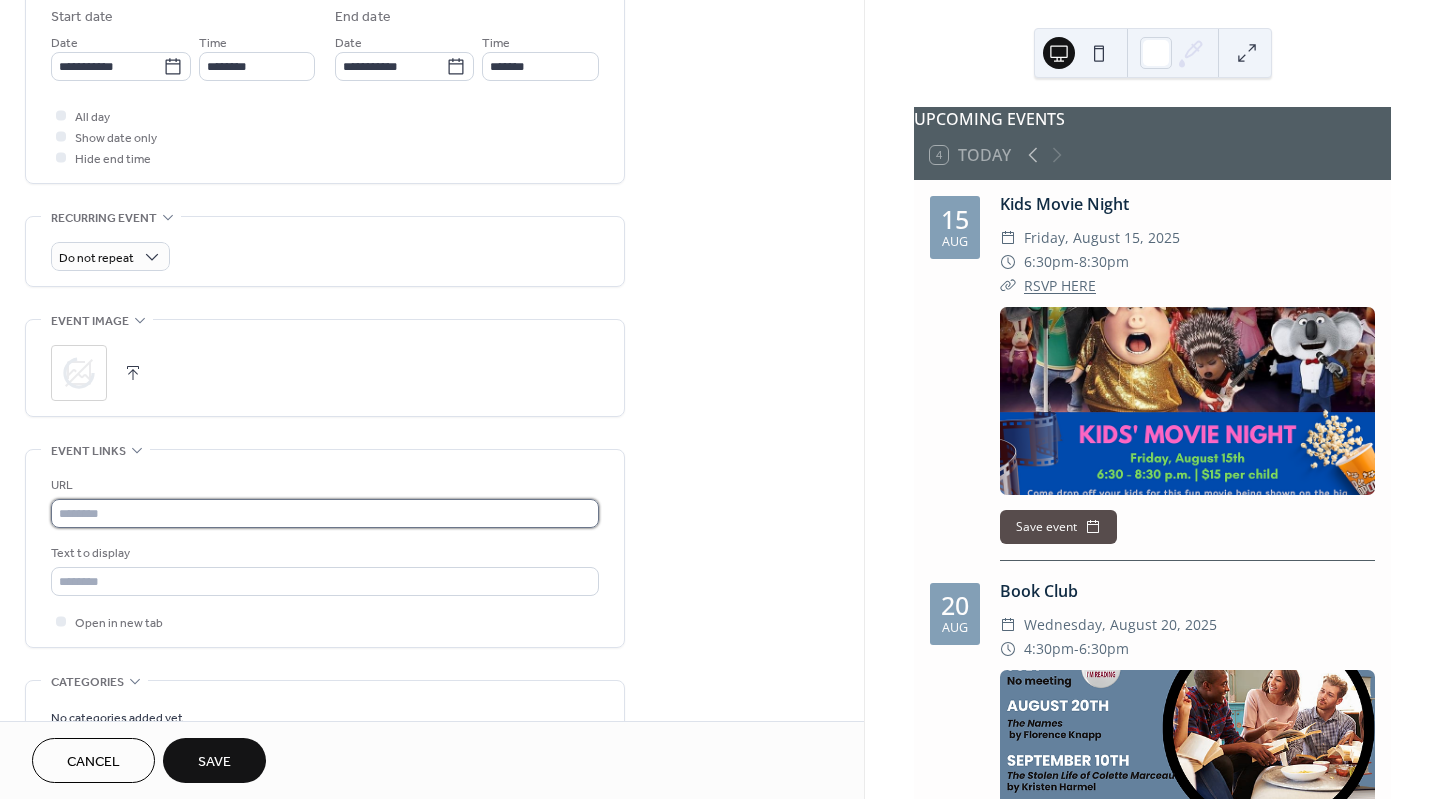 click at bounding box center [325, 513] 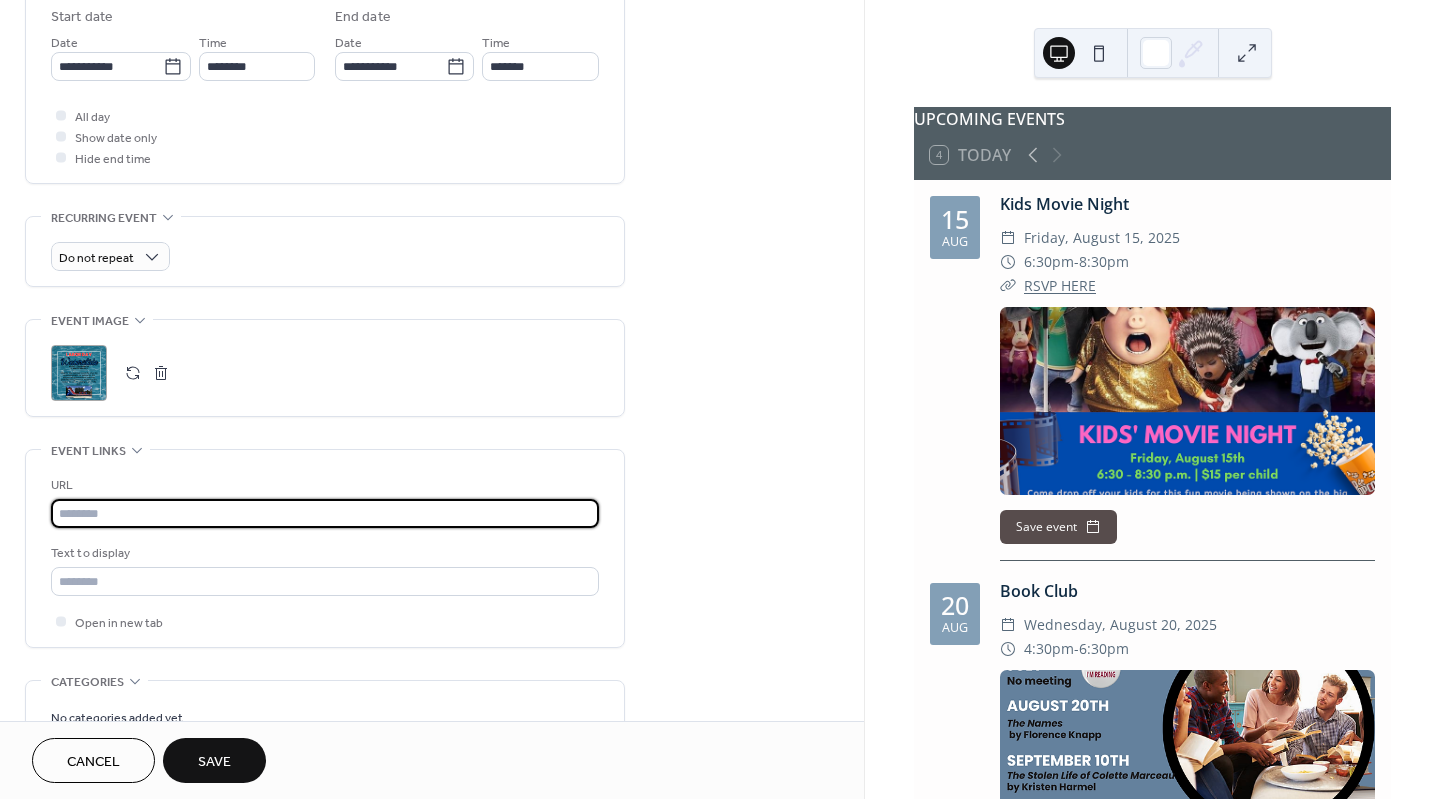 paste on "**********" 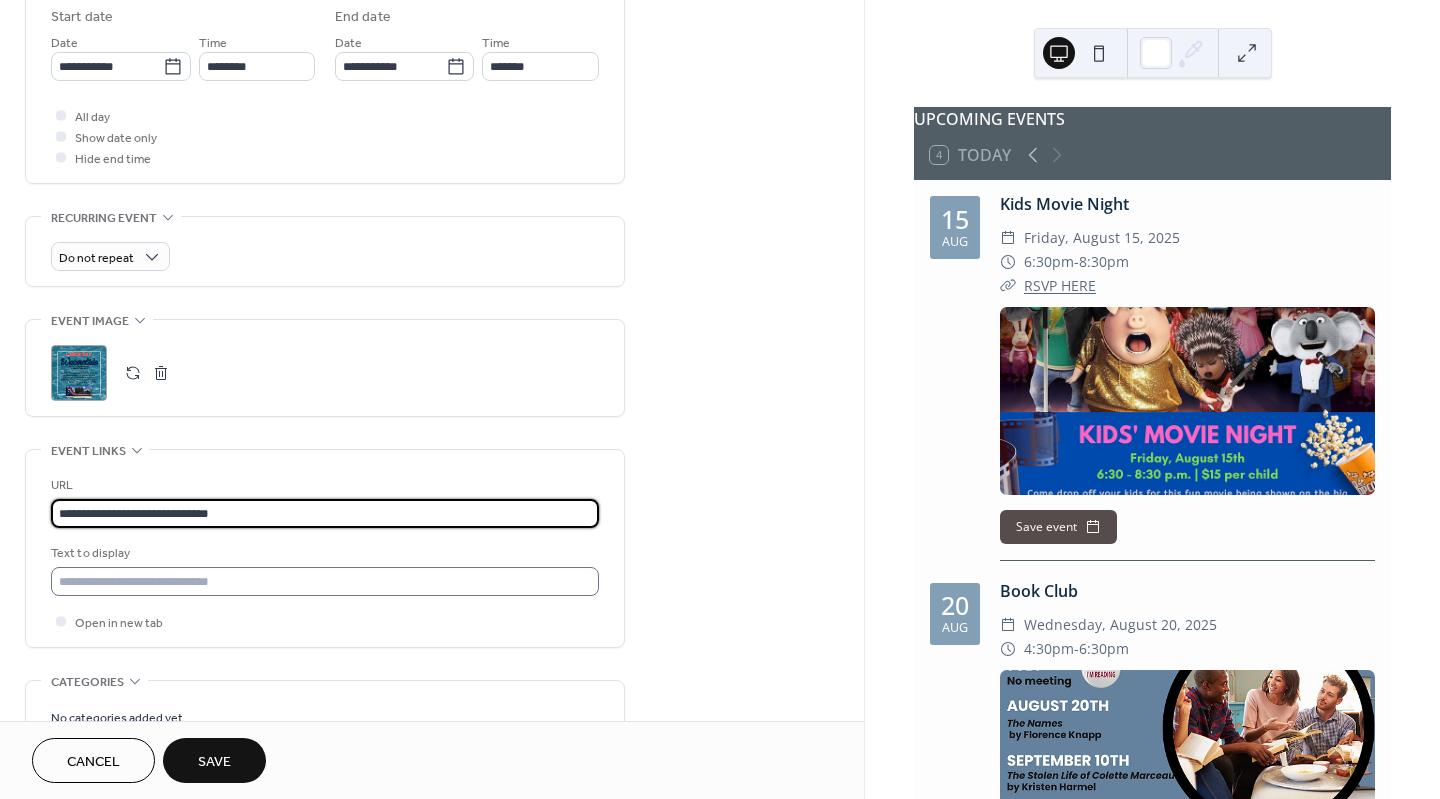 type on "**********" 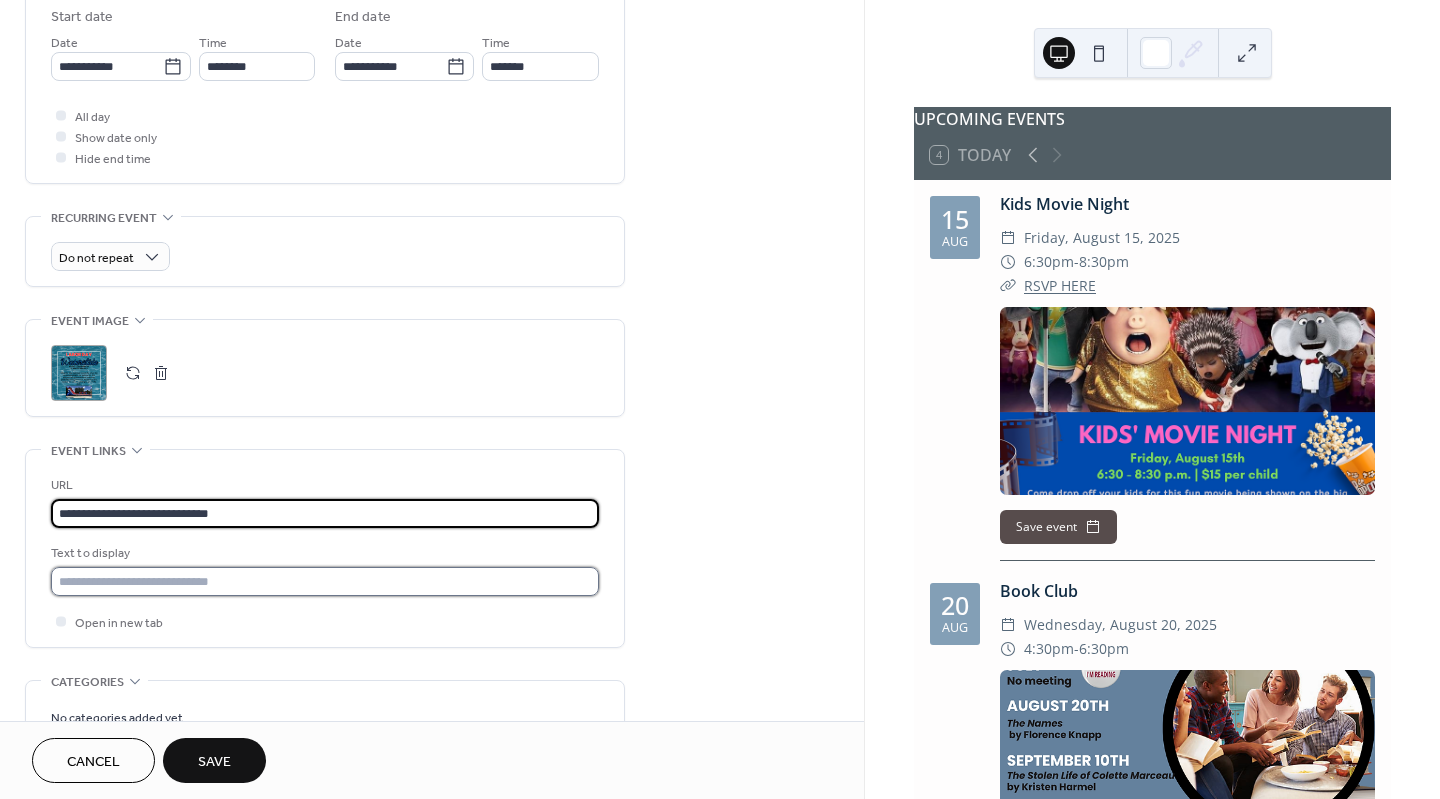 click at bounding box center [325, 581] 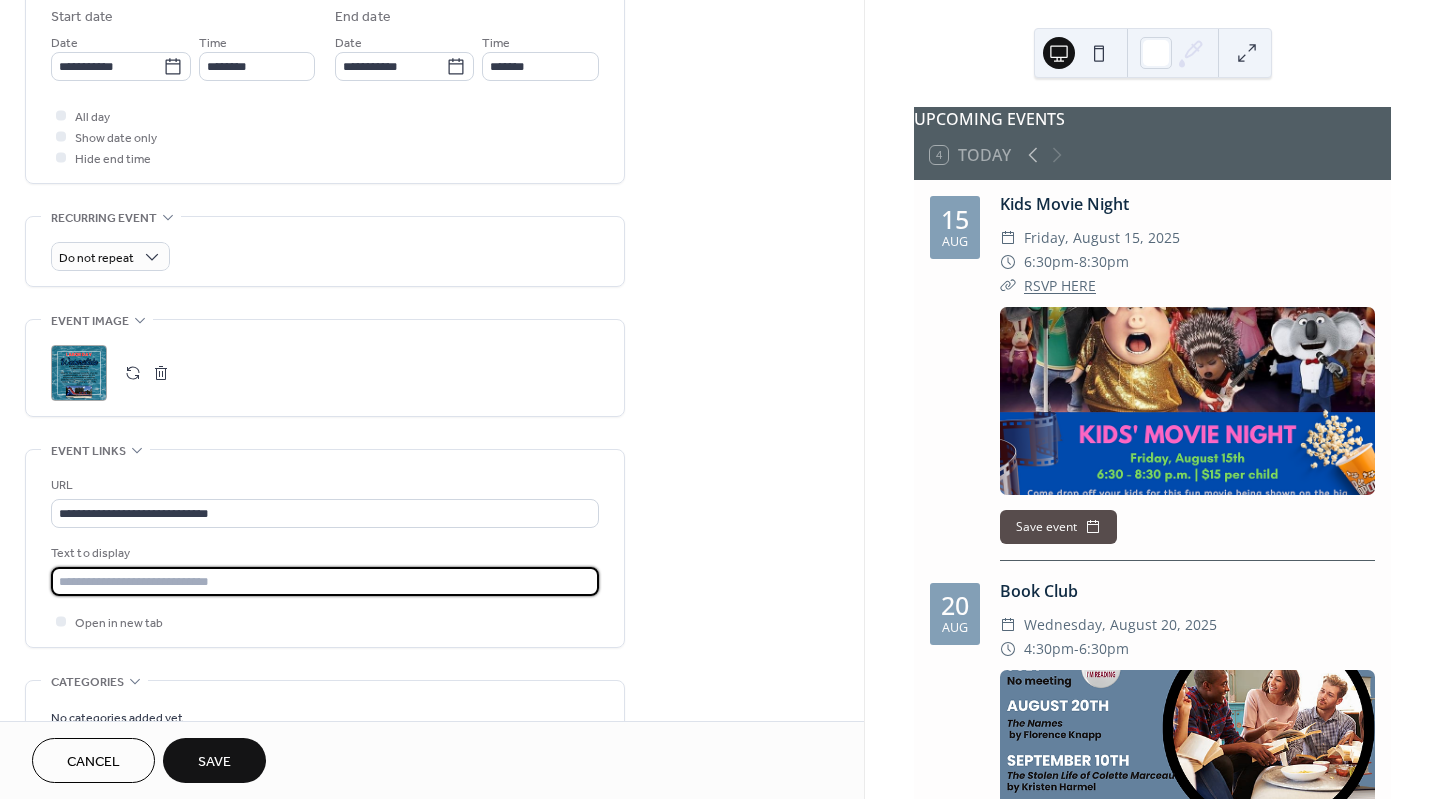type on "**********" 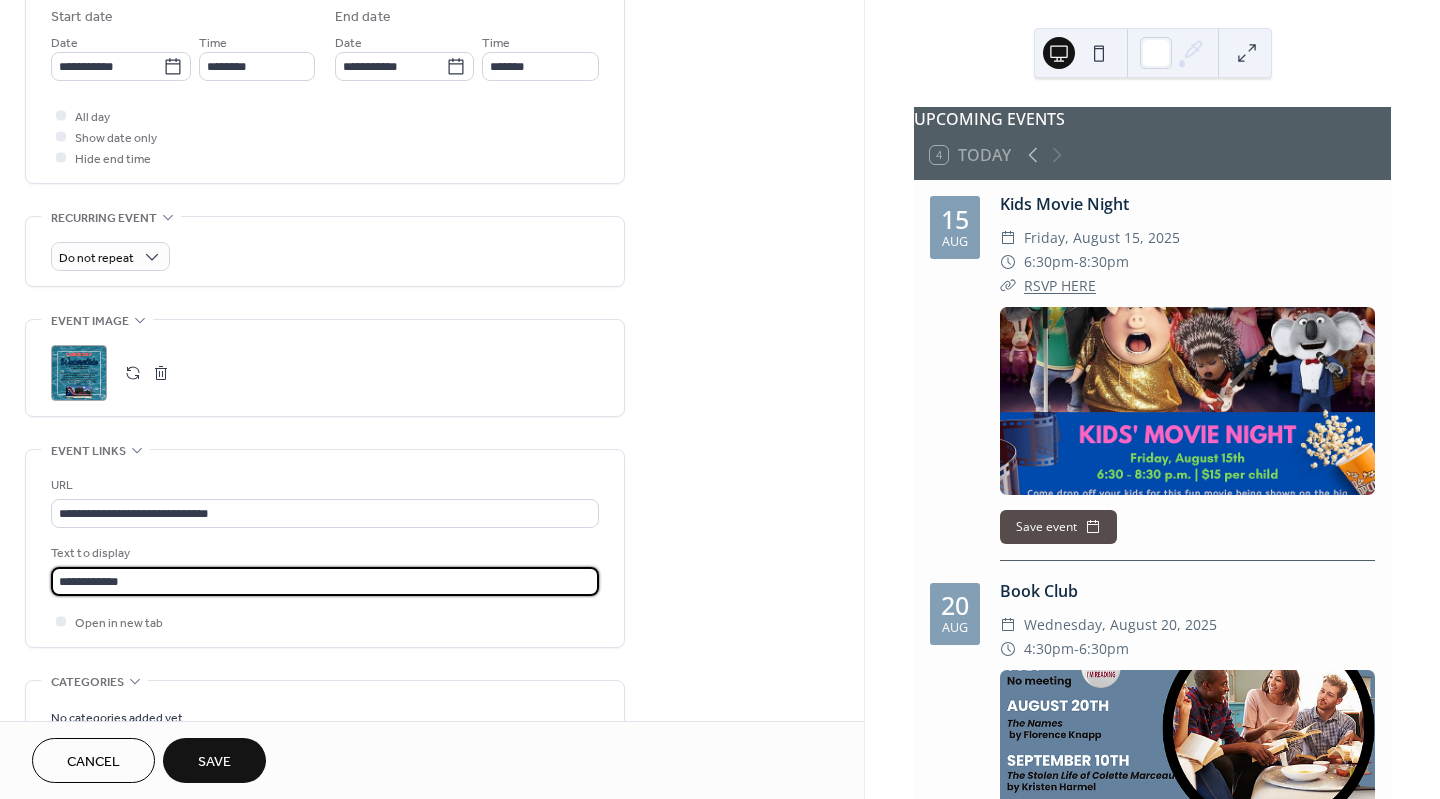 scroll, scrollTop: 843, scrollLeft: 0, axis: vertical 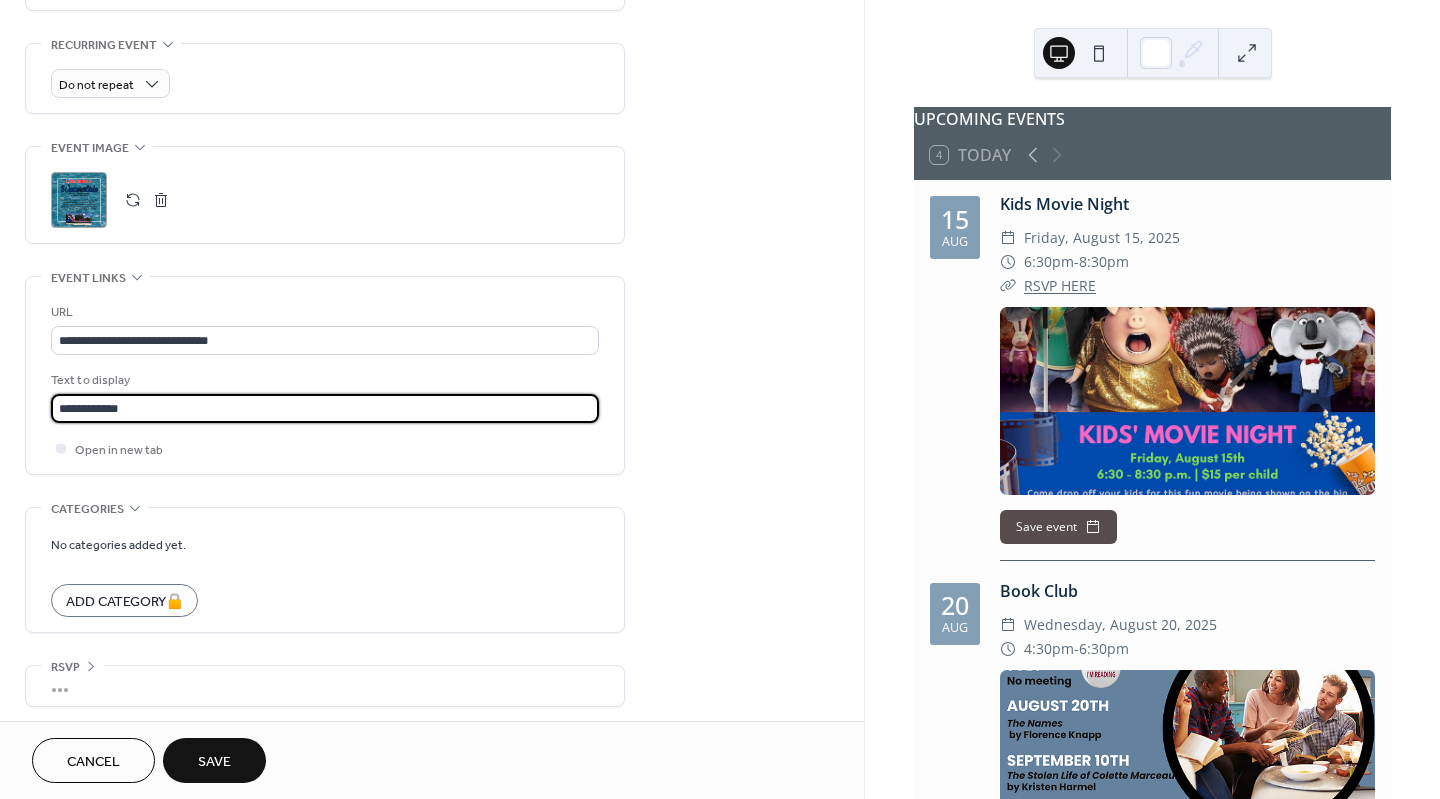 click on "Save" at bounding box center (214, 762) 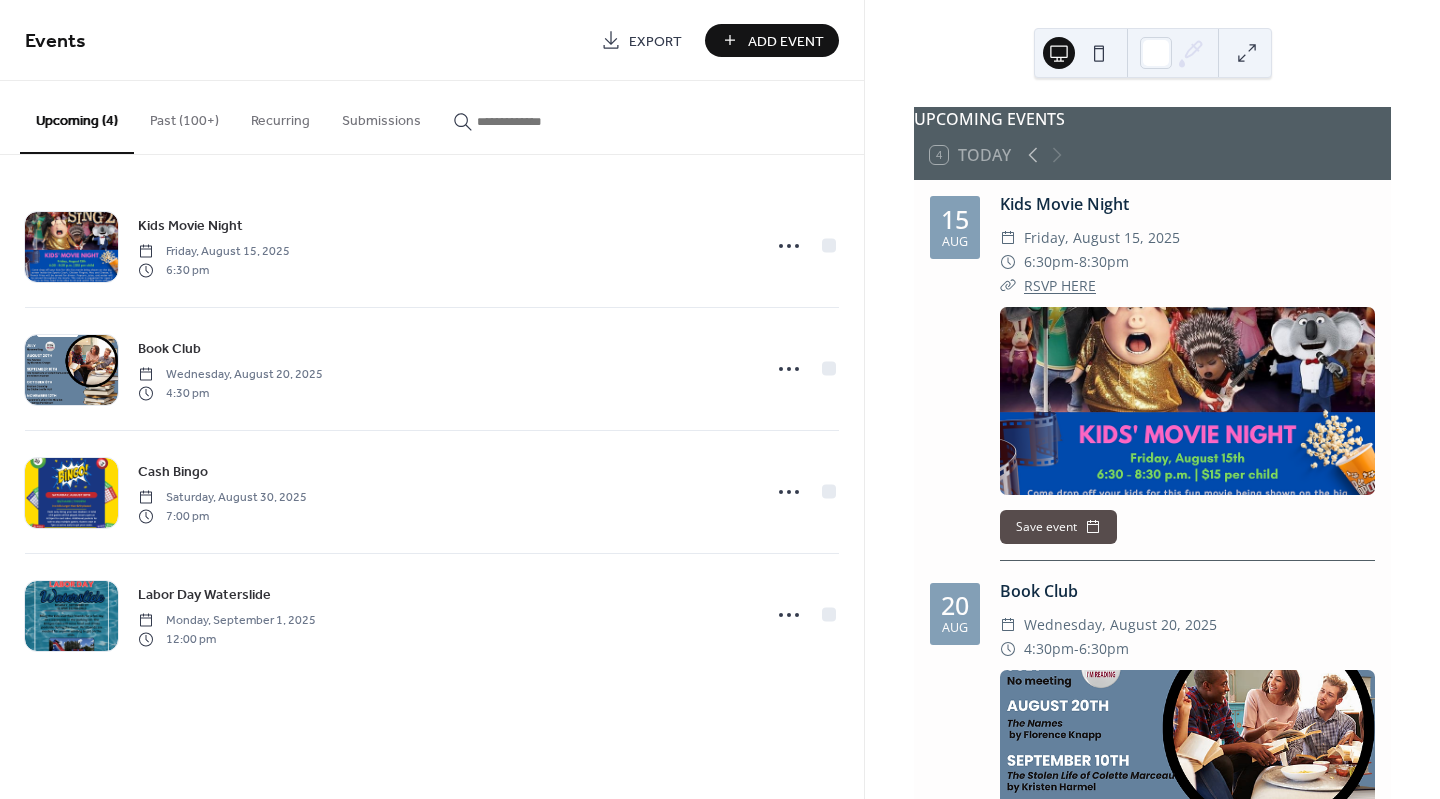 click on "Add Event" at bounding box center (786, 41) 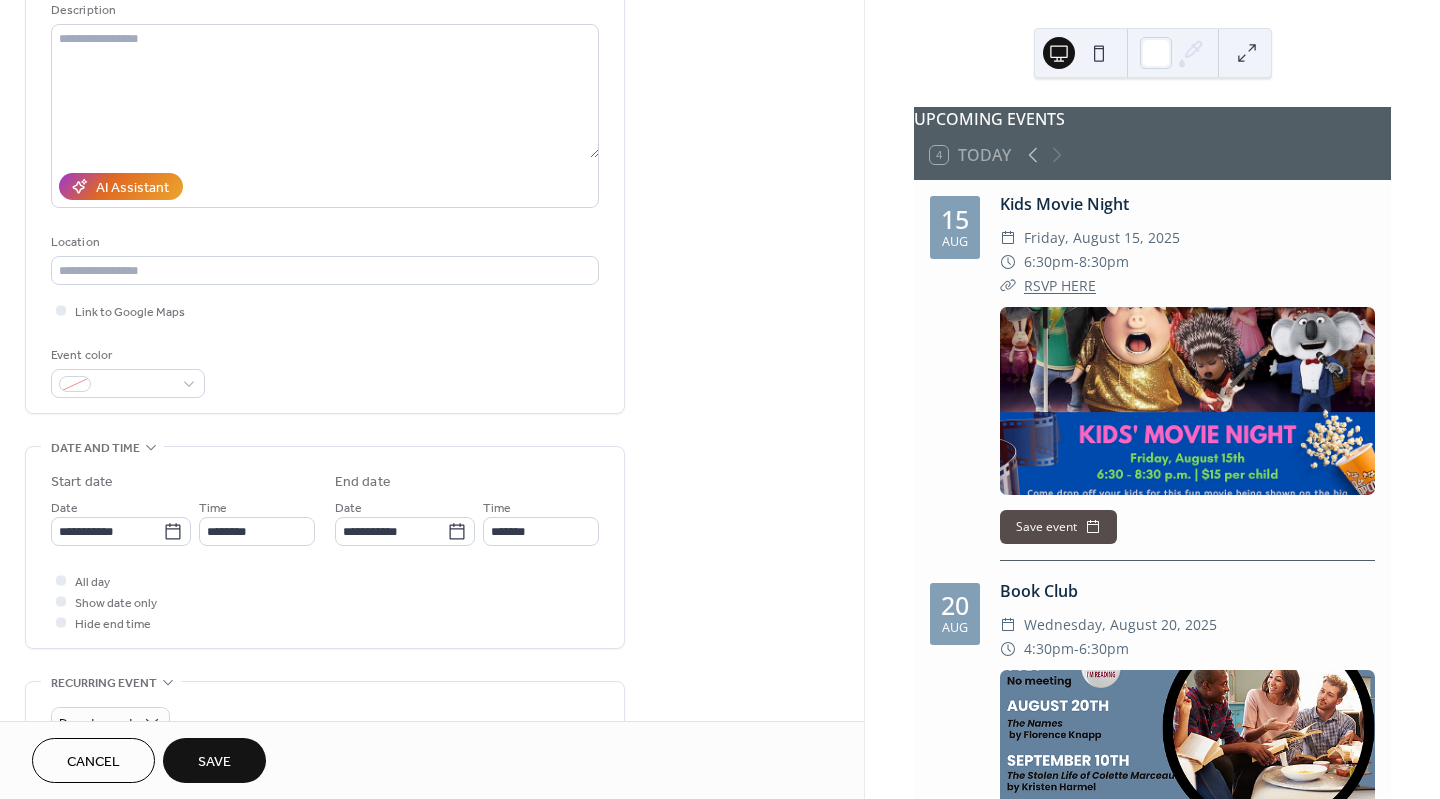 scroll, scrollTop: 213, scrollLeft: 0, axis: vertical 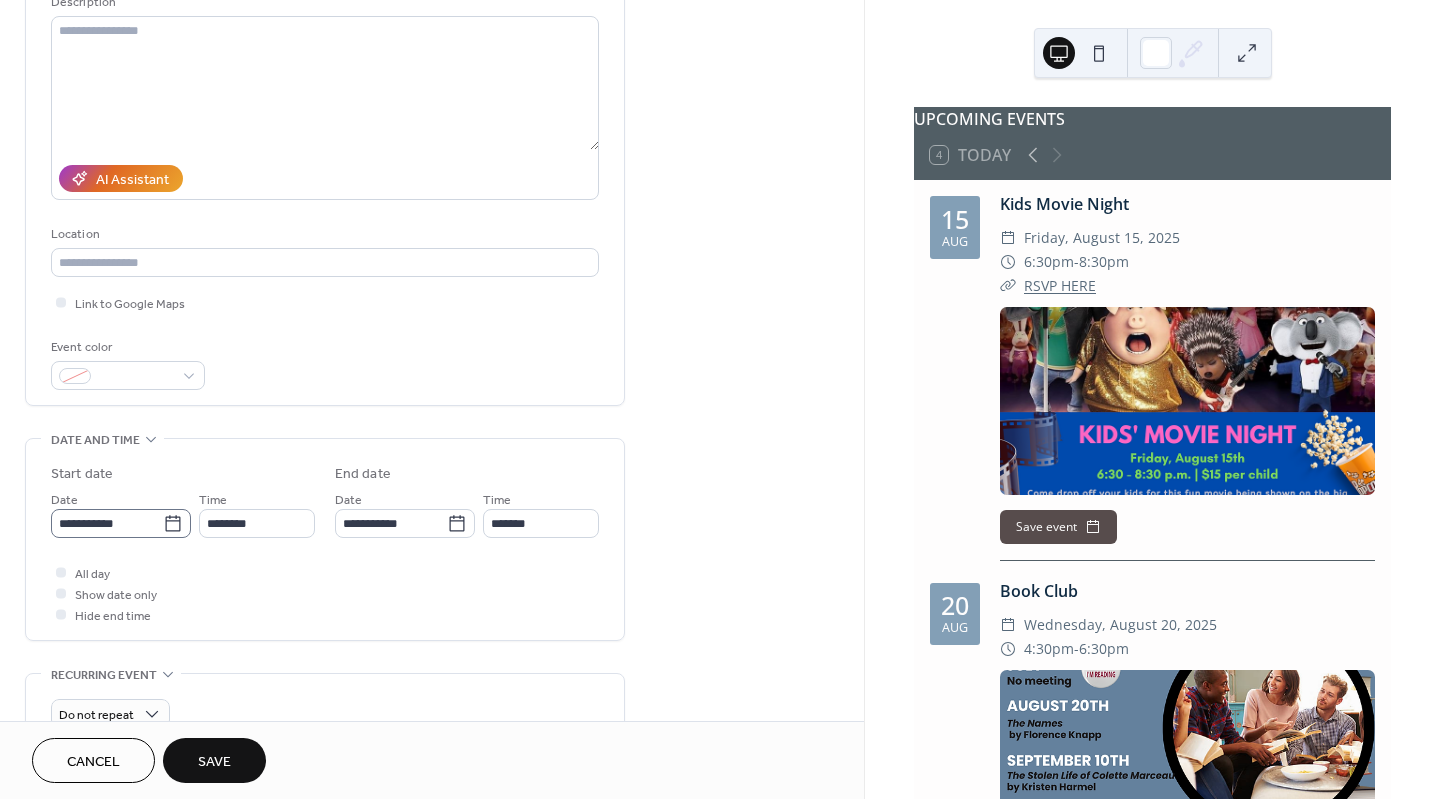 type on "**********" 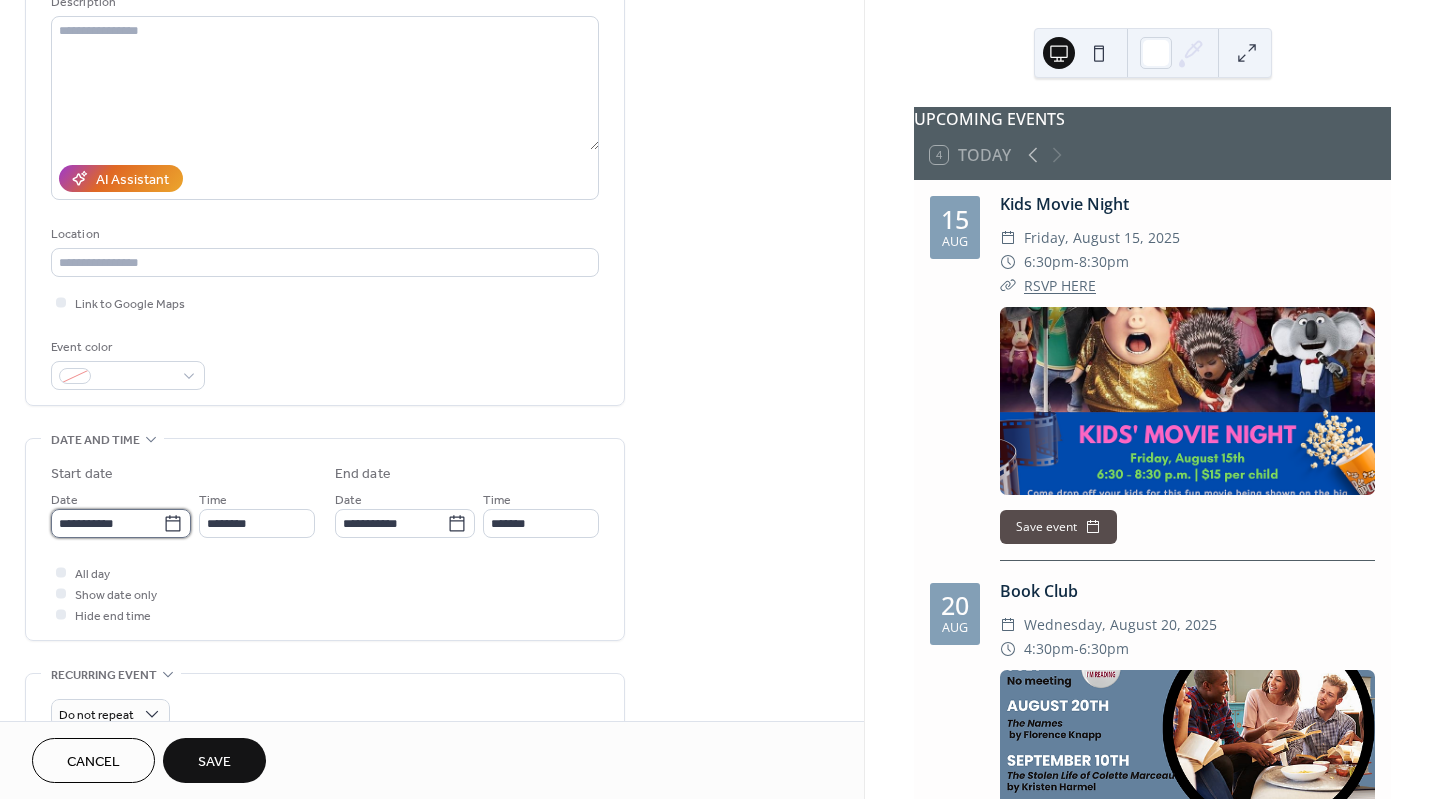 click on "**********" at bounding box center [107, 523] 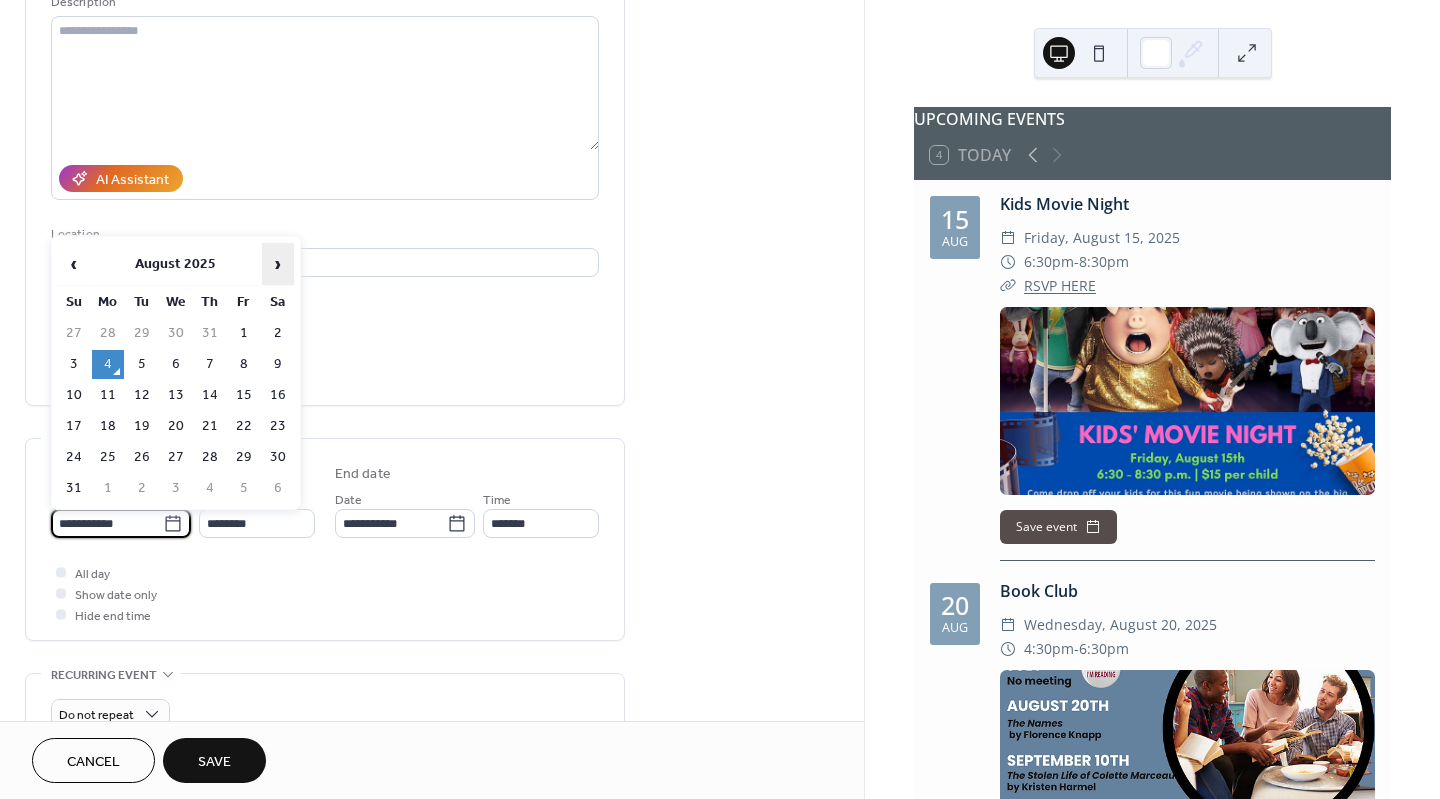 click on "›" at bounding box center (278, 264) 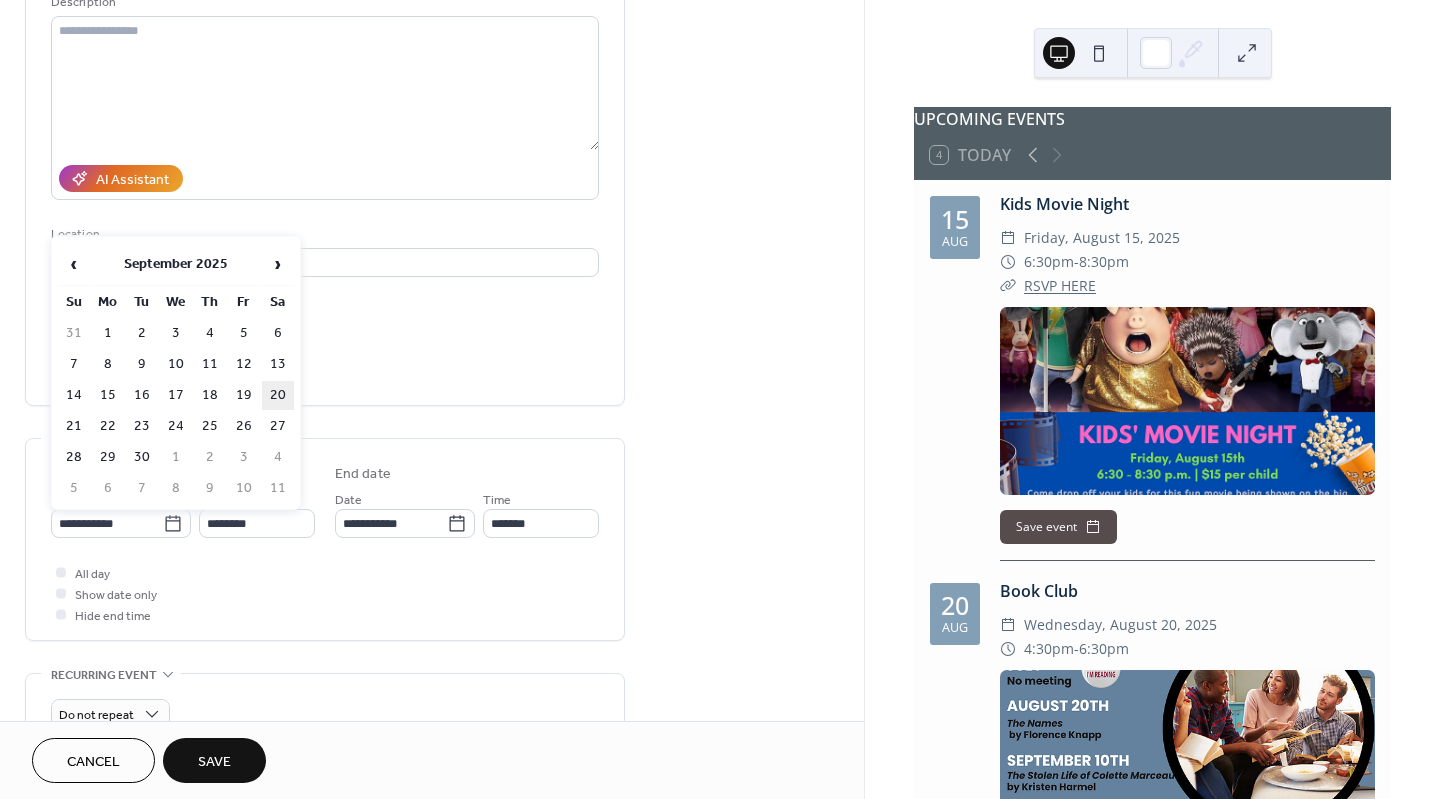click on "20" at bounding box center [278, 395] 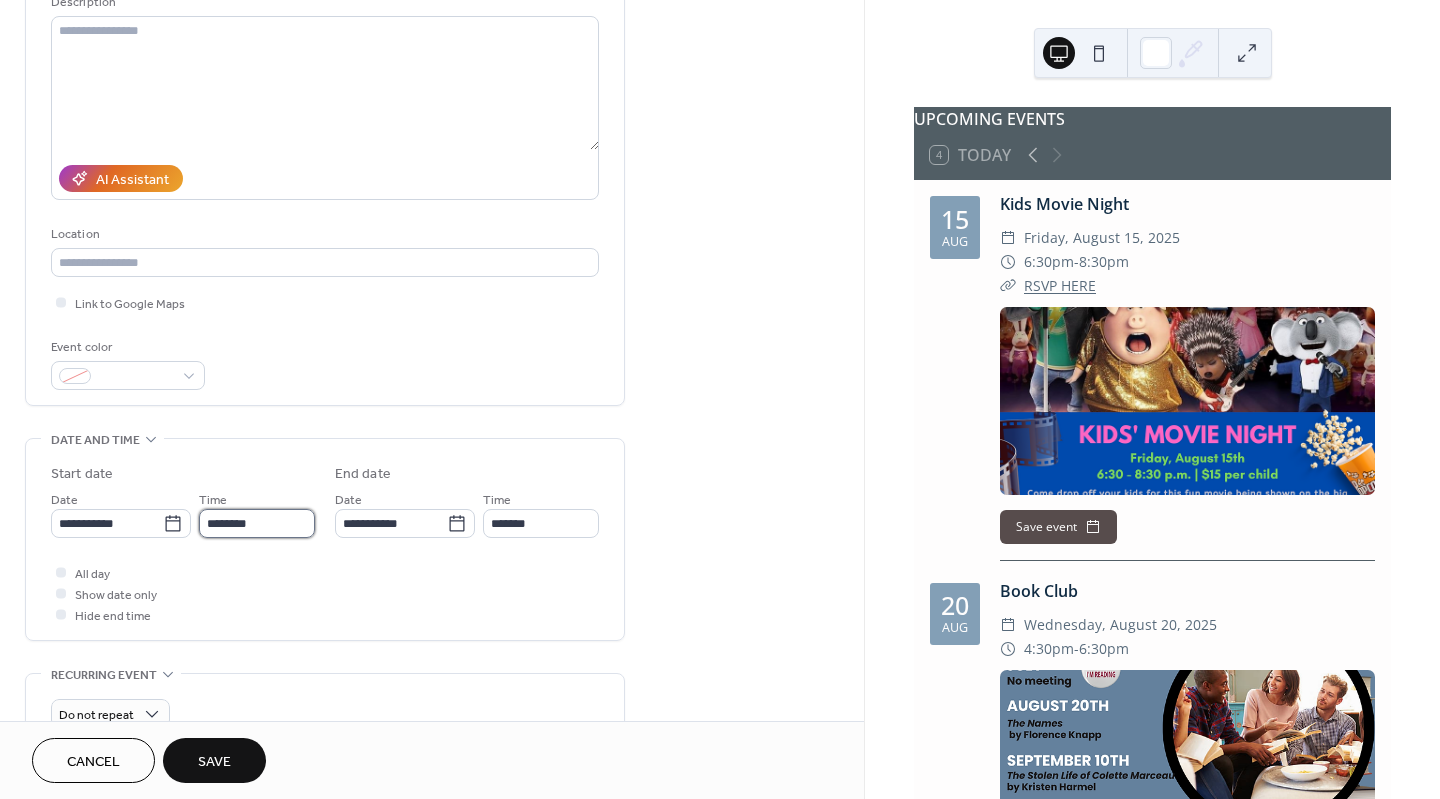 click on "********" at bounding box center [257, 523] 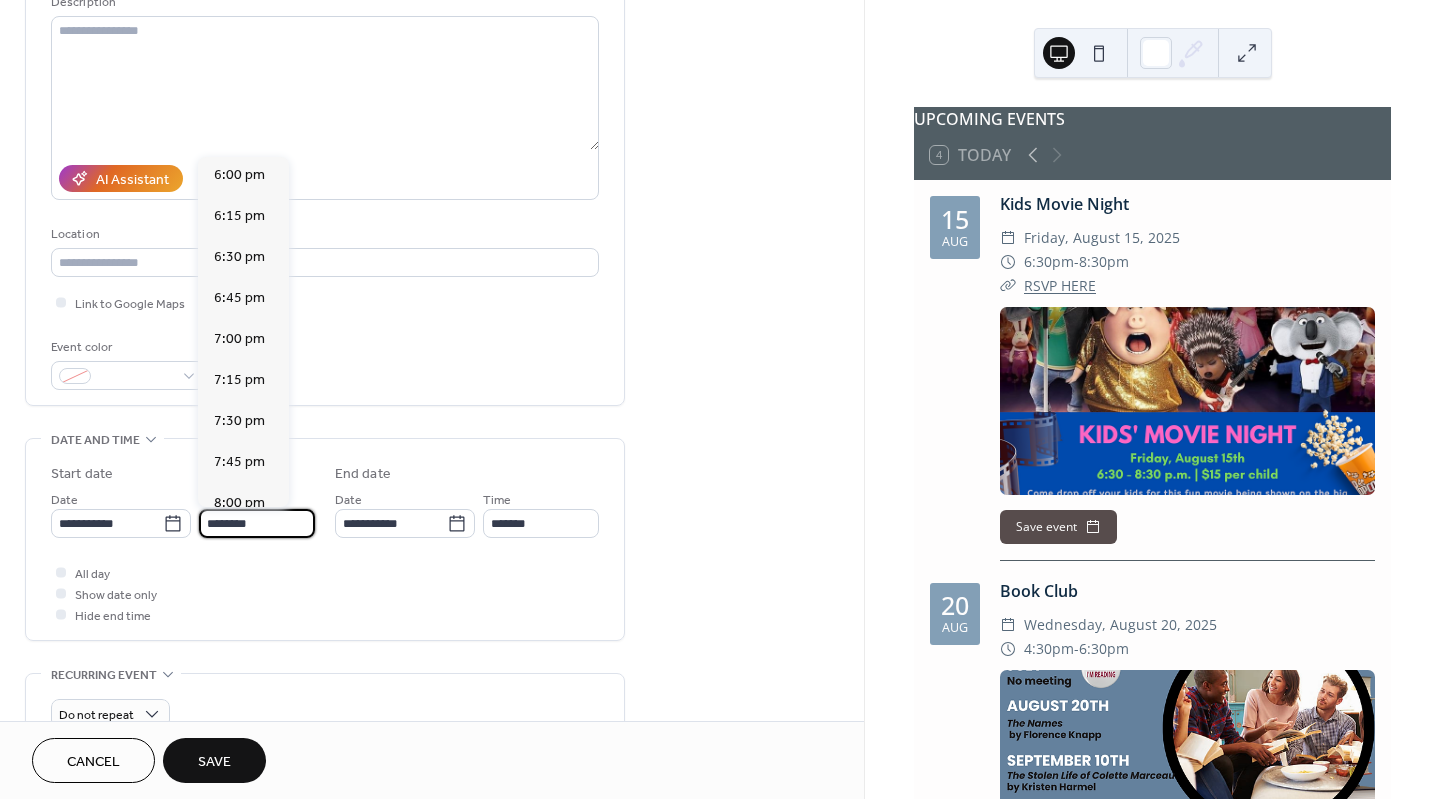 scroll, scrollTop: 2955, scrollLeft: 0, axis: vertical 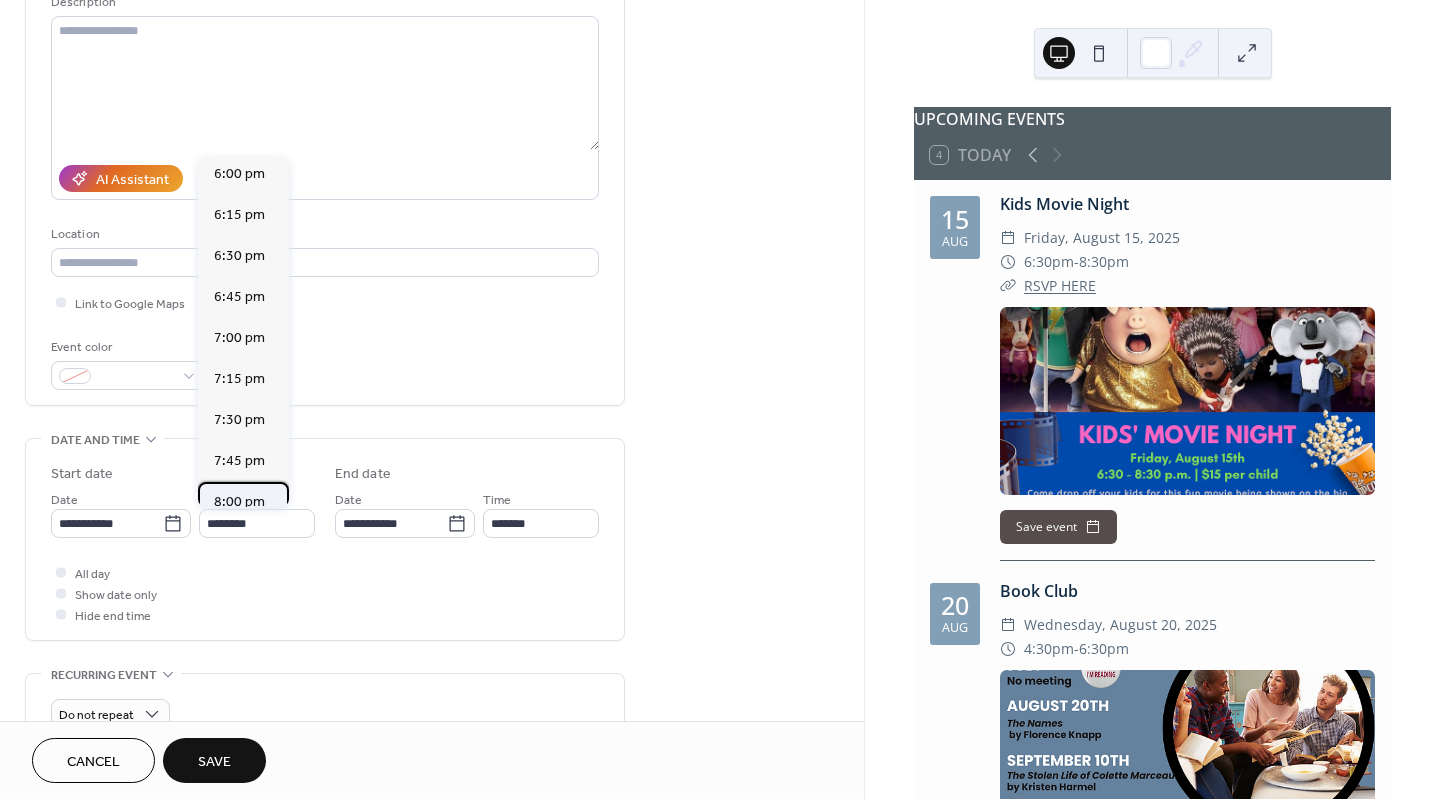 click on "8:00 pm" at bounding box center (243, 502) 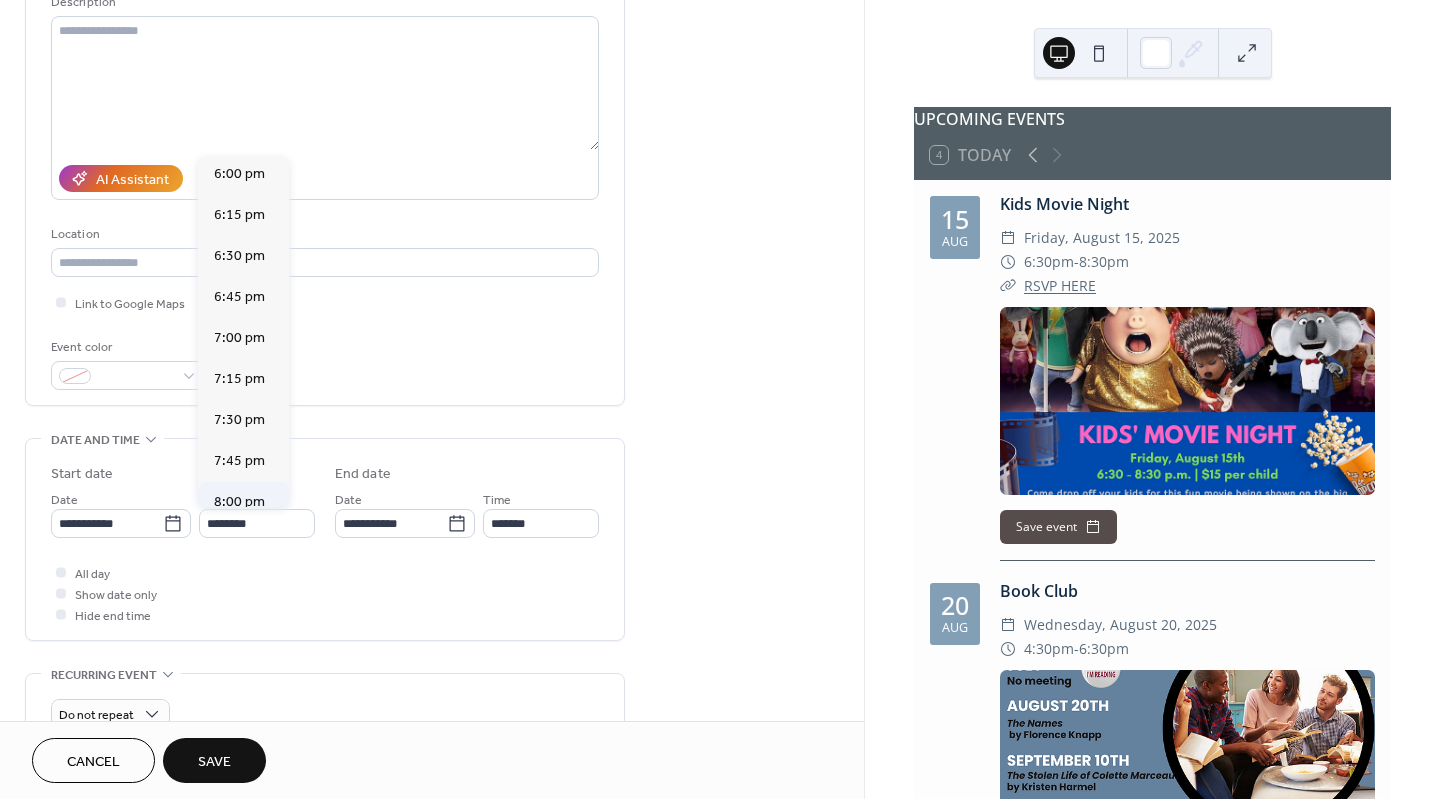type on "*******" 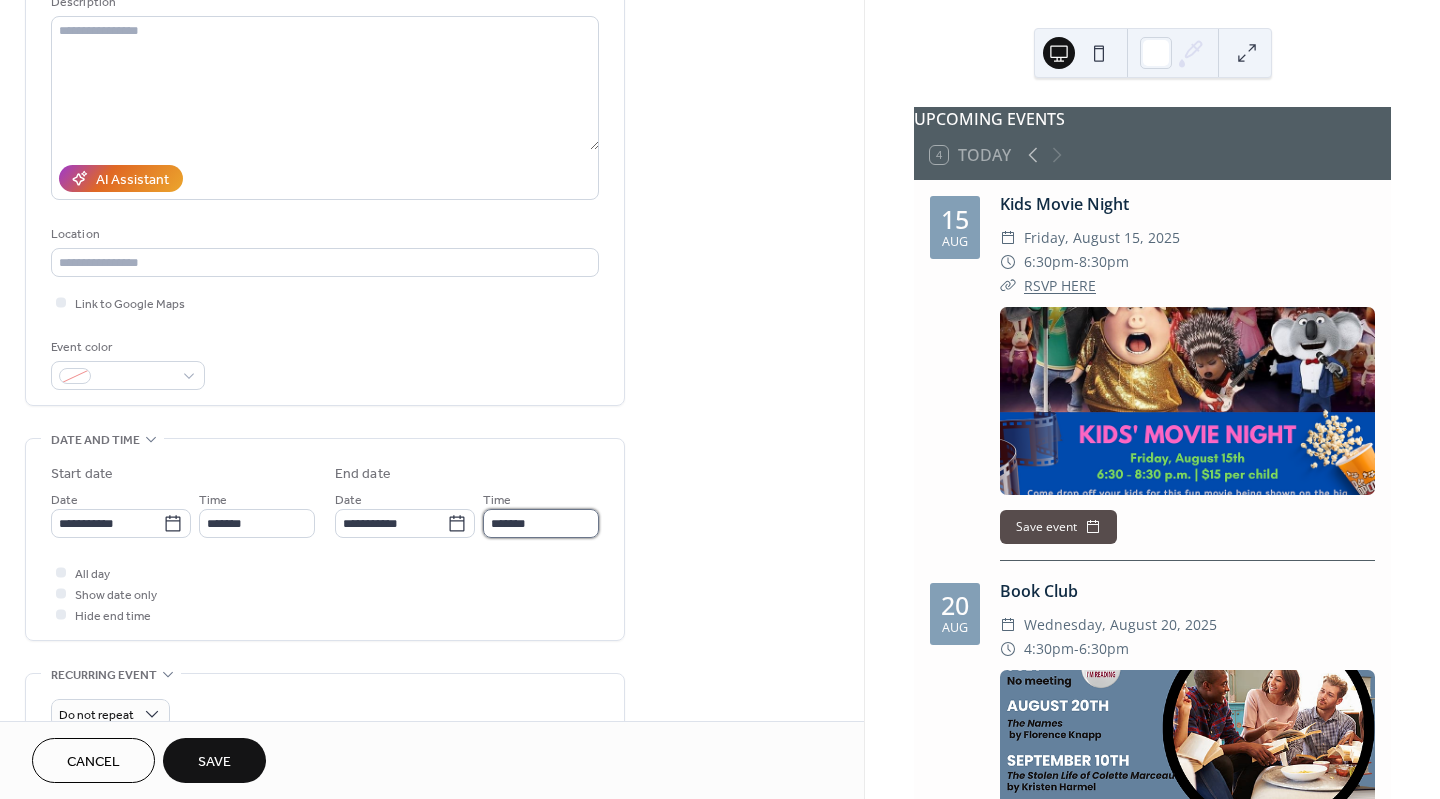 click on "*******" at bounding box center (541, 523) 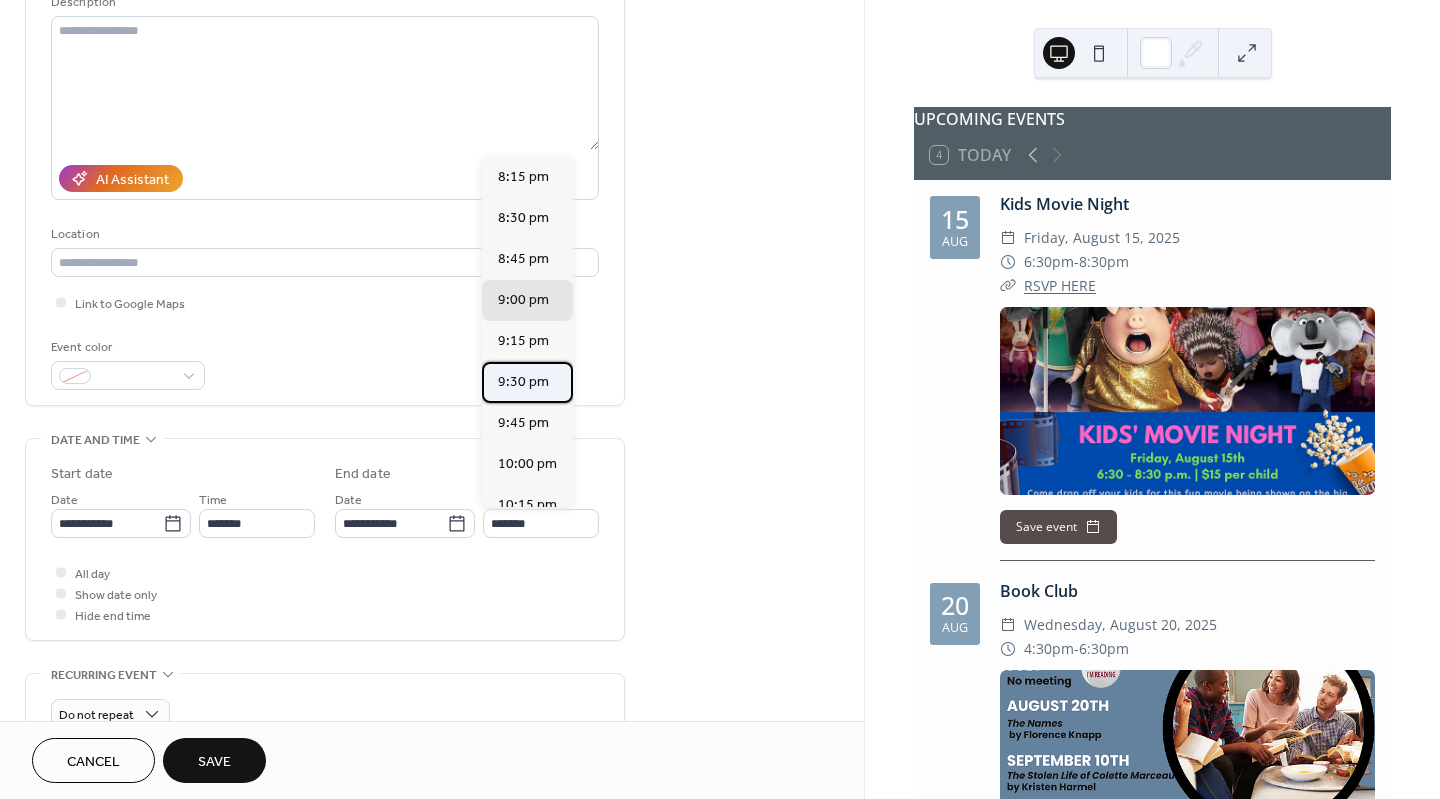 click on "9:30 pm" at bounding box center (523, 382) 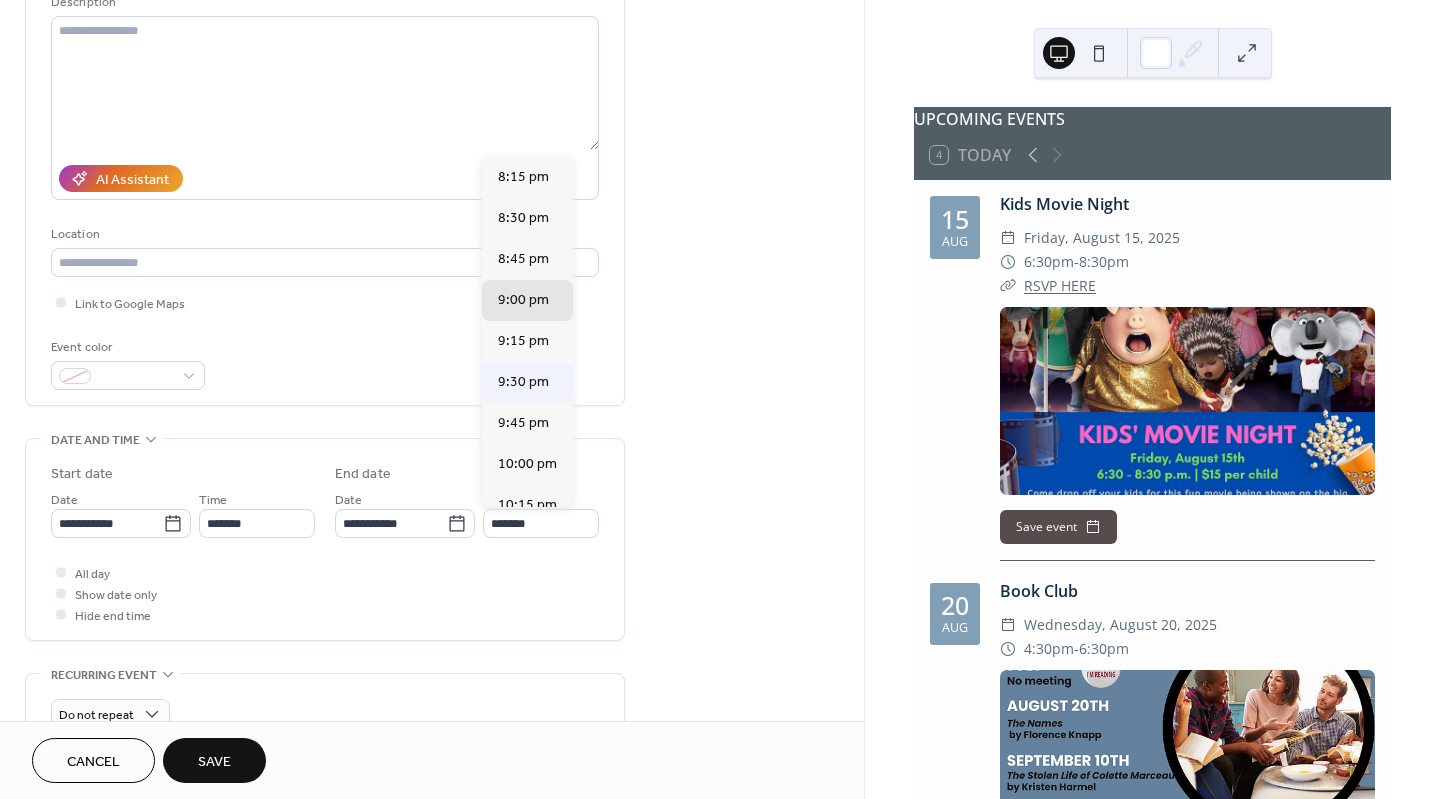 type on "*******" 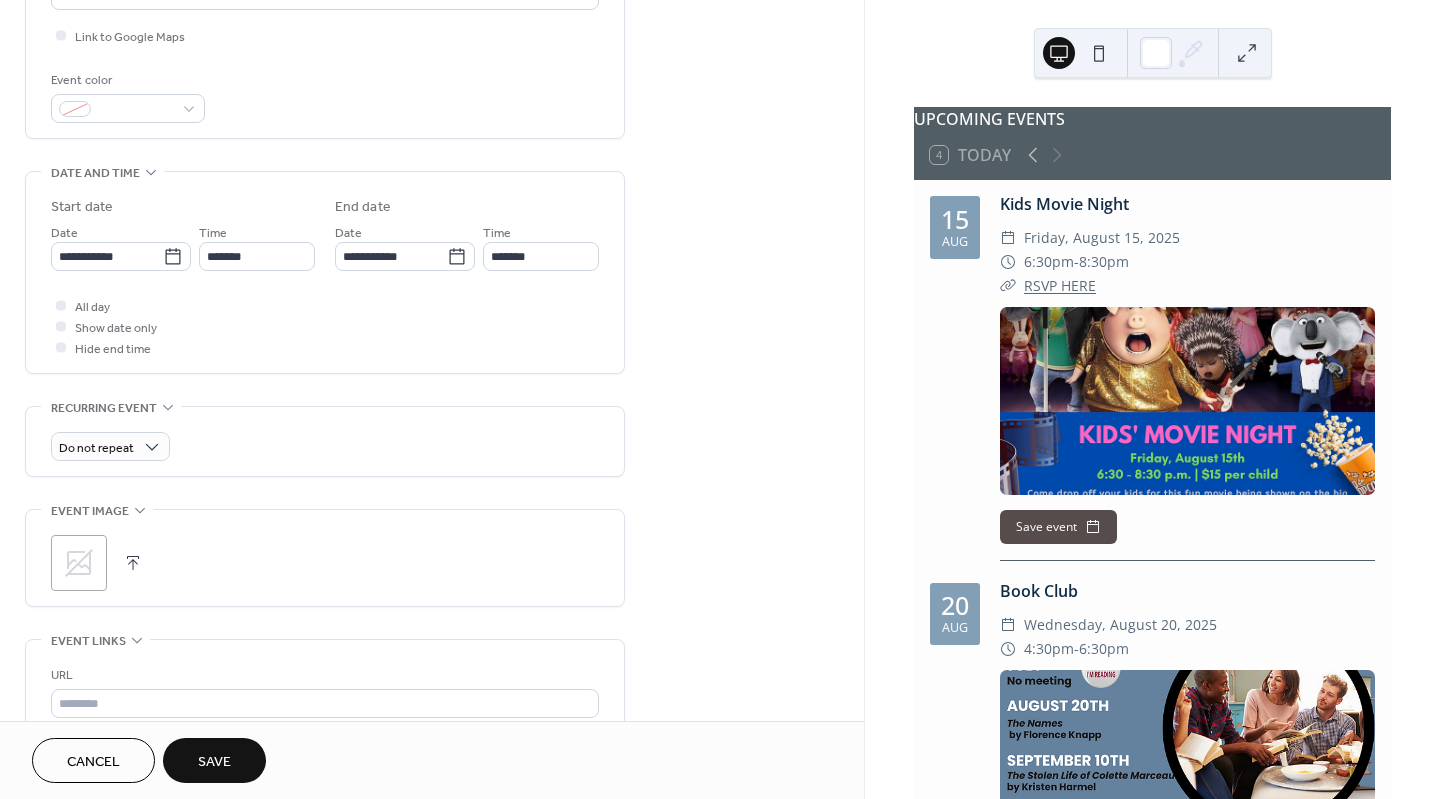 scroll, scrollTop: 481, scrollLeft: 0, axis: vertical 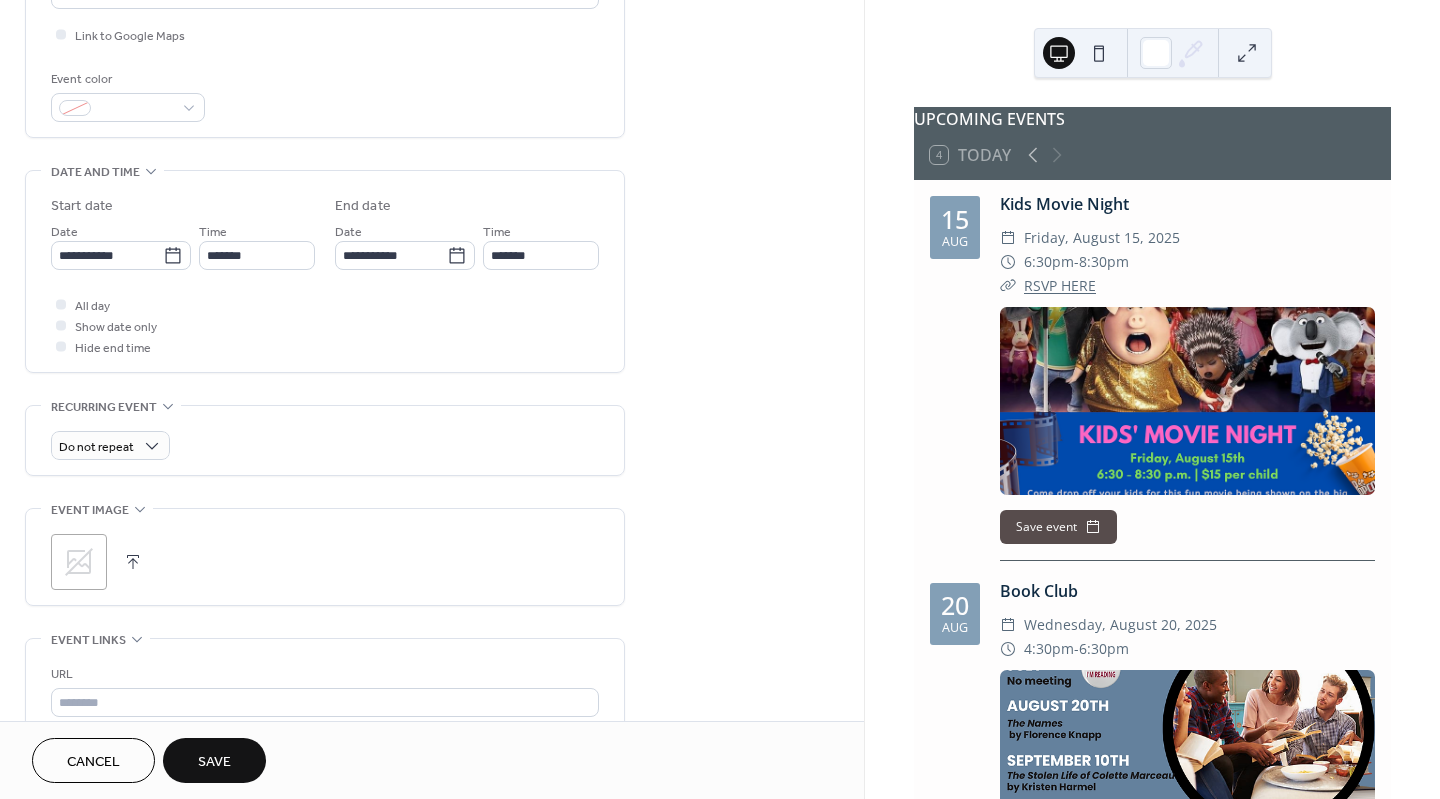 click at bounding box center [133, 562] 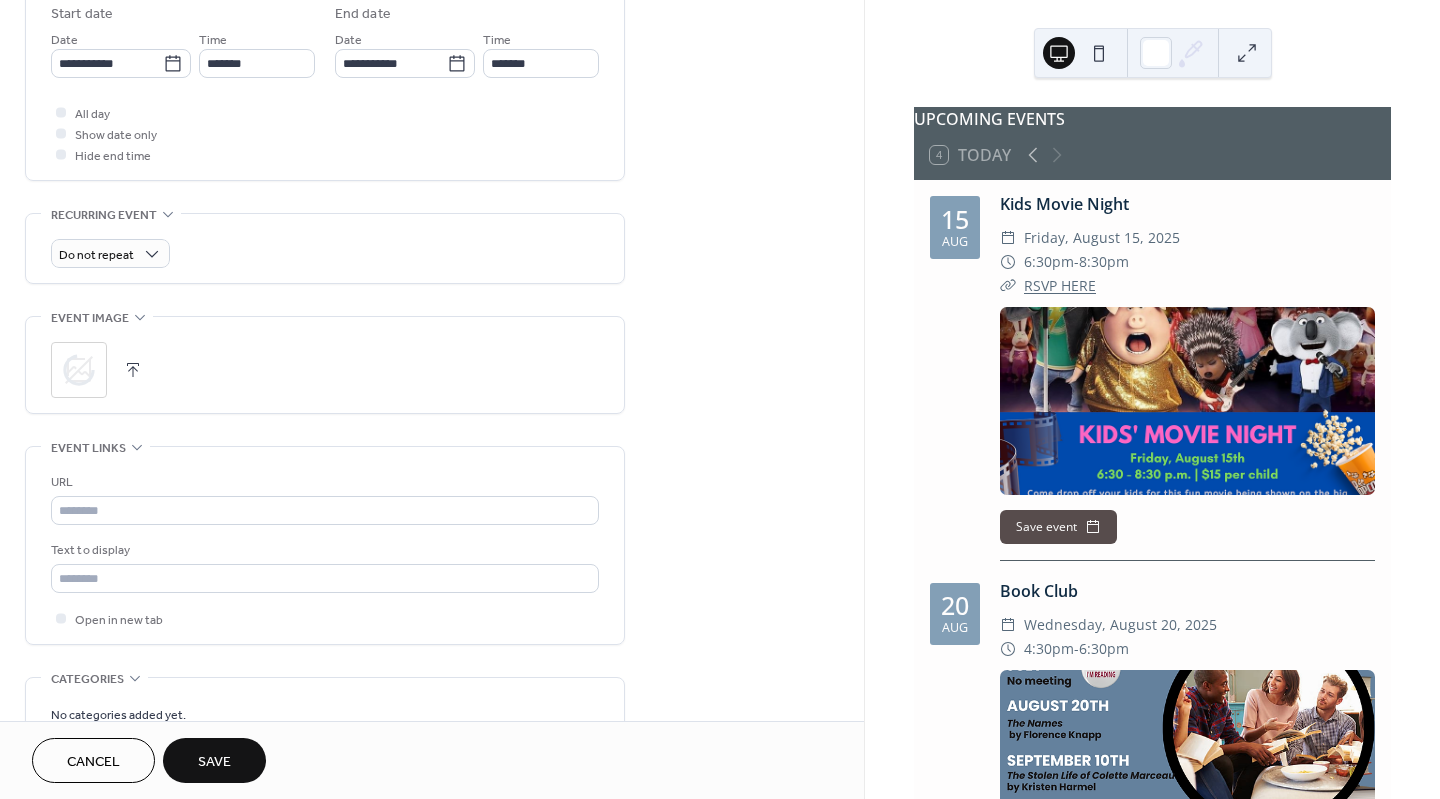scroll, scrollTop: 707, scrollLeft: 0, axis: vertical 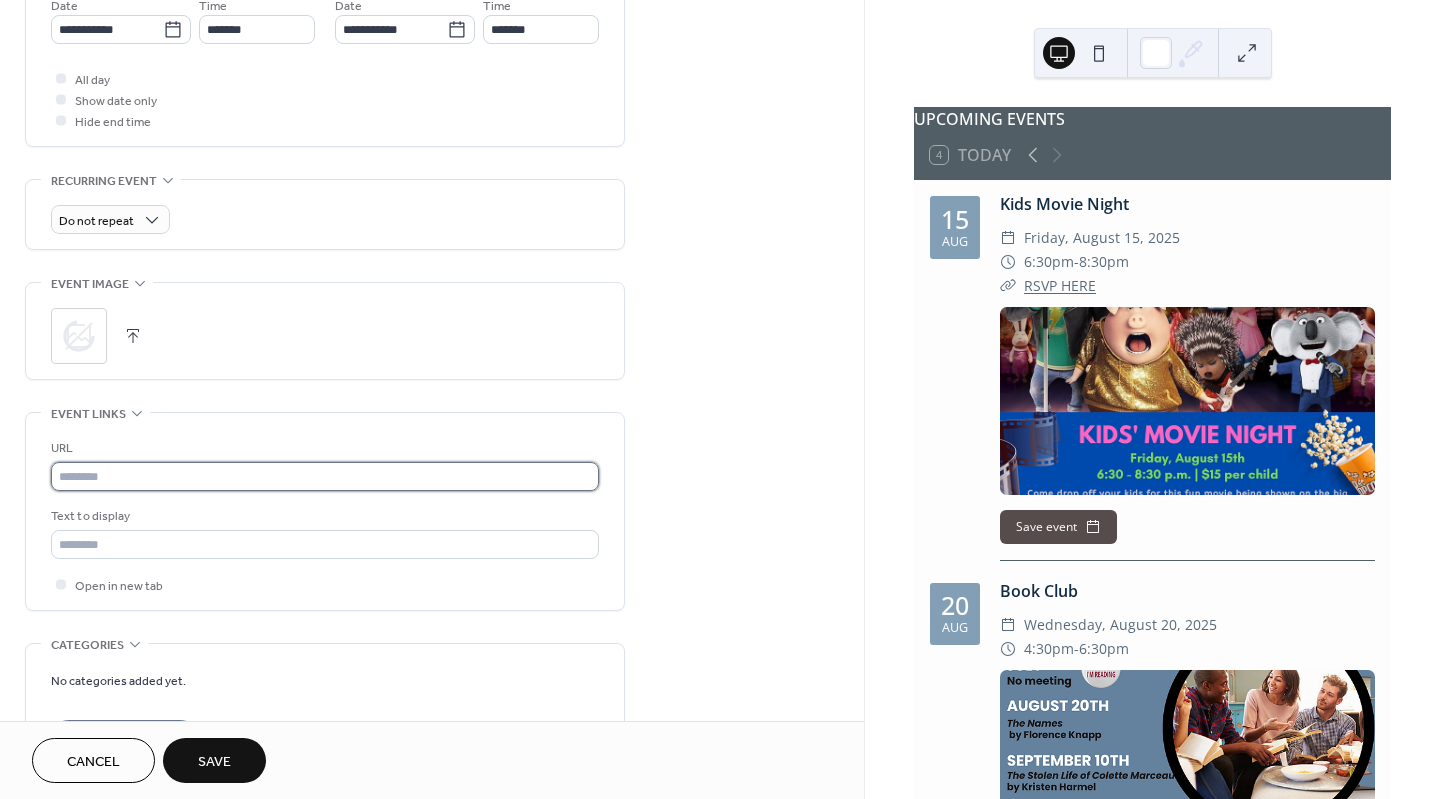 click at bounding box center [325, 476] 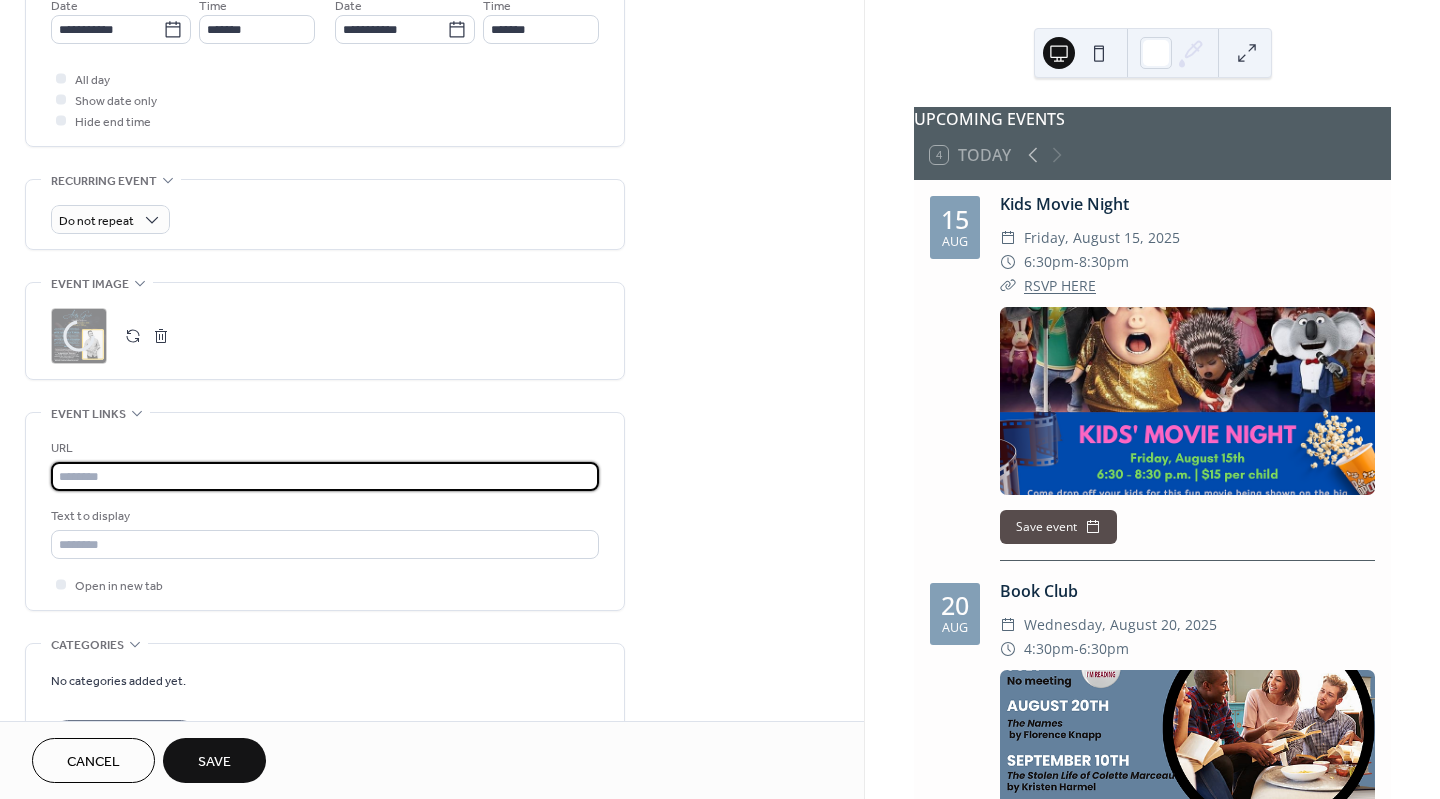 paste on "**********" 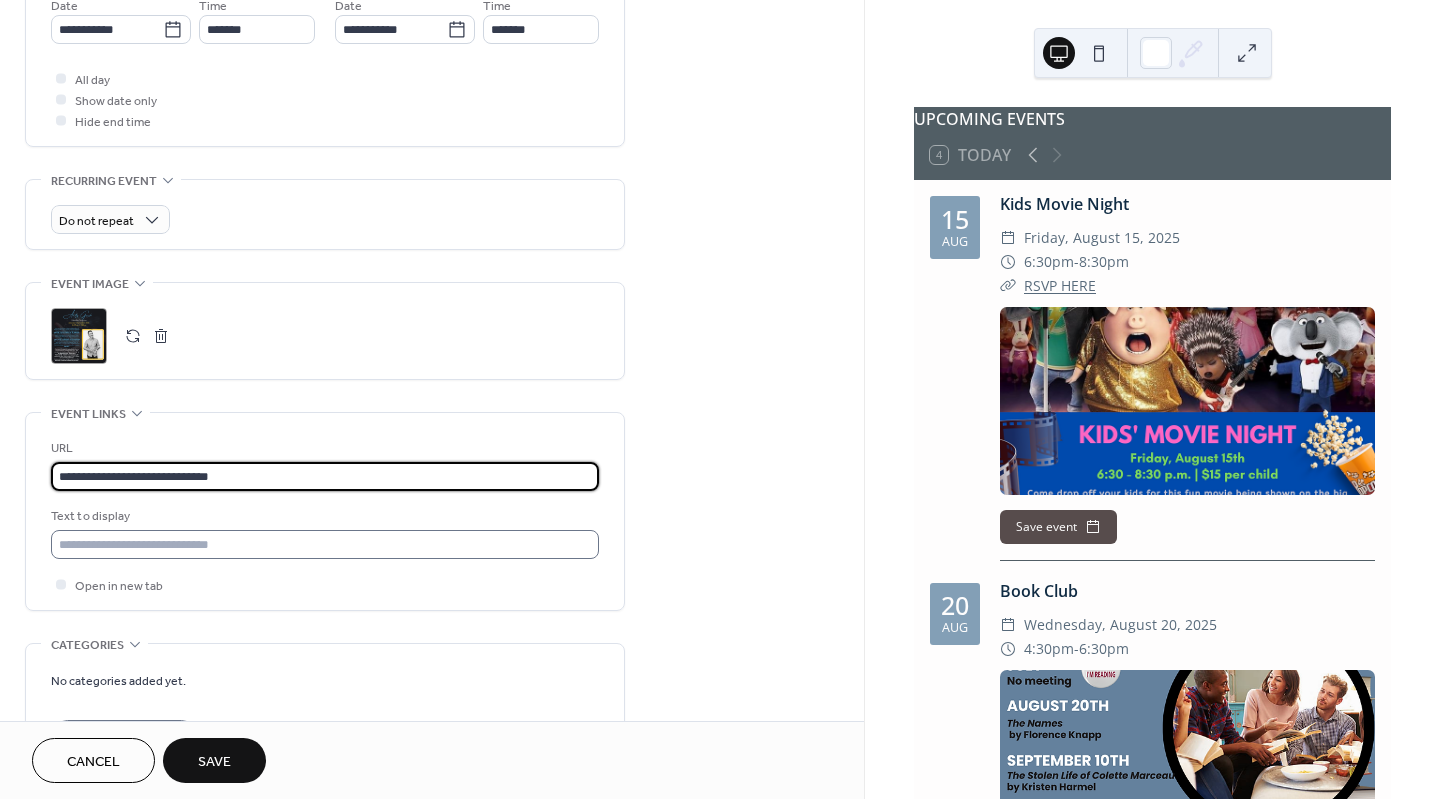 type on "**********" 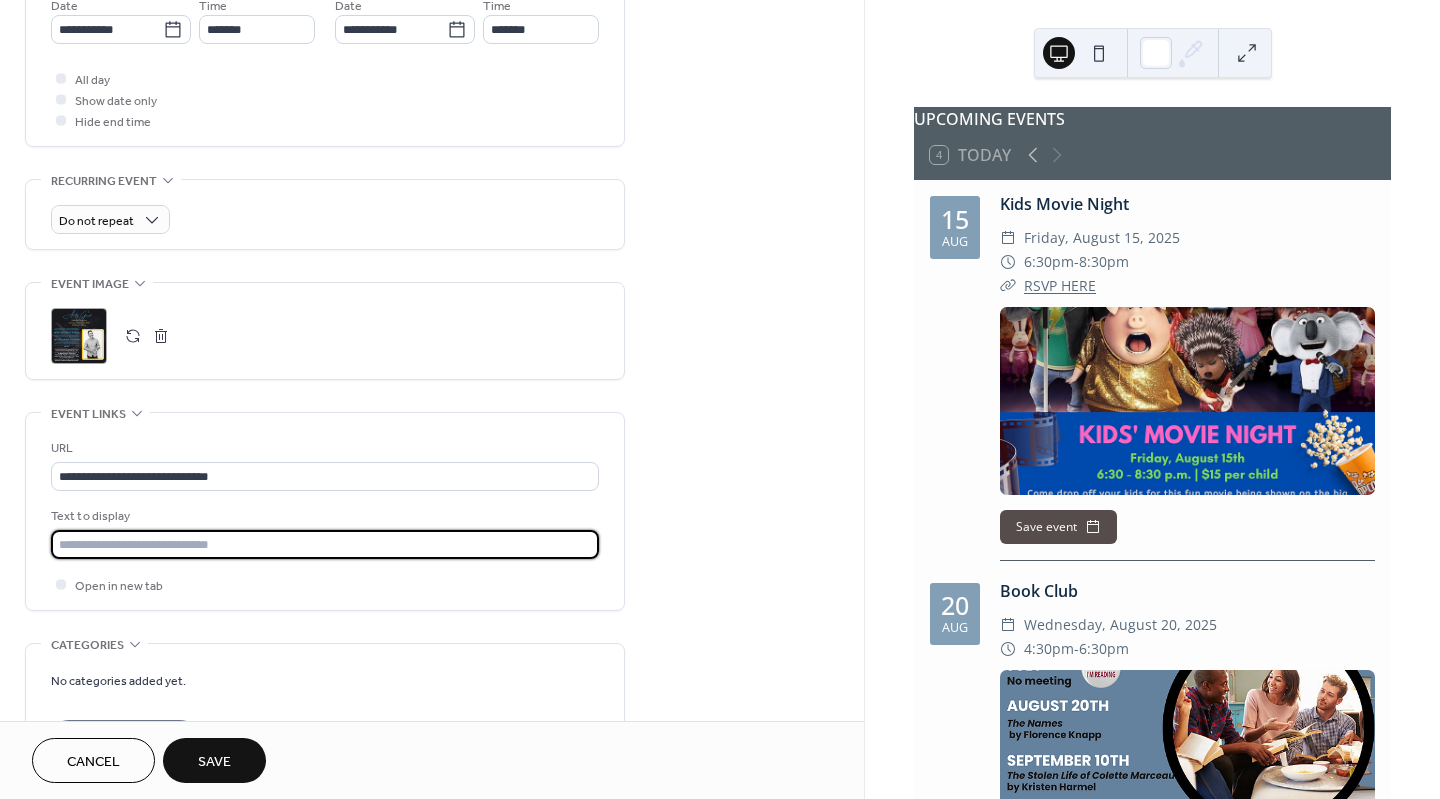 click at bounding box center [325, 544] 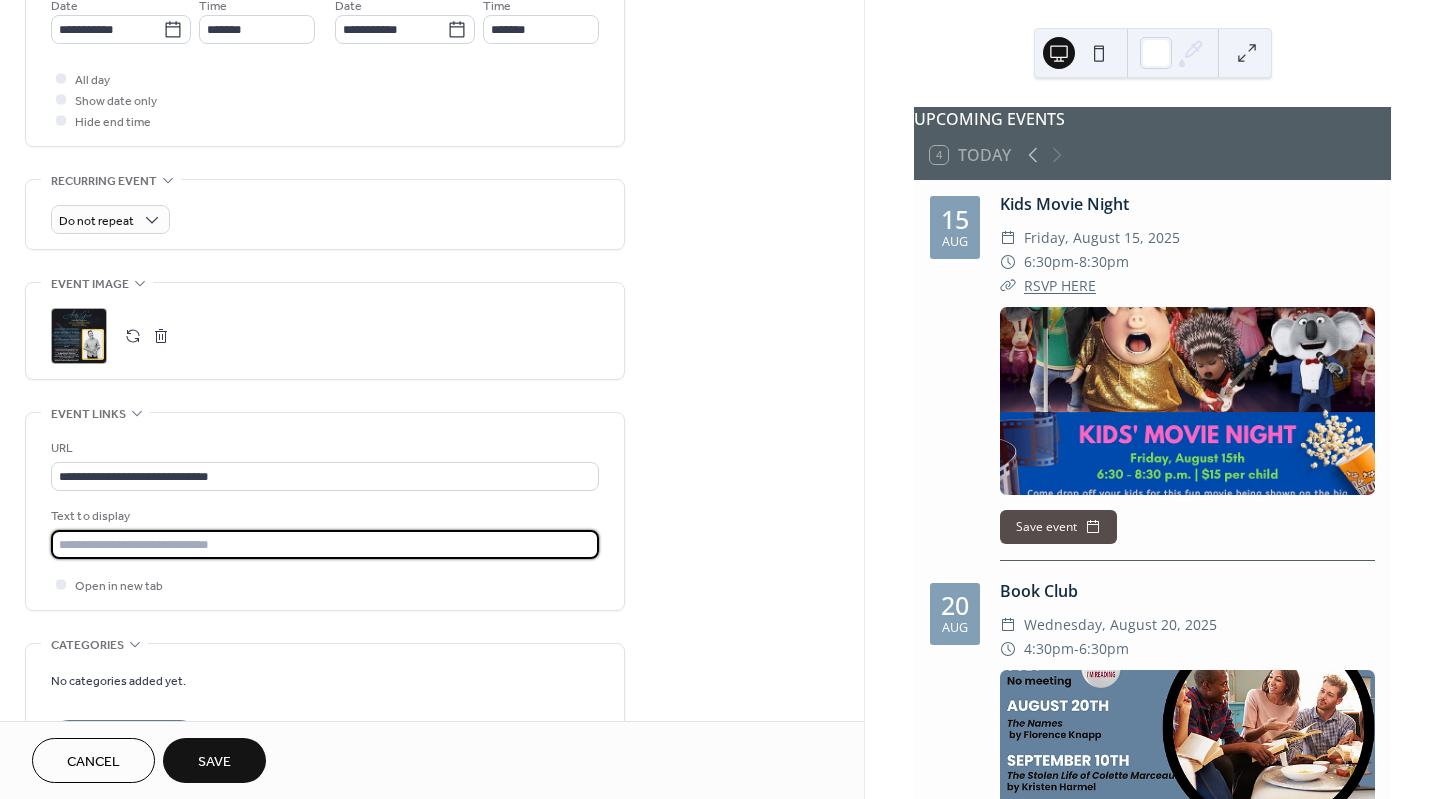 type on "**********" 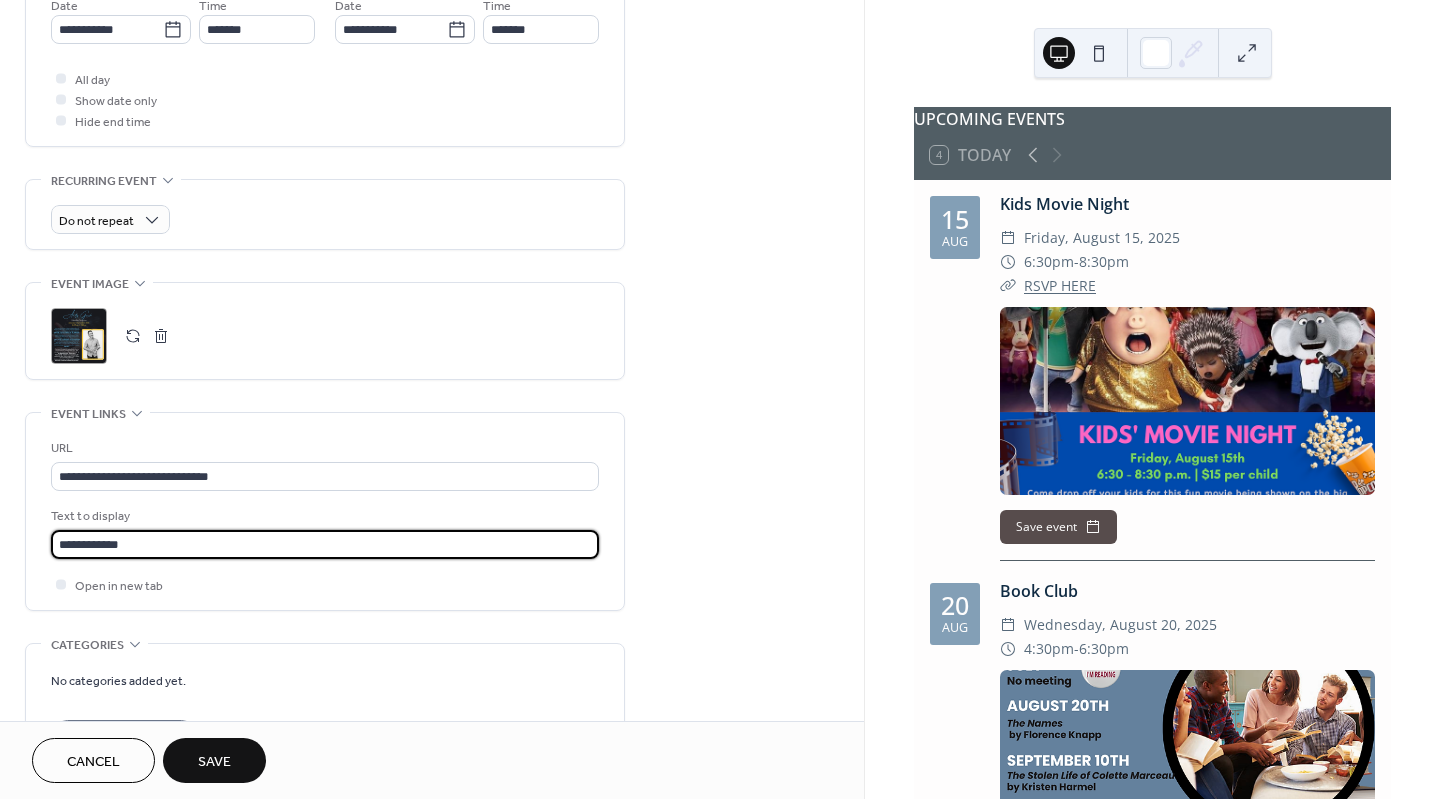 click on "Save" at bounding box center [214, 762] 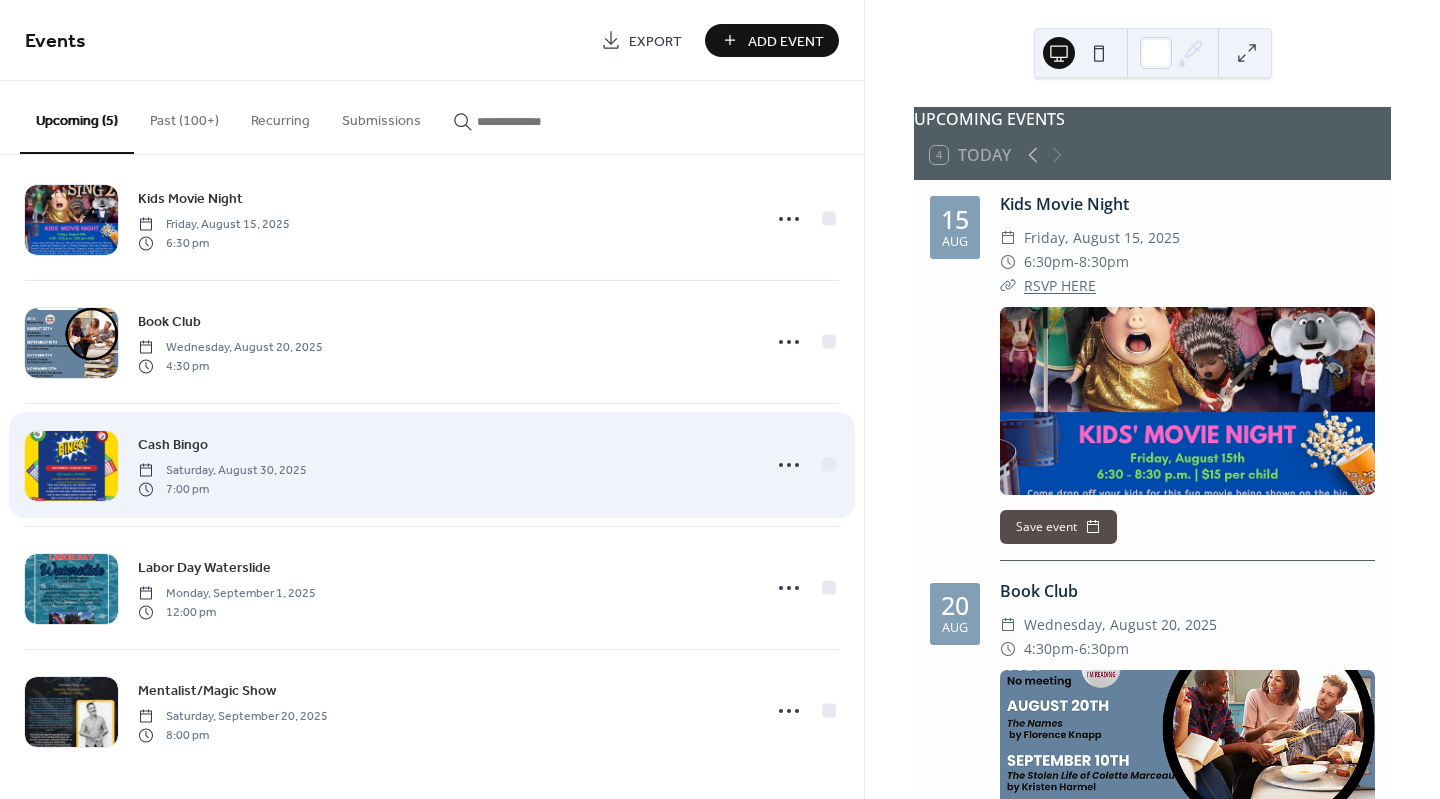 scroll, scrollTop: 0, scrollLeft: 0, axis: both 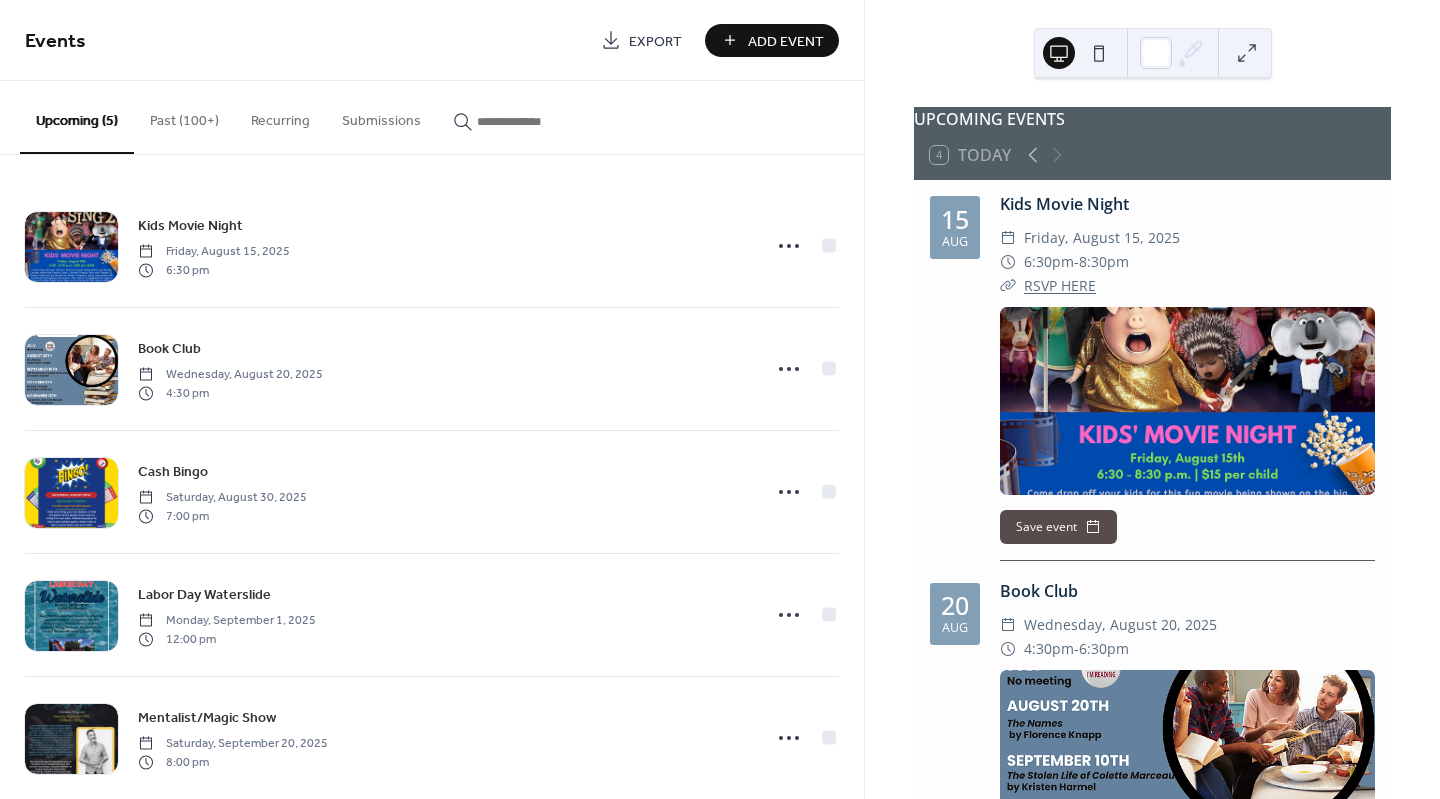 click on "Add Event" at bounding box center (786, 41) 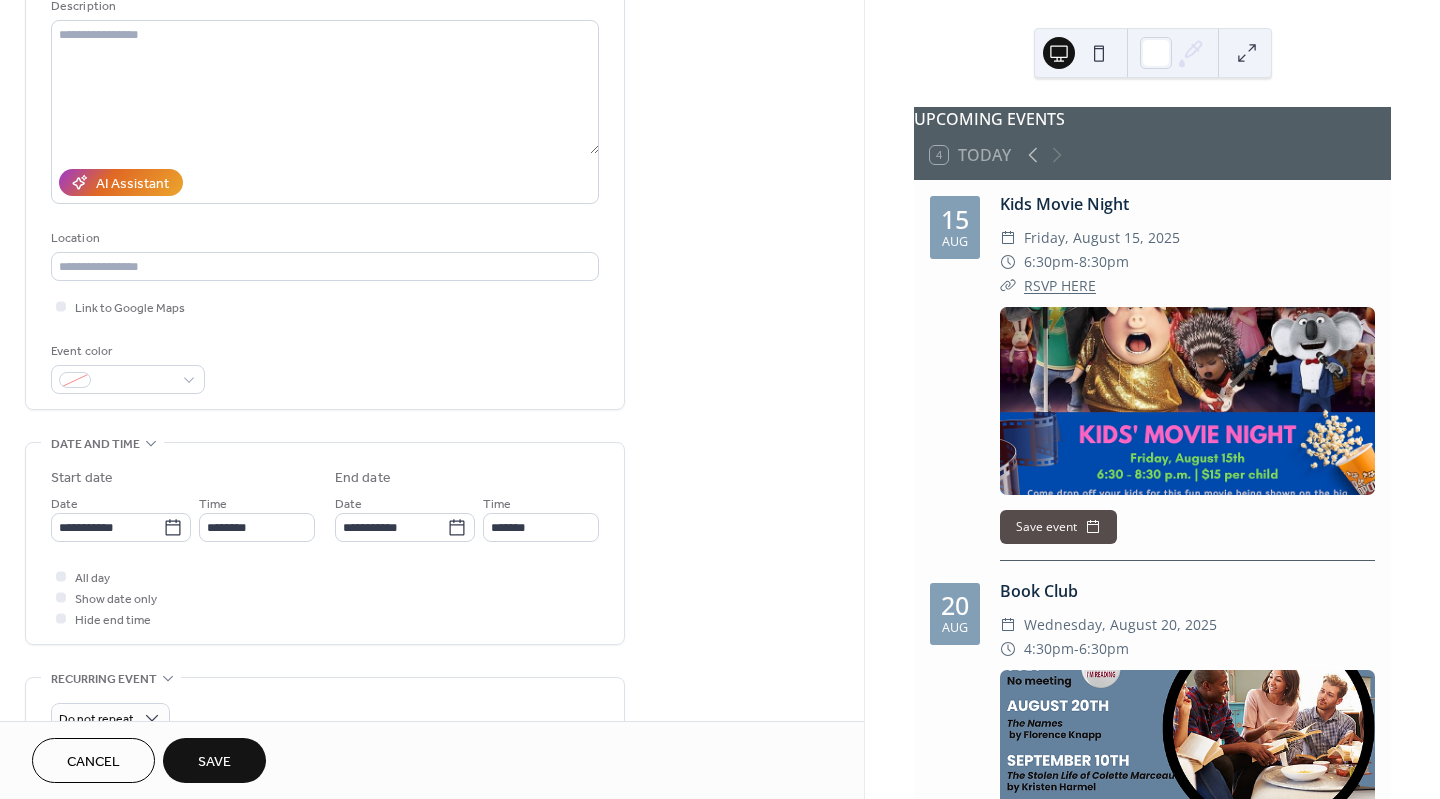 scroll, scrollTop: 212, scrollLeft: 0, axis: vertical 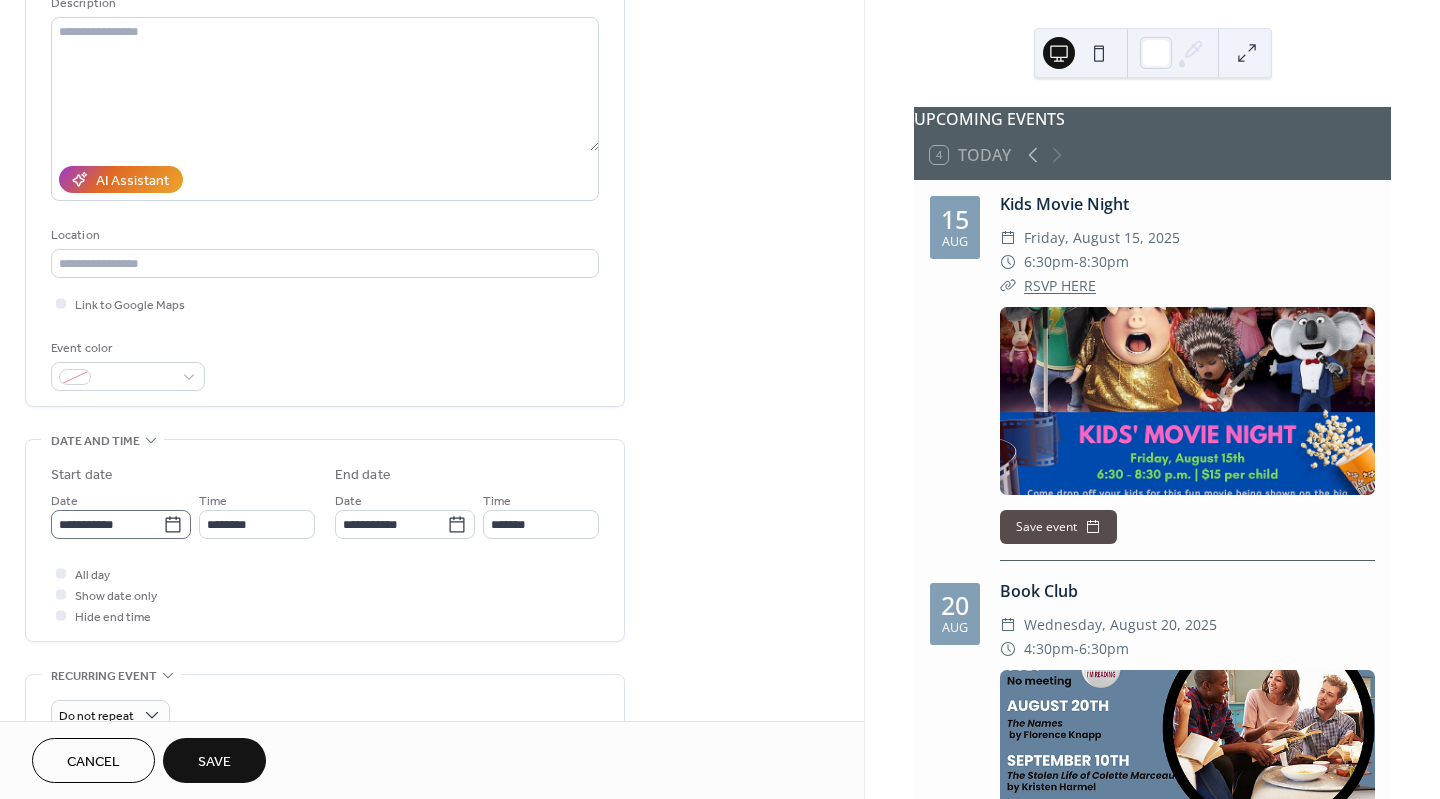 type on "**********" 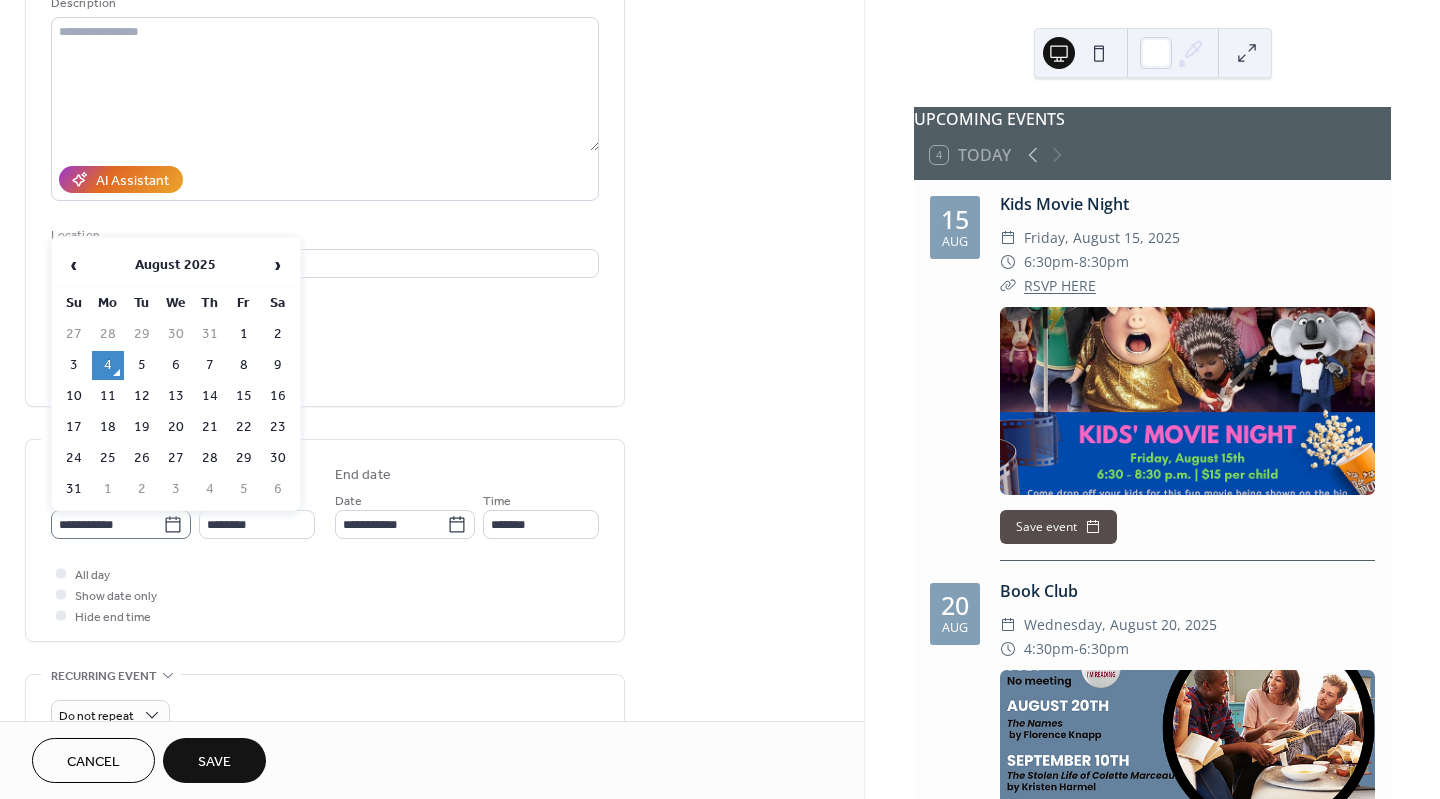 click 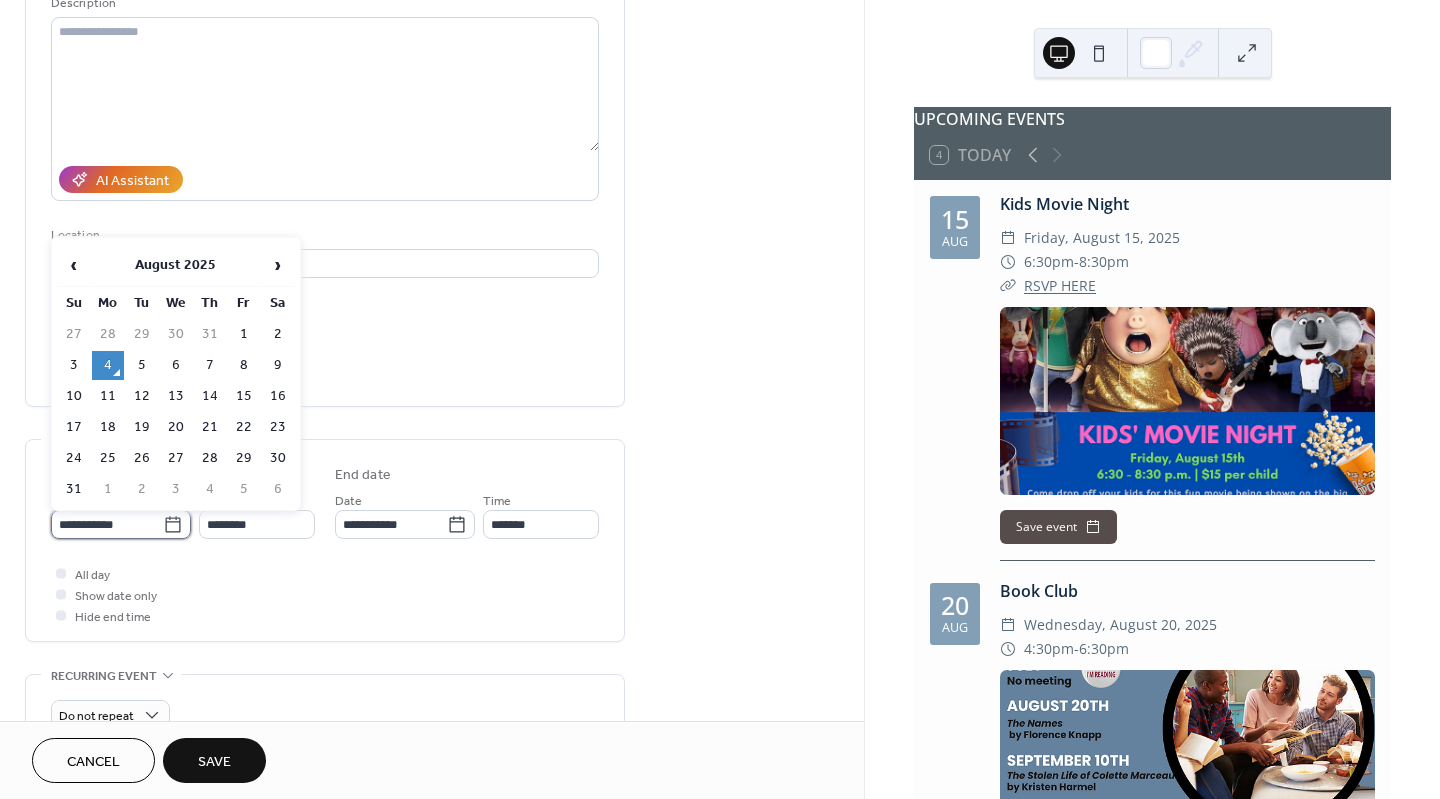 click on "**********" at bounding box center (107, 524) 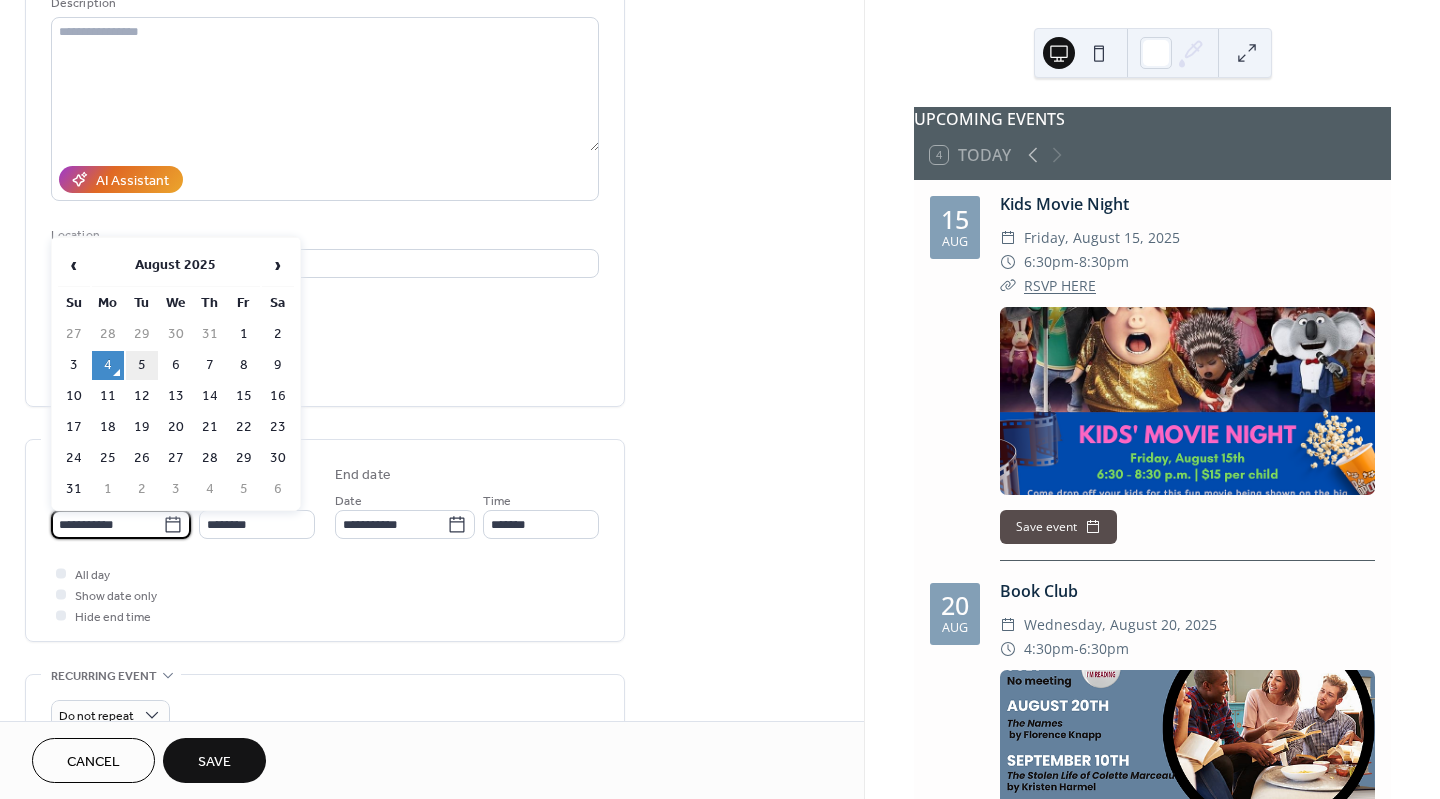click on "5" at bounding box center (142, 365) 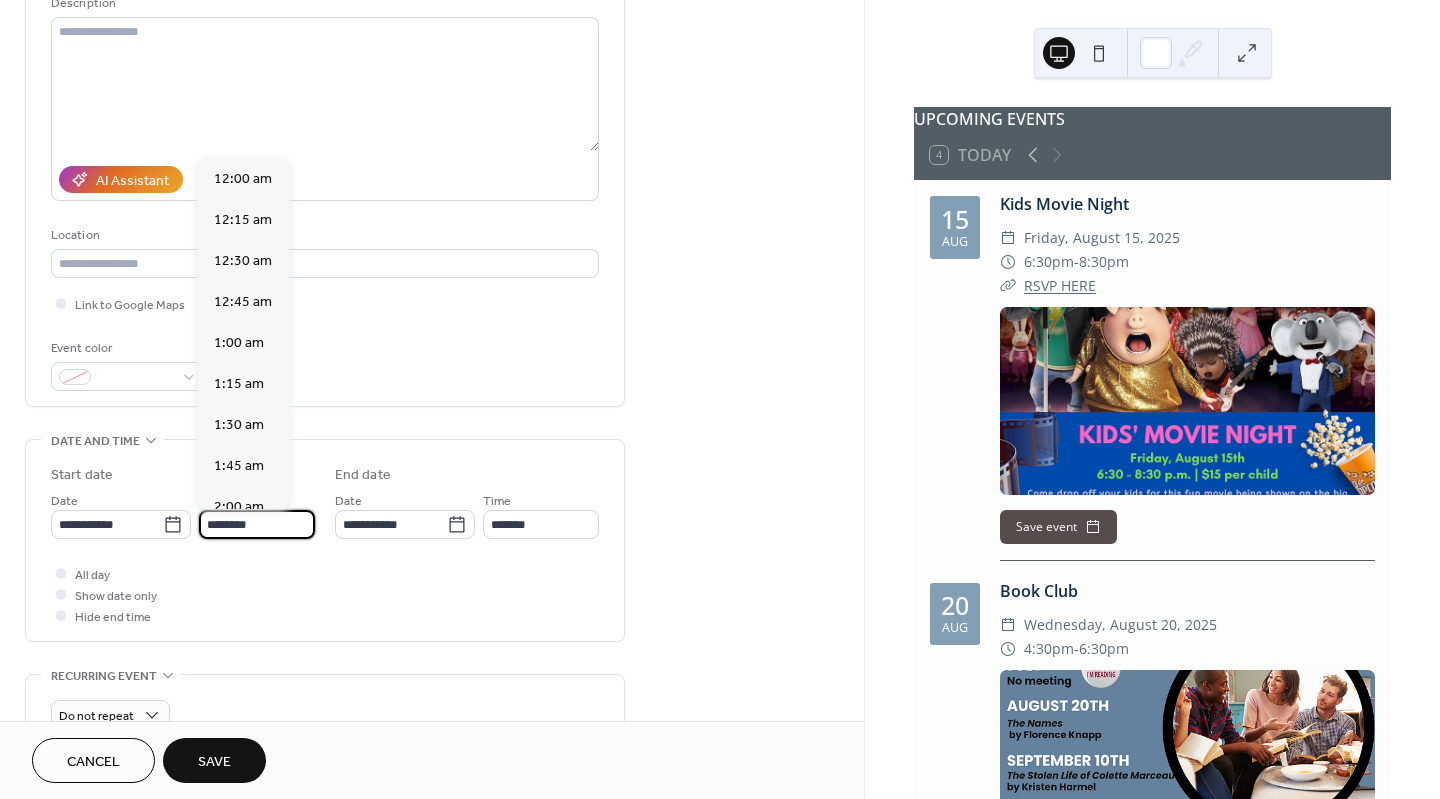 click on "********" at bounding box center [257, 524] 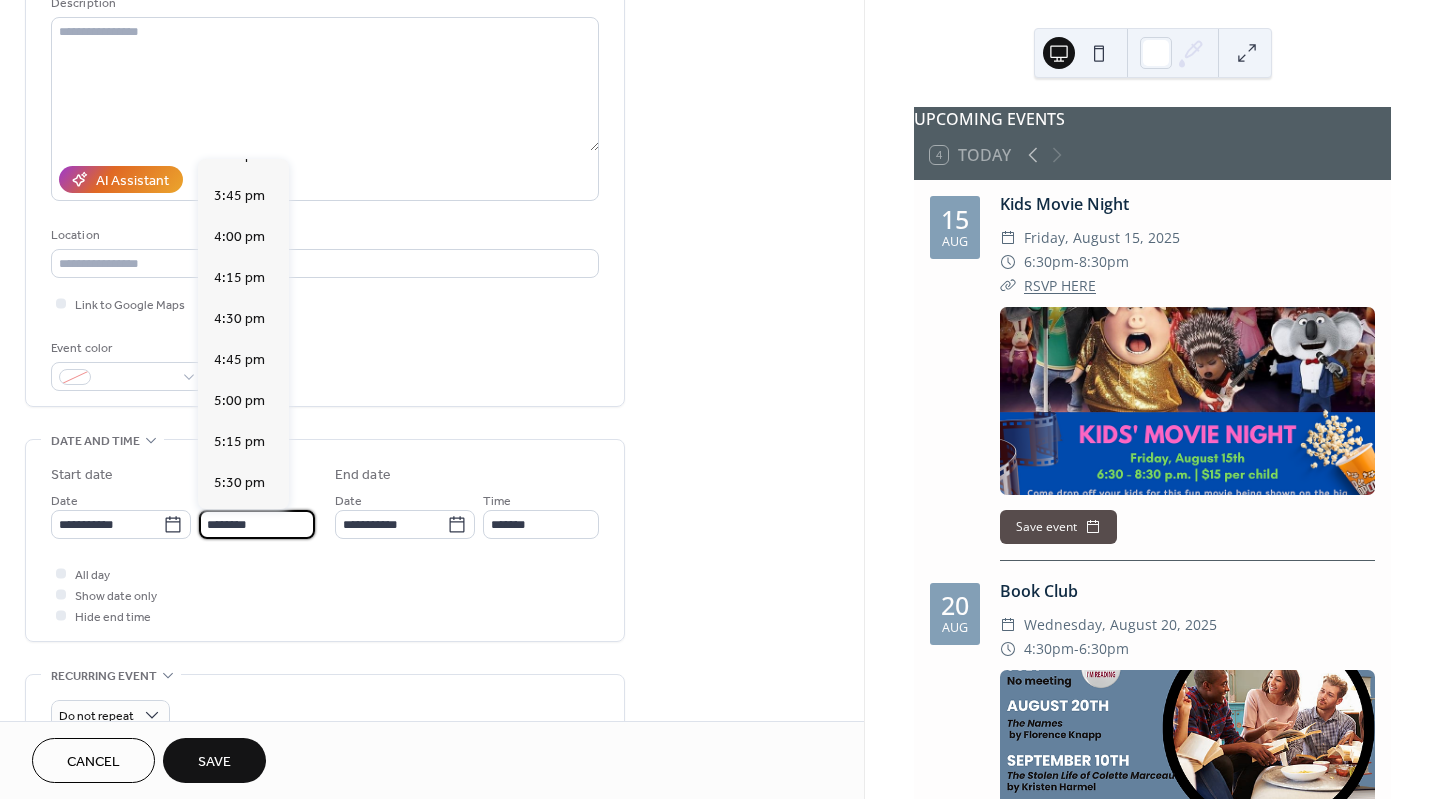 scroll, scrollTop: 2568, scrollLeft: 0, axis: vertical 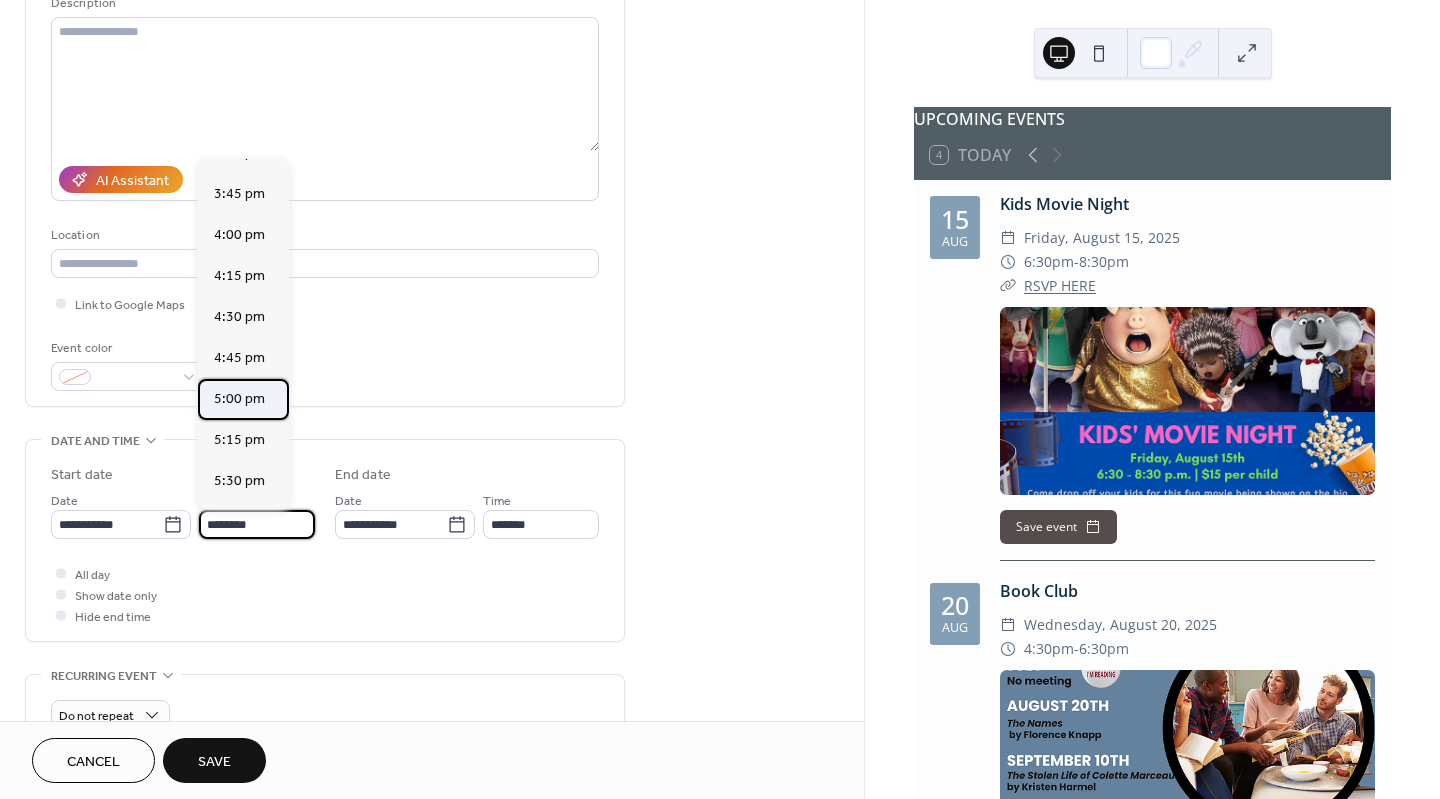 click on "5:00 pm" at bounding box center [239, 398] 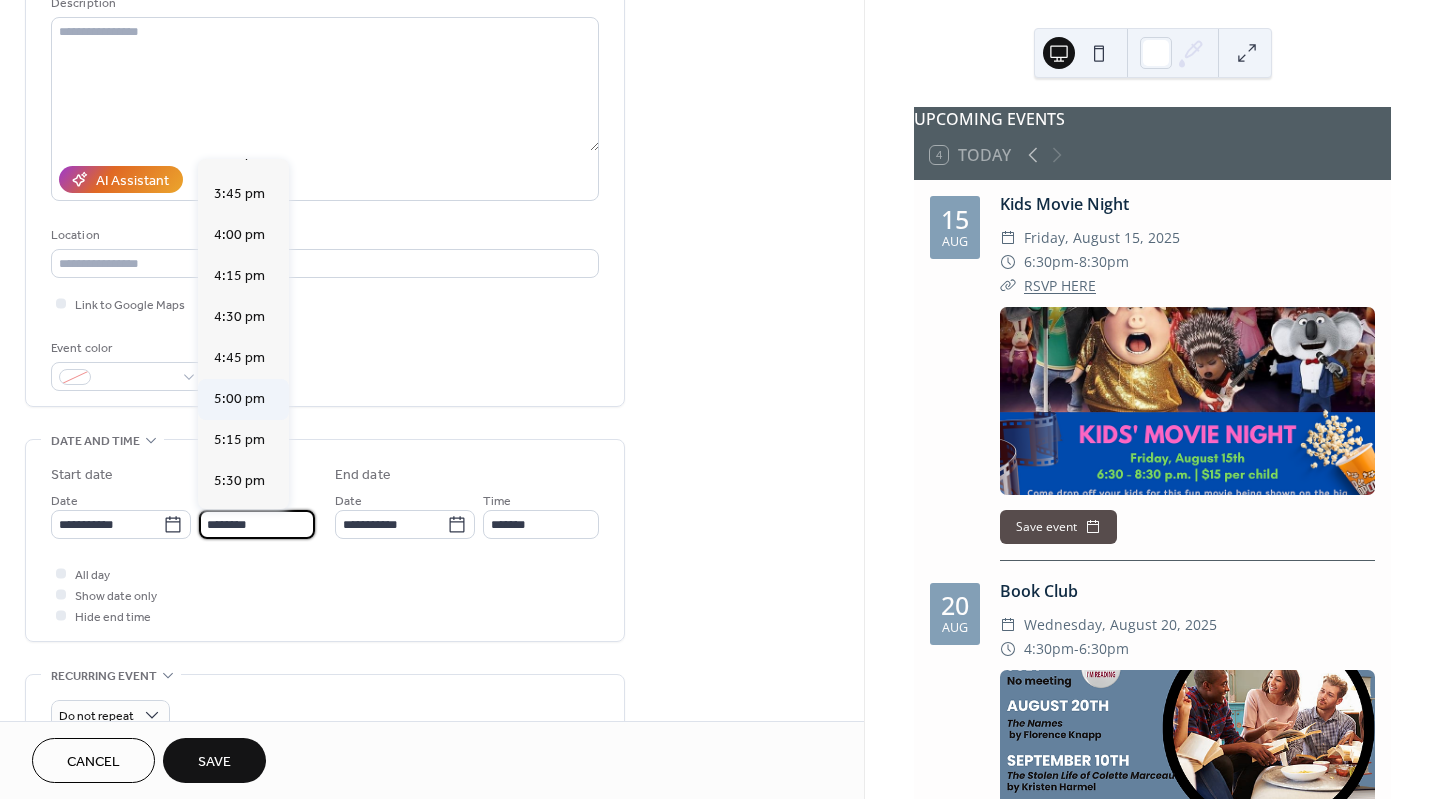 type on "*******" 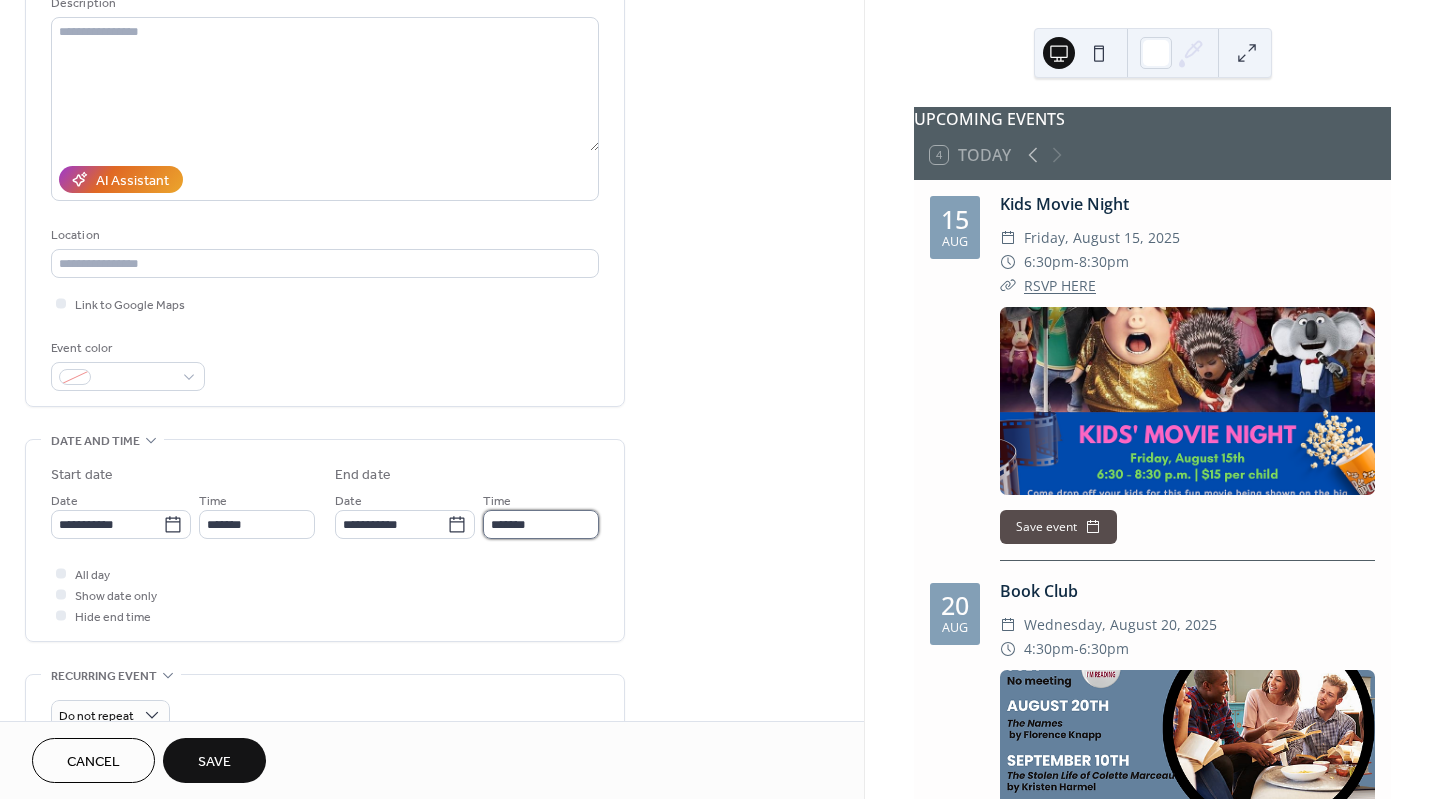 click on "*******" at bounding box center (541, 524) 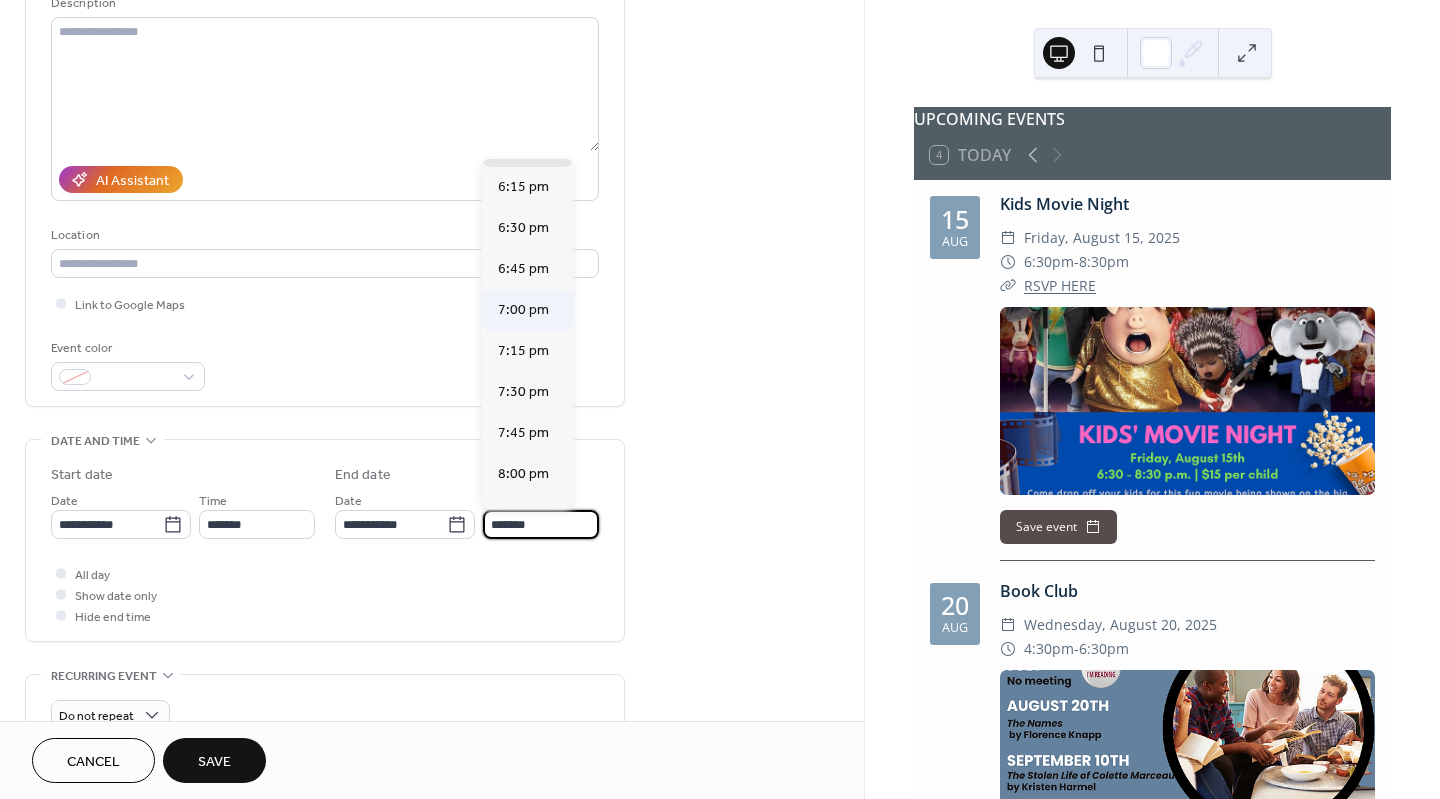 scroll, scrollTop: 159, scrollLeft: 0, axis: vertical 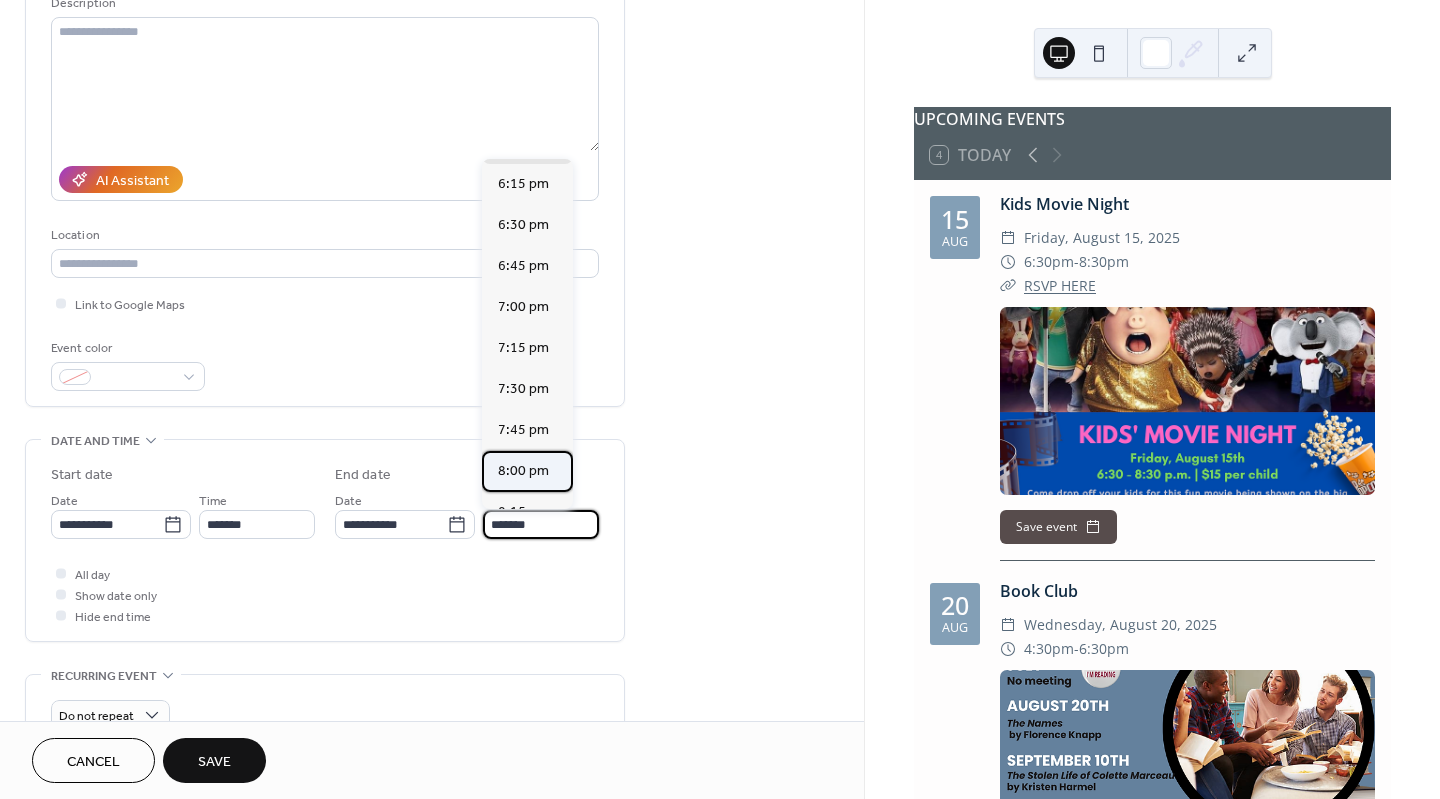click on "8:00 pm" at bounding box center (523, 470) 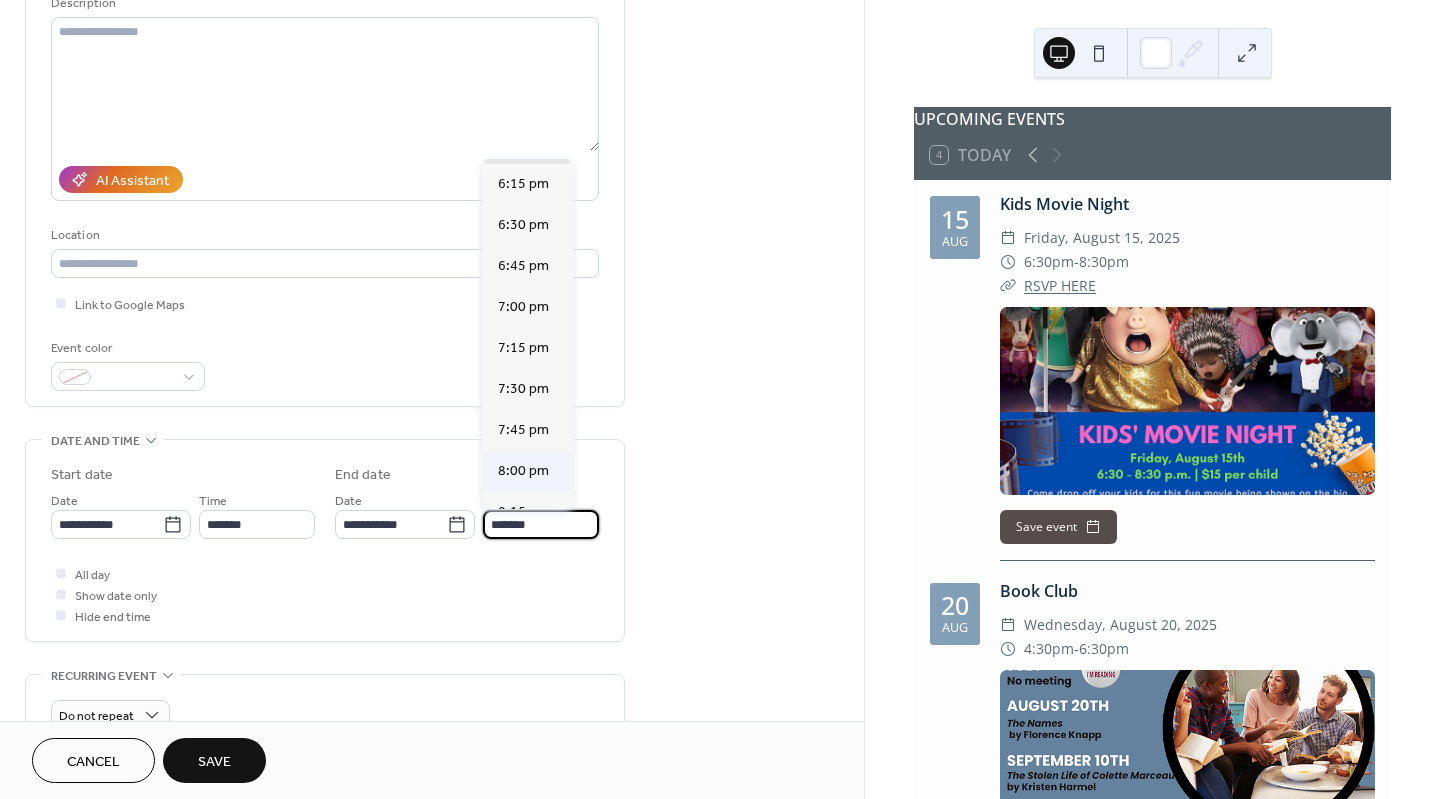 type on "*******" 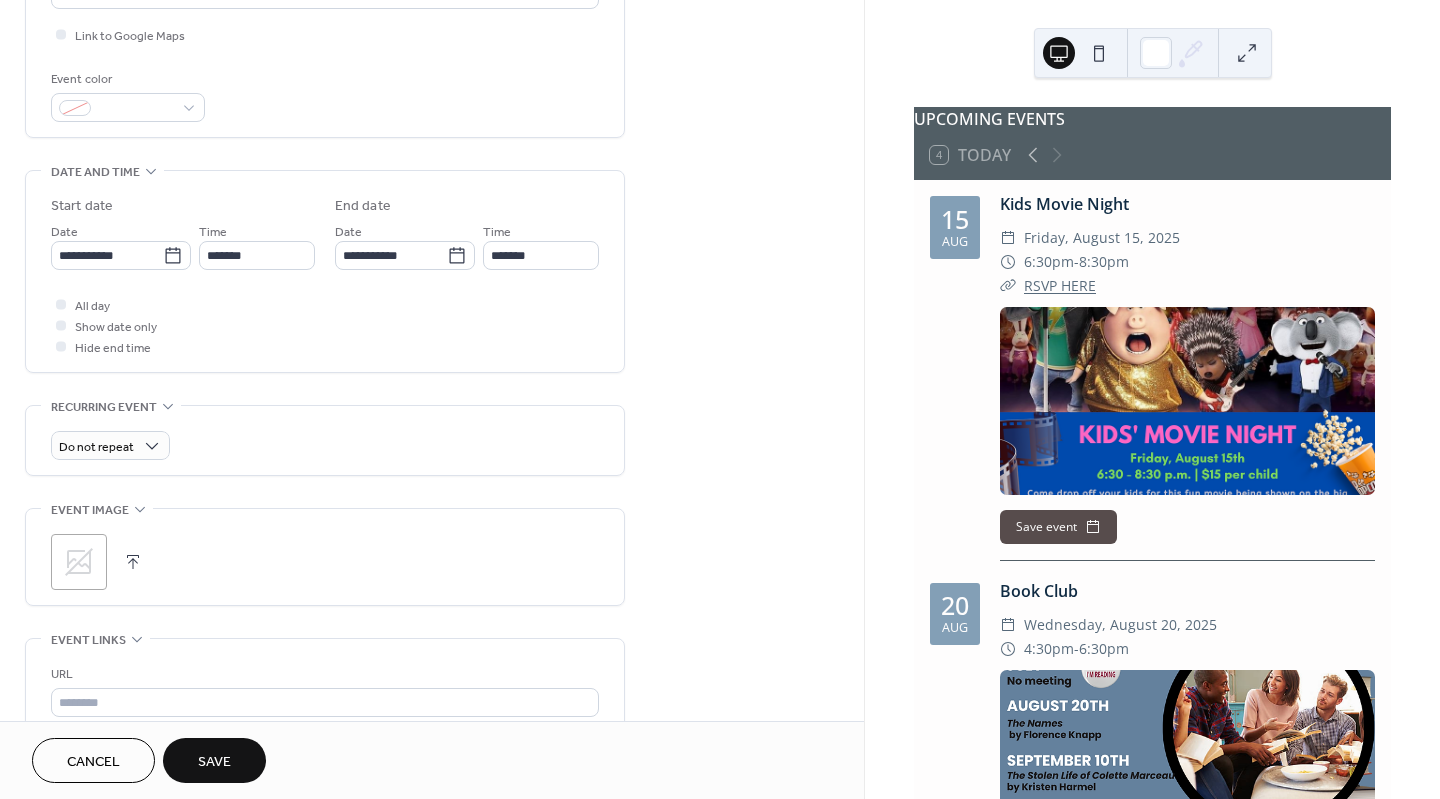 scroll, scrollTop: 482, scrollLeft: 0, axis: vertical 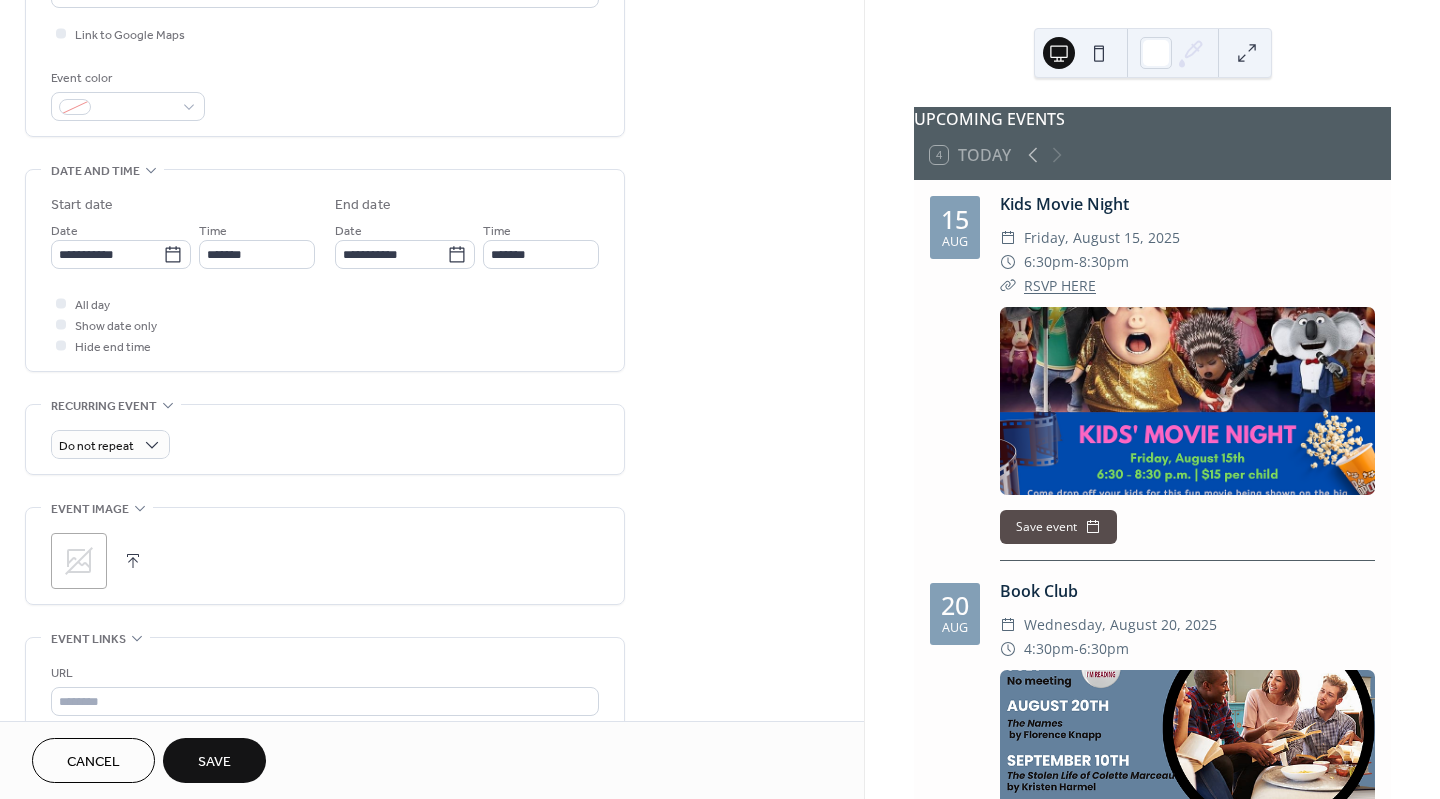 click at bounding box center [133, 561] 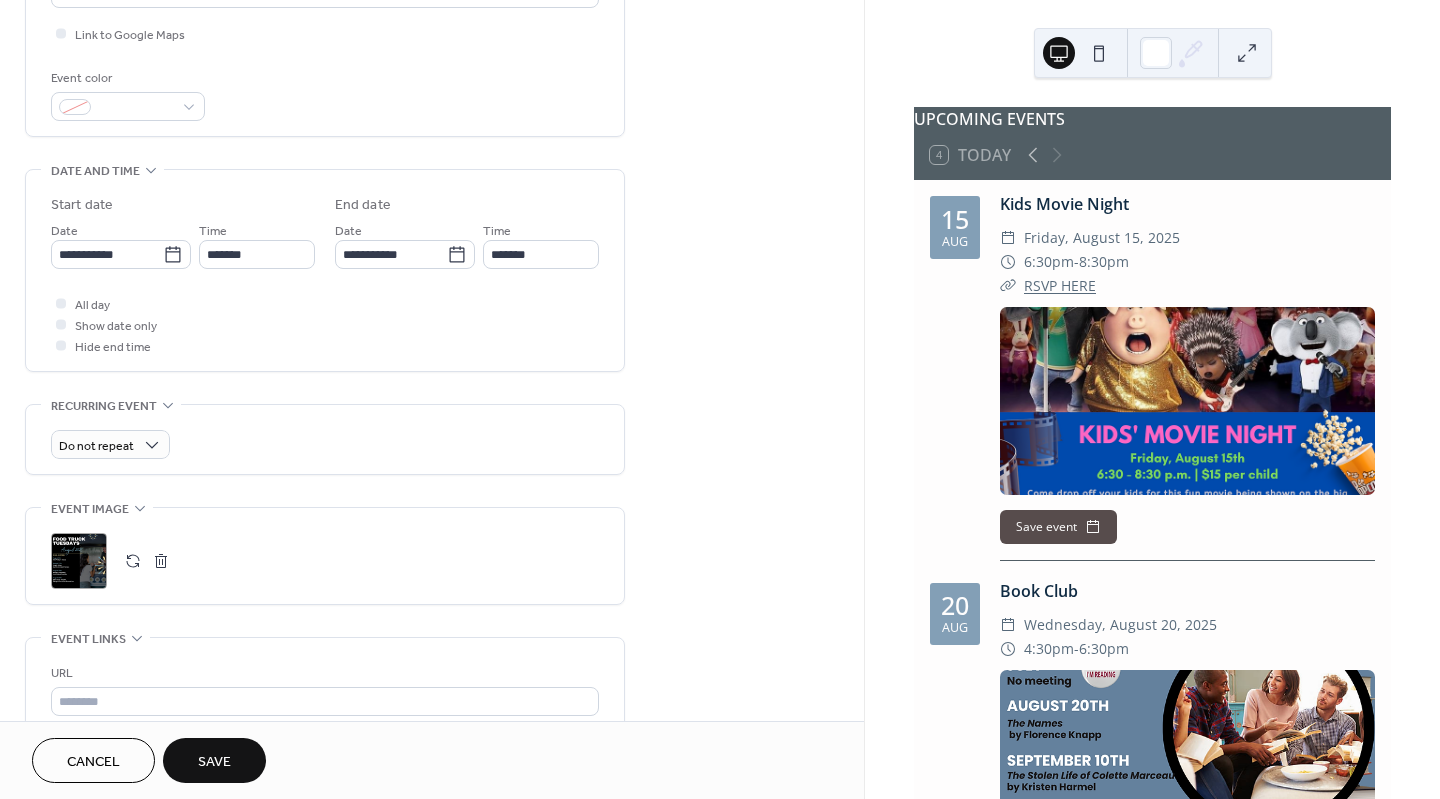 click on "Save" at bounding box center [214, 762] 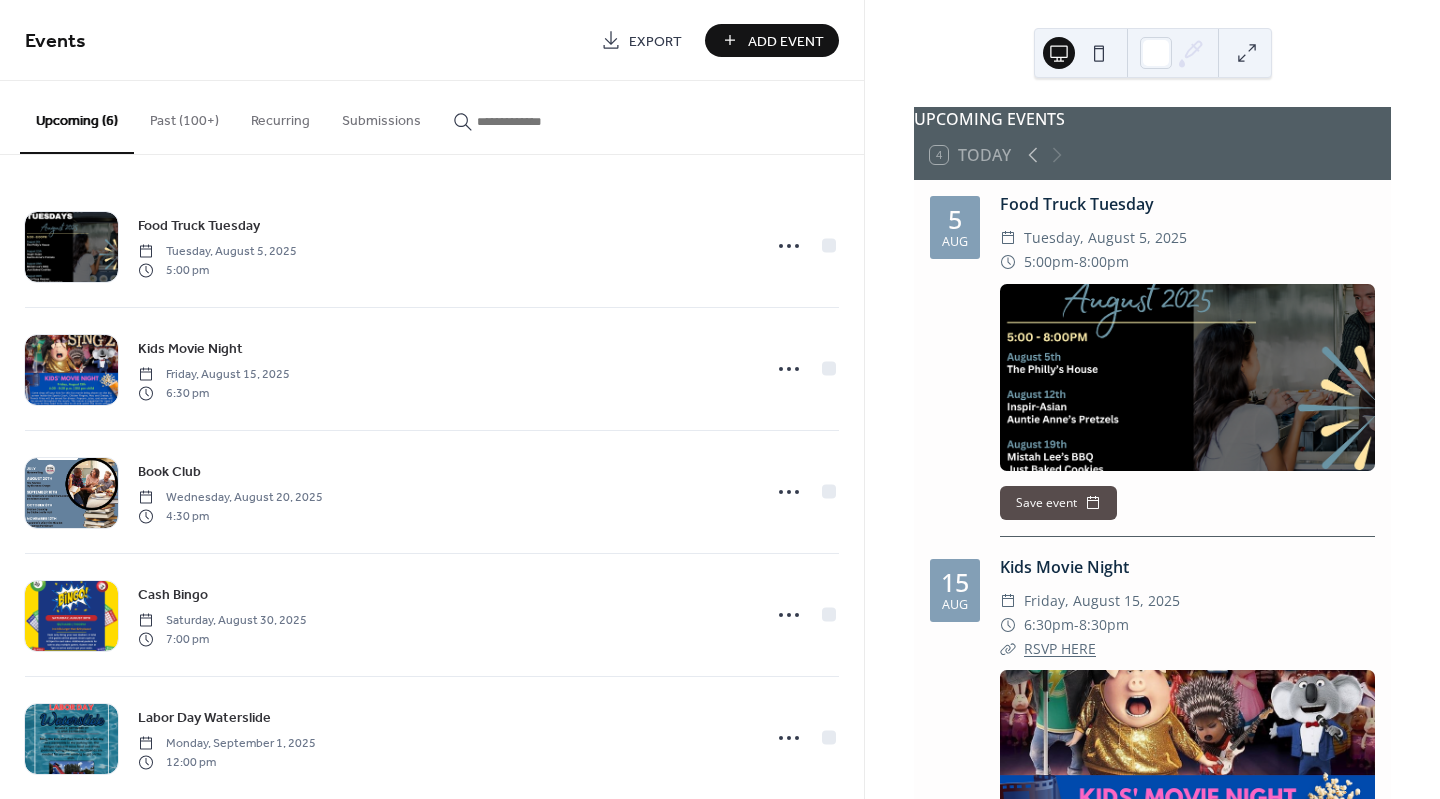 click on "Add Event" at bounding box center [786, 41] 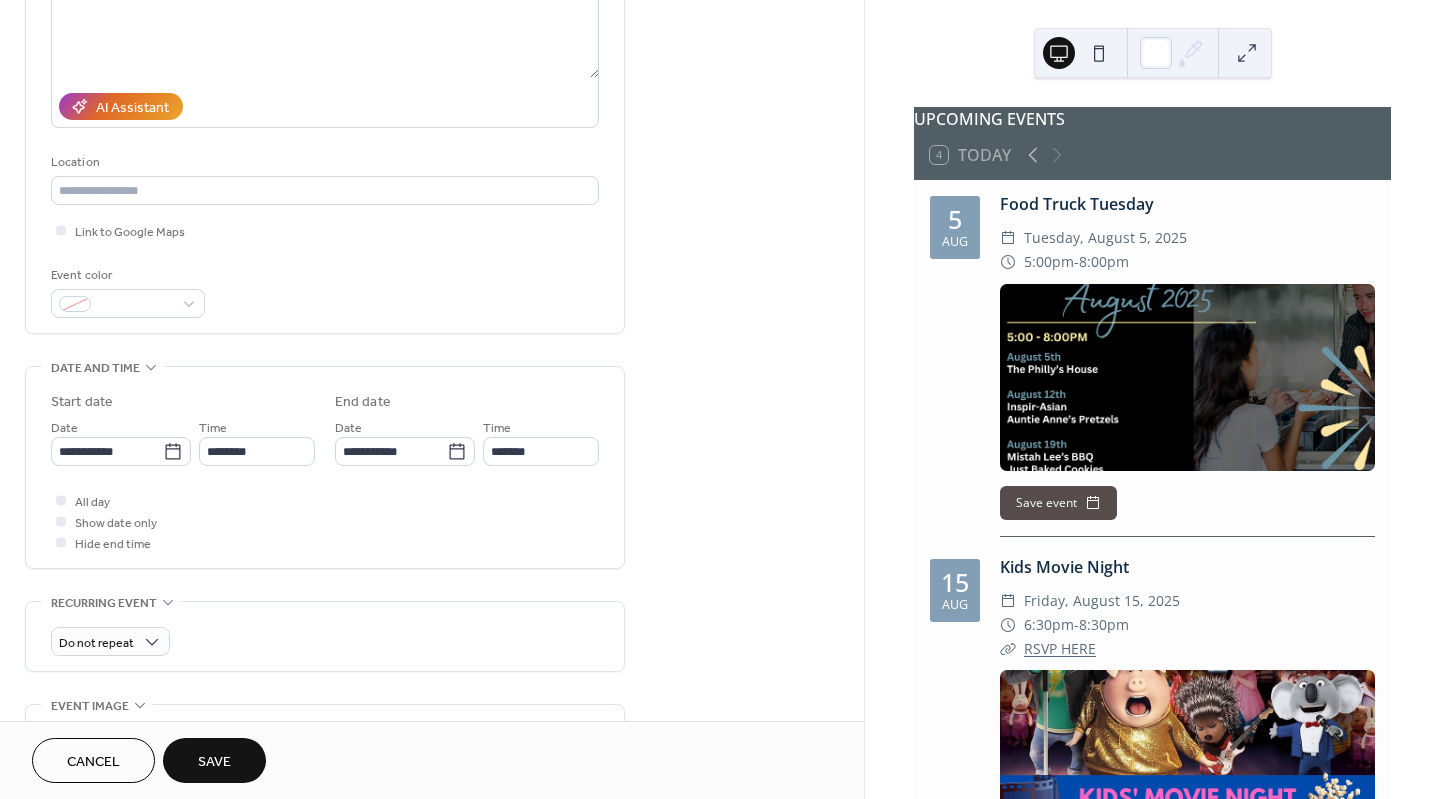 scroll, scrollTop: 288, scrollLeft: 0, axis: vertical 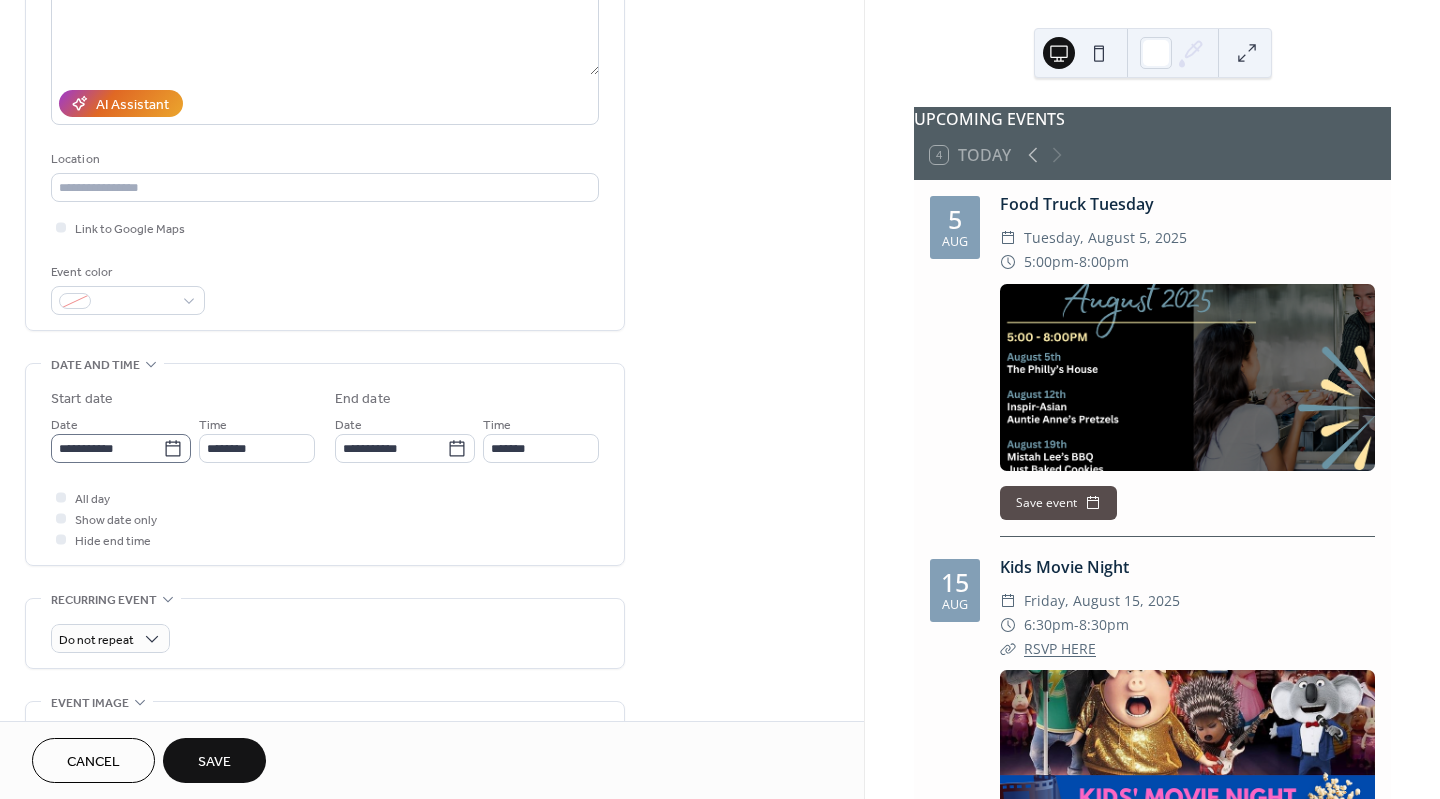 type on "**********" 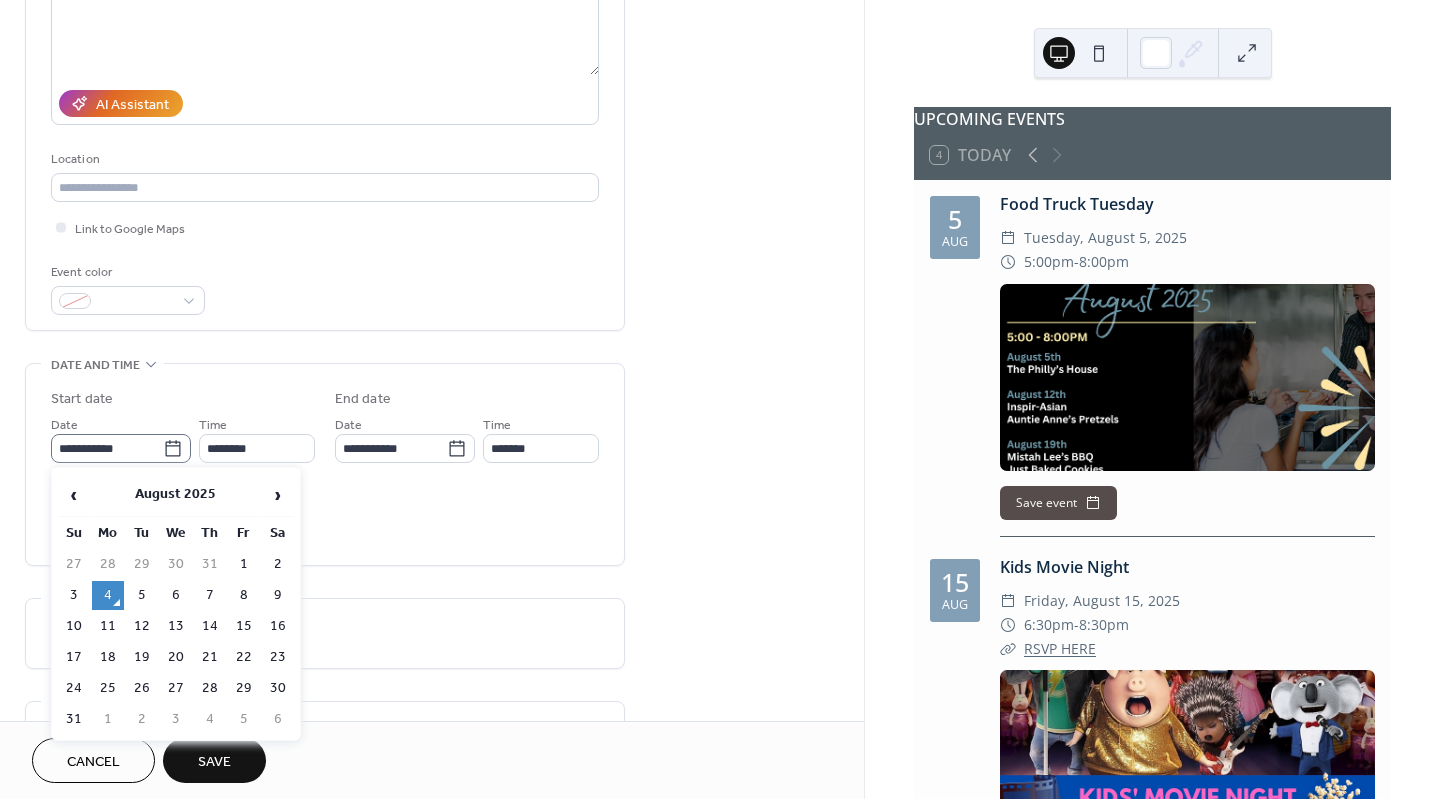 click 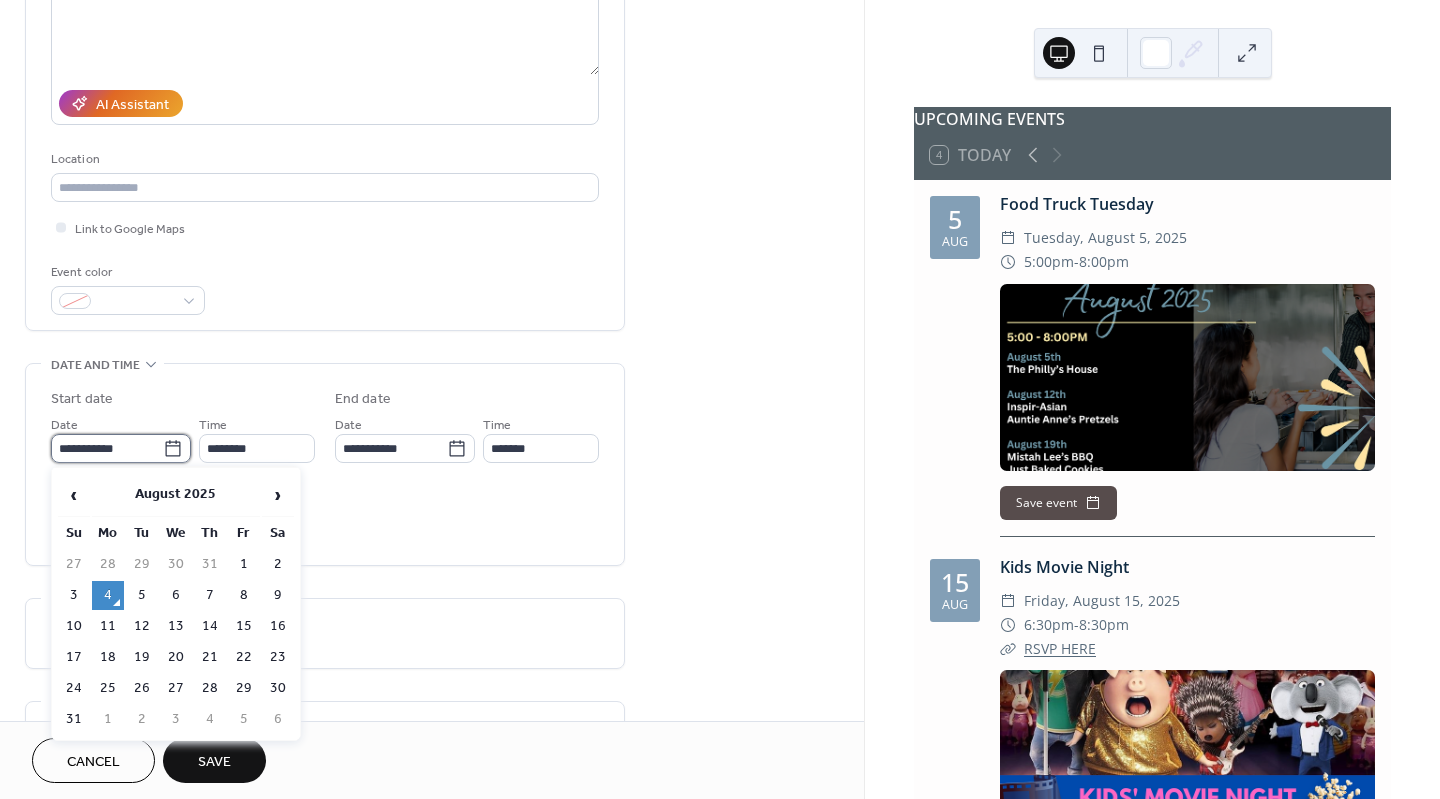 click on "**********" at bounding box center [107, 448] 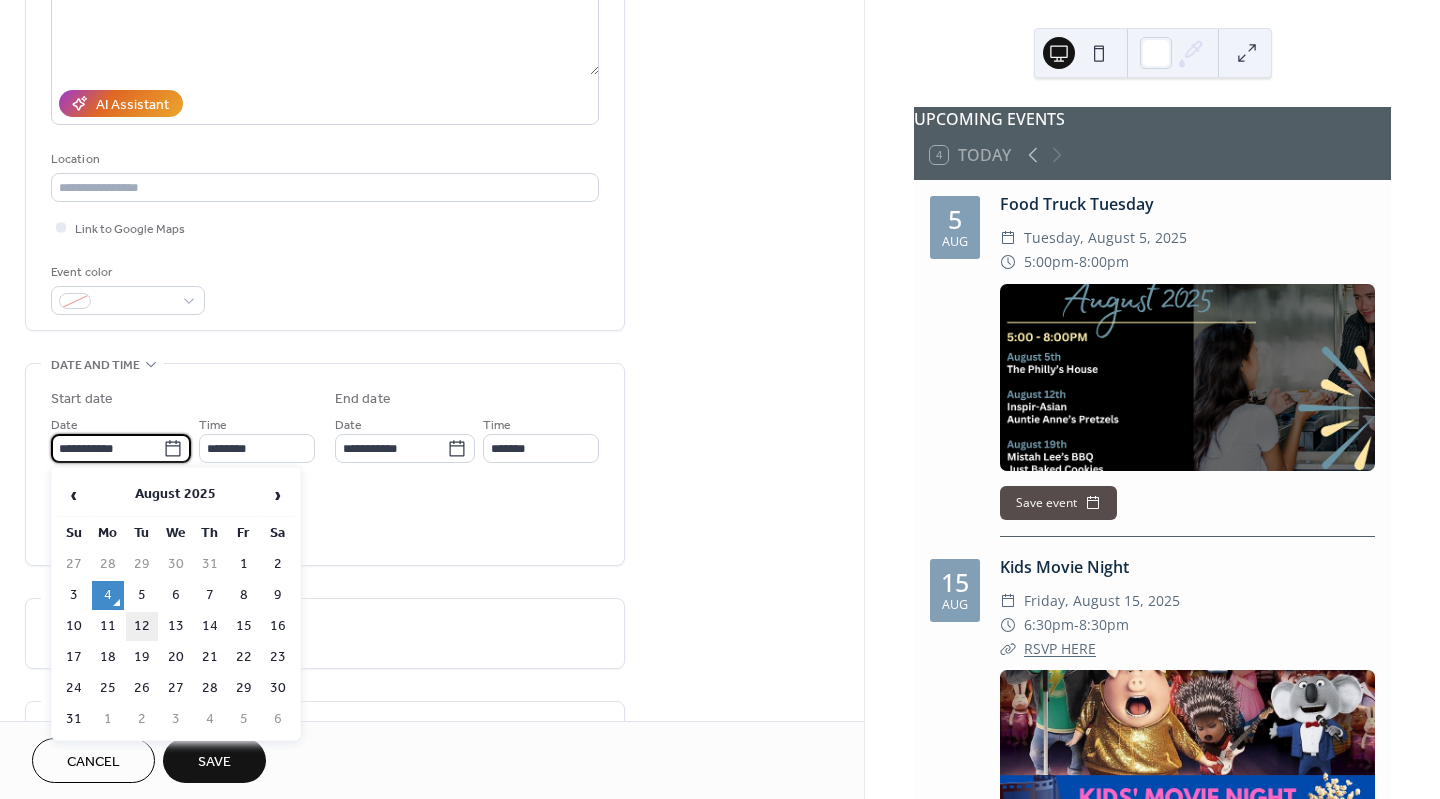 click on "12" at bounding box center [142, 626] 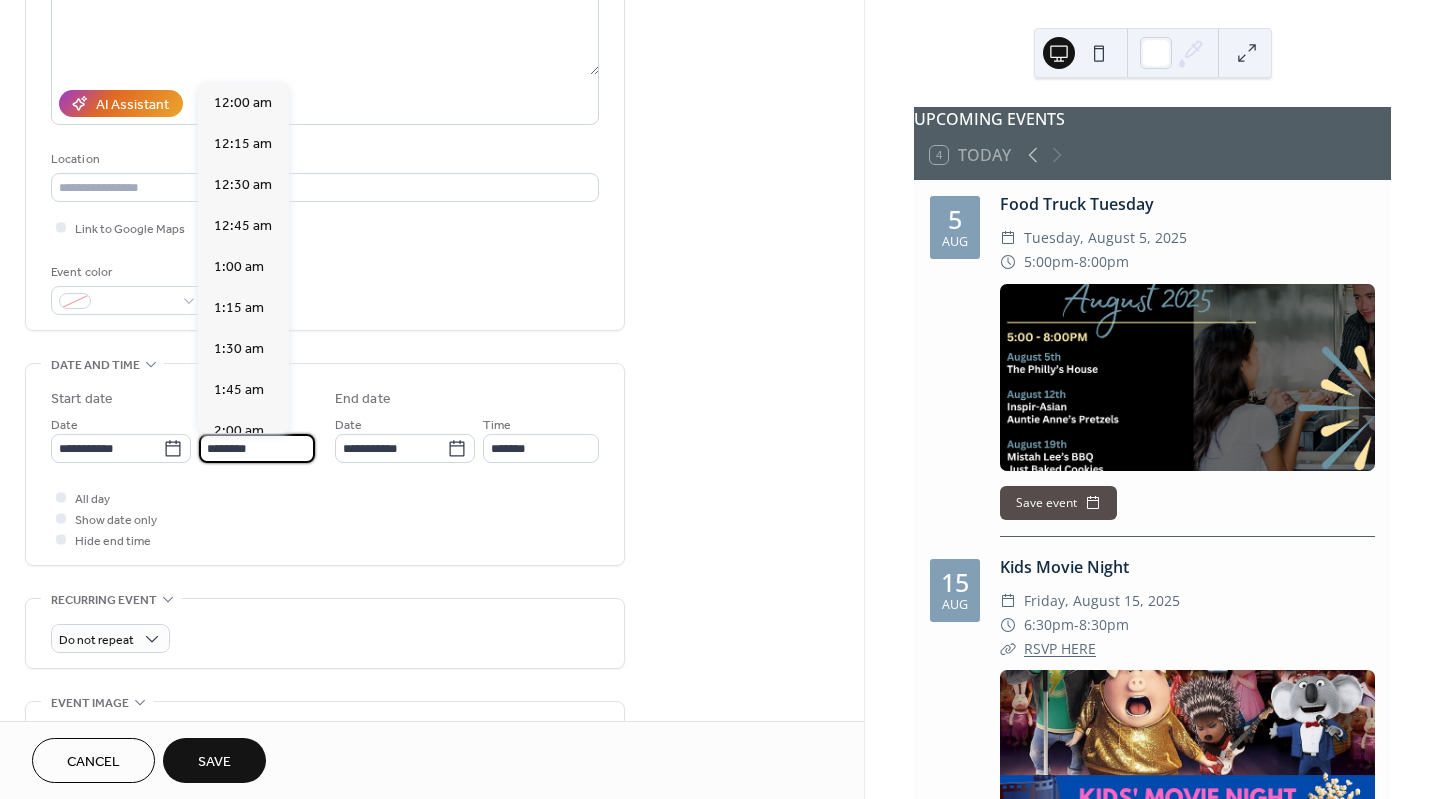 click on "********" at bounding box center [257, 448] 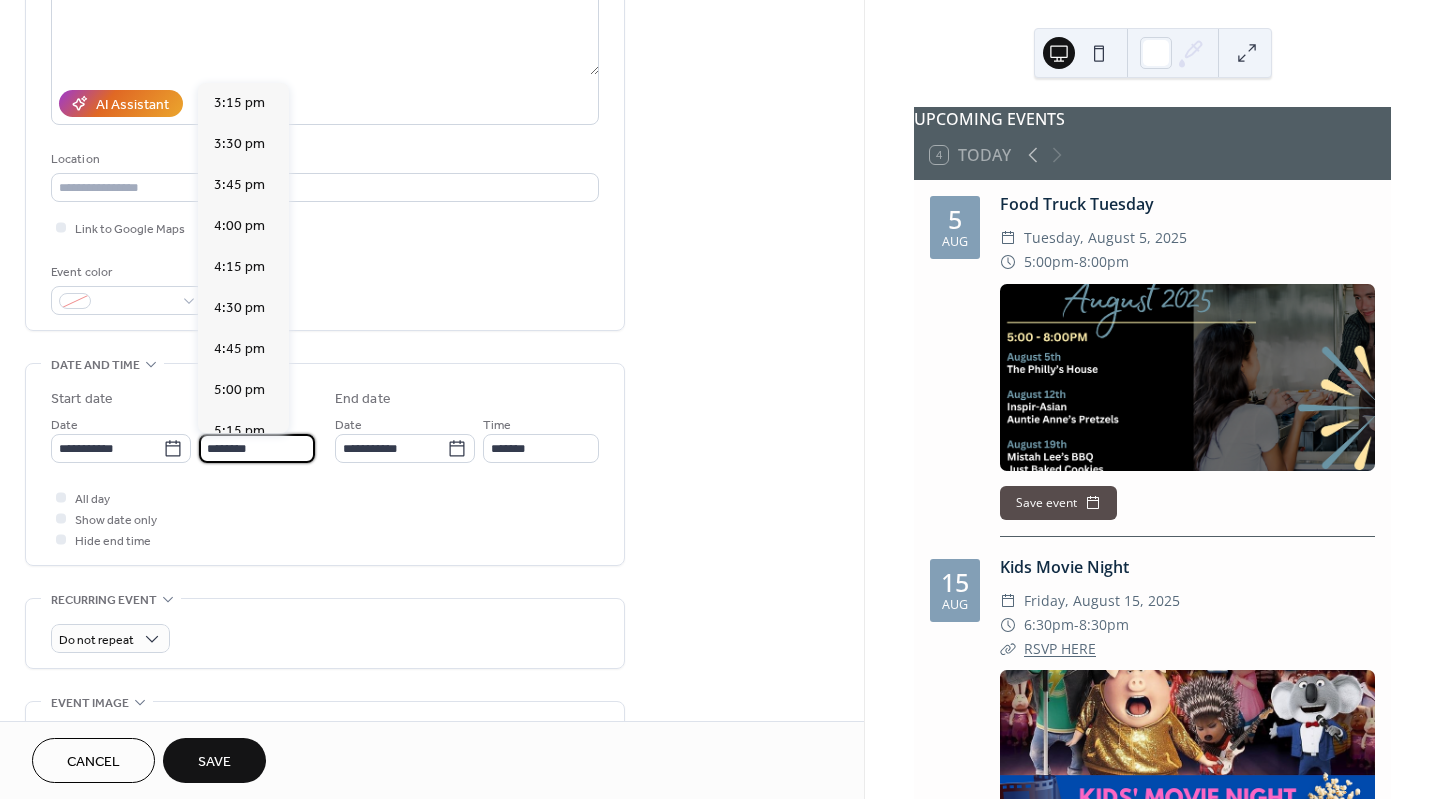scroll, scrollTop: 2502, scrollLeft: 0, axis: vertical 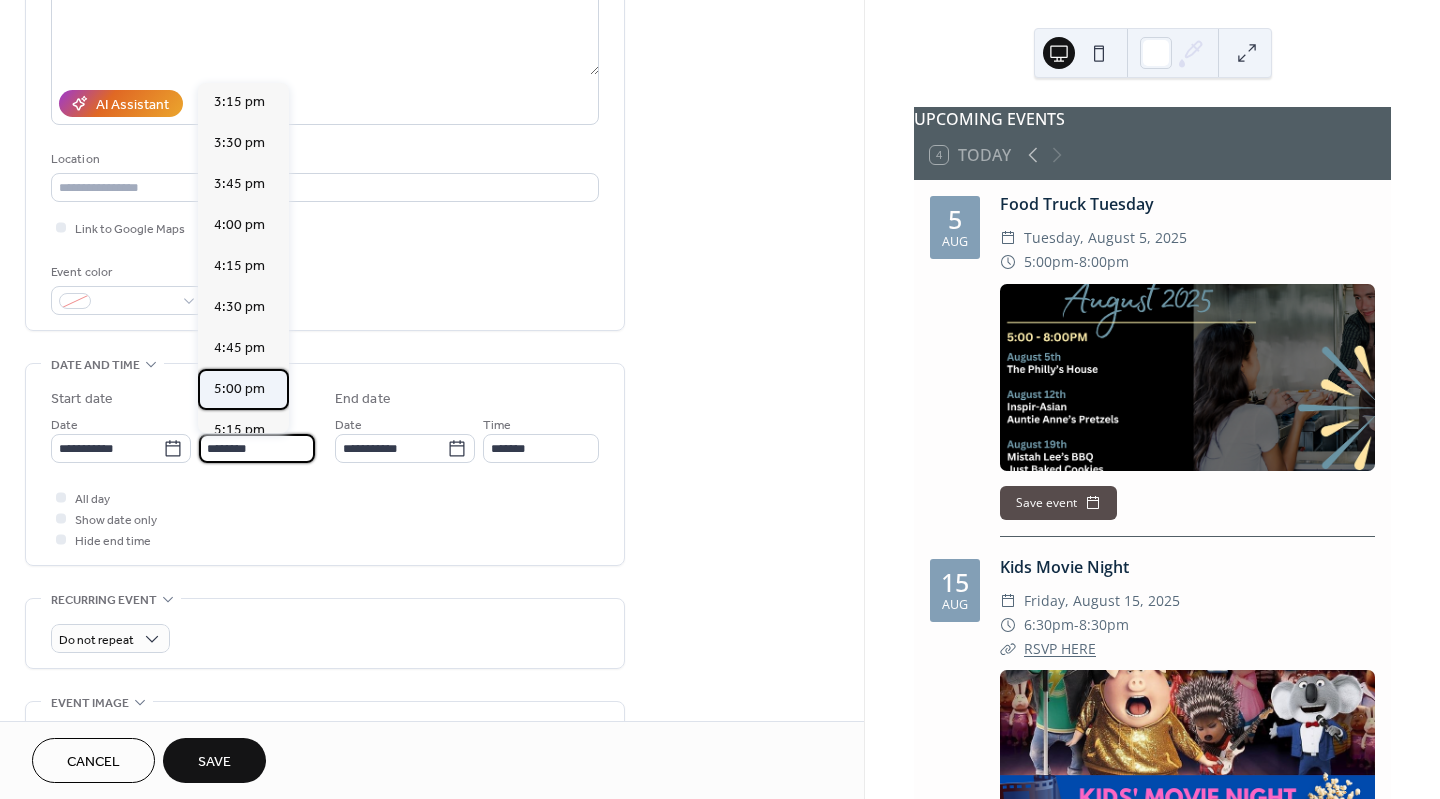 click on "5:00 pm" at bounding box center (239, 388) 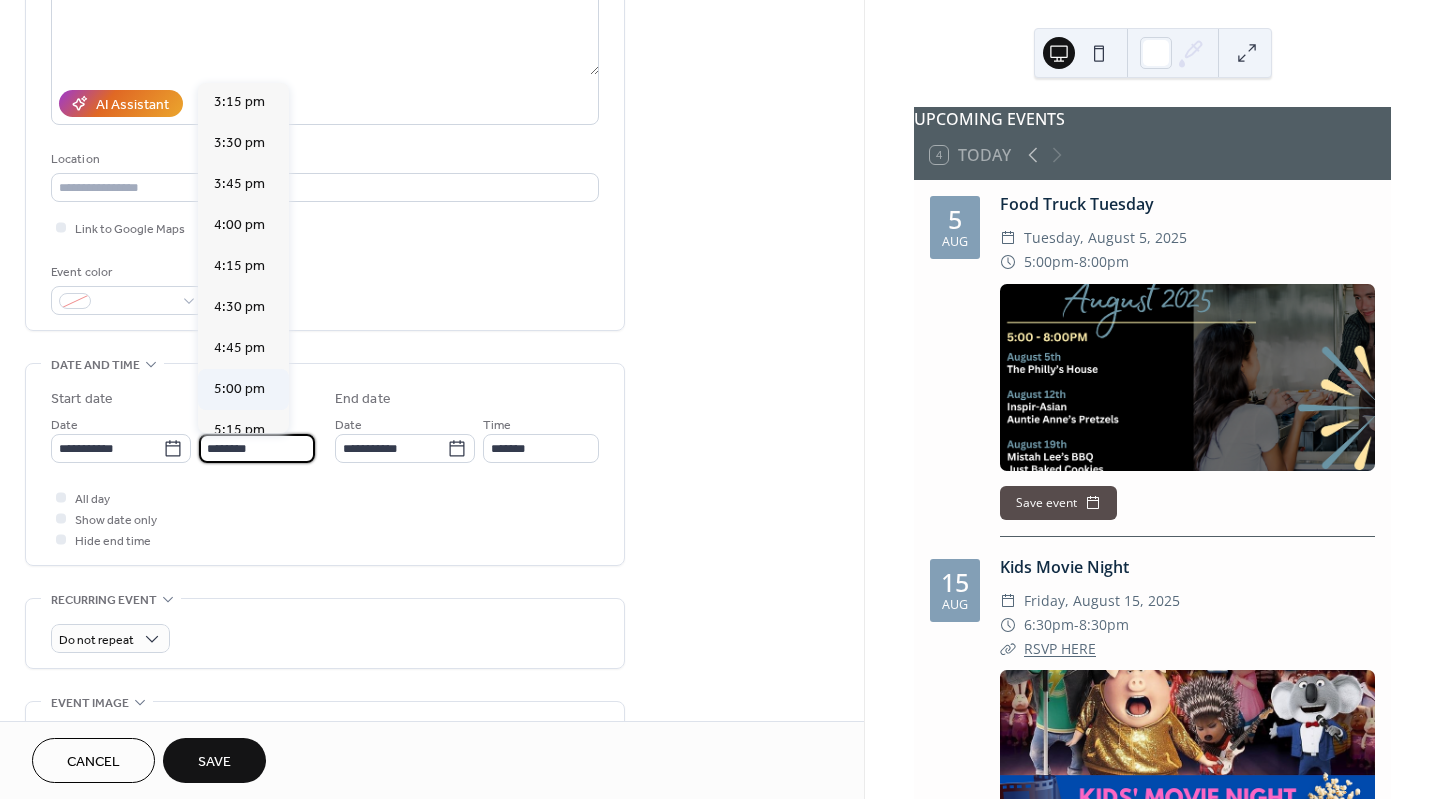 type on "*******" 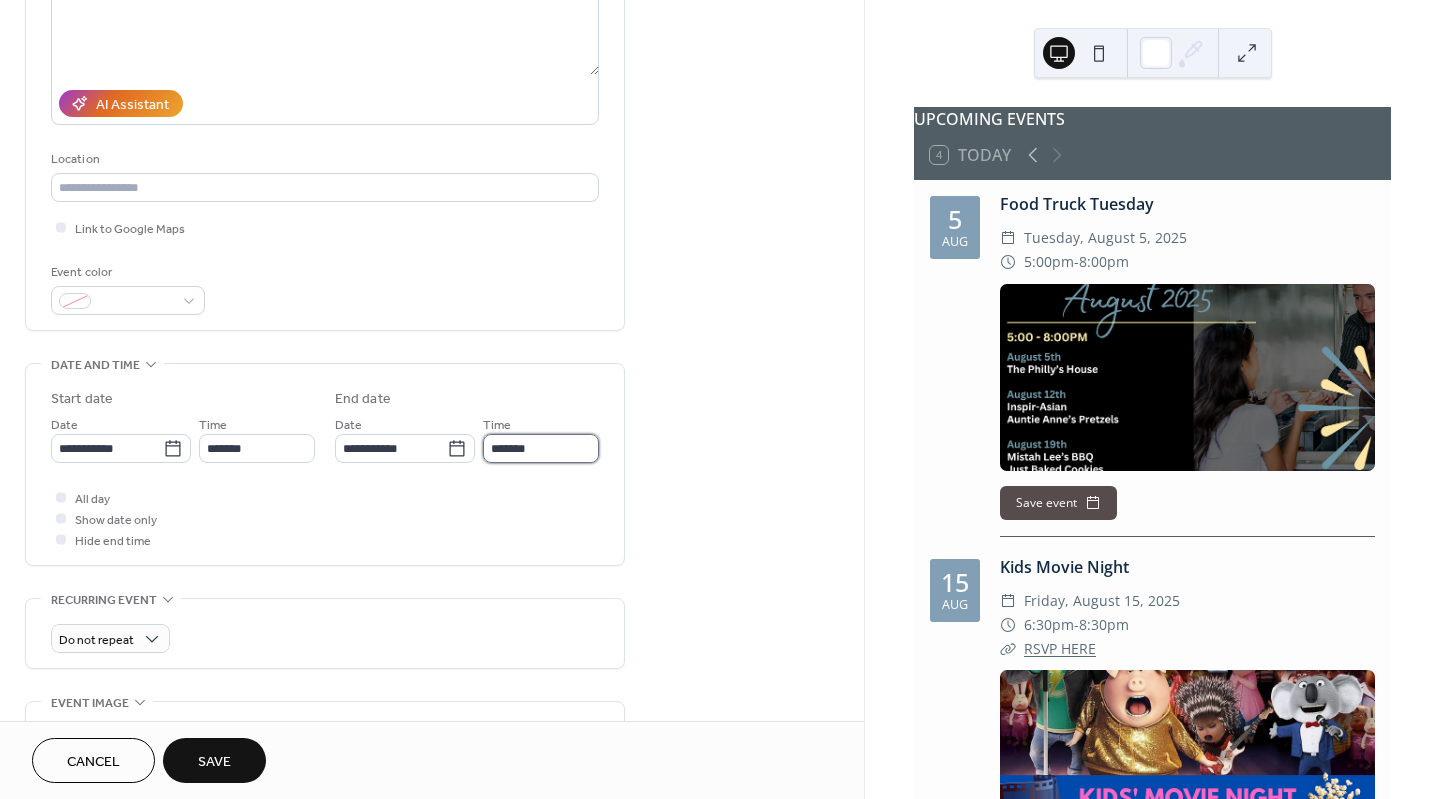 click on "*******" at bounding box center [541, 448] 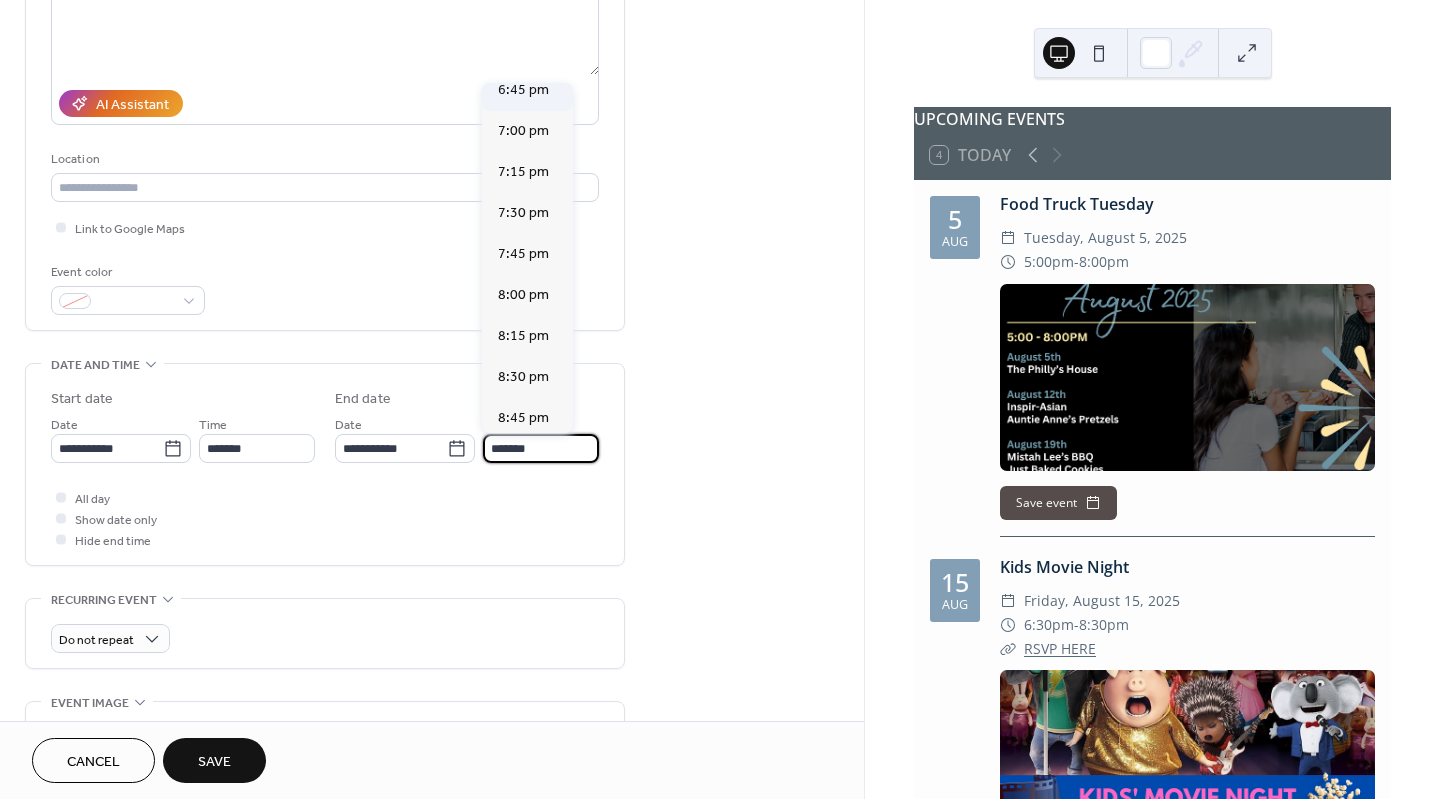 scroll, scrollTop: 260, scrollLeft: 0, axis: vertical 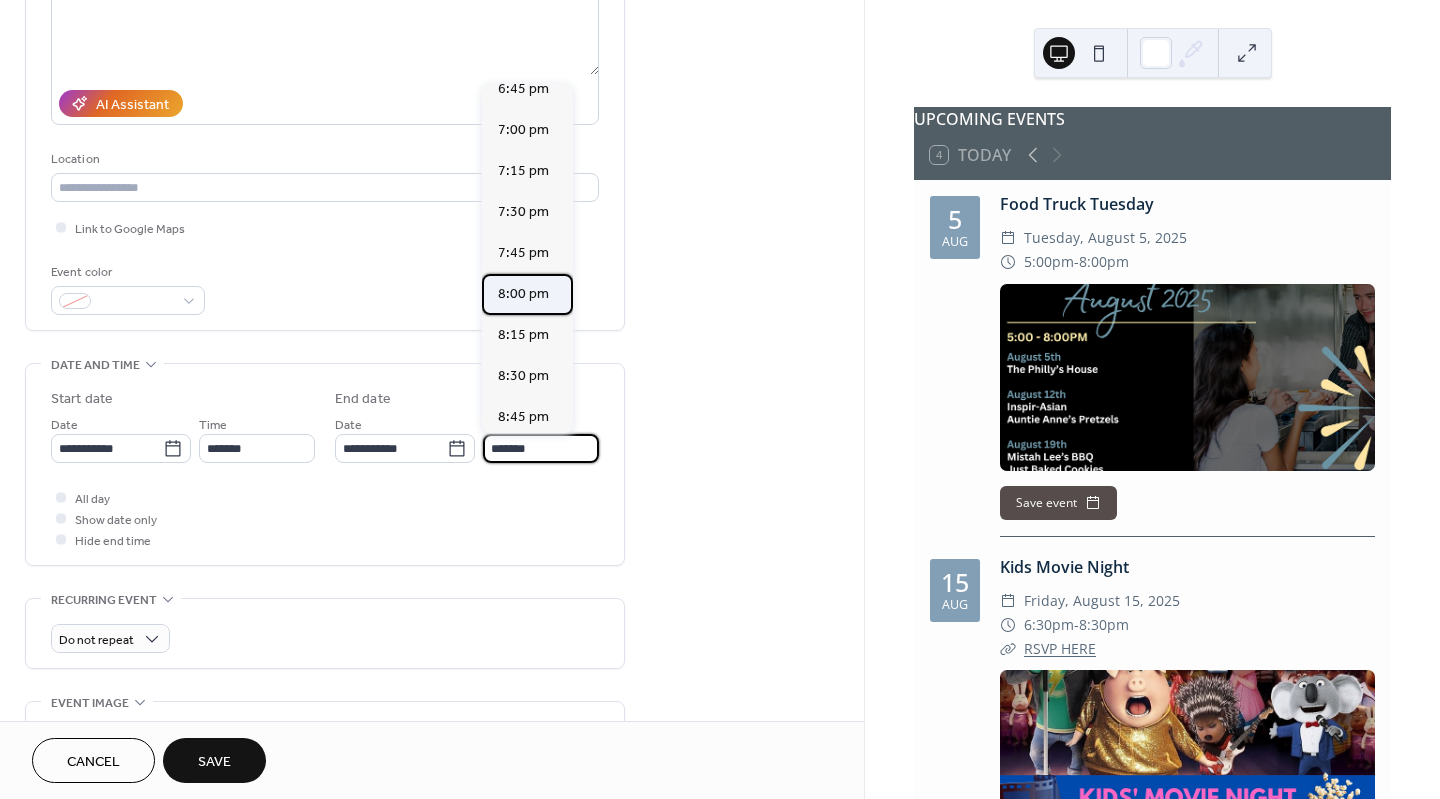 click on "8:00 pm" at bounding box center (523, 293) 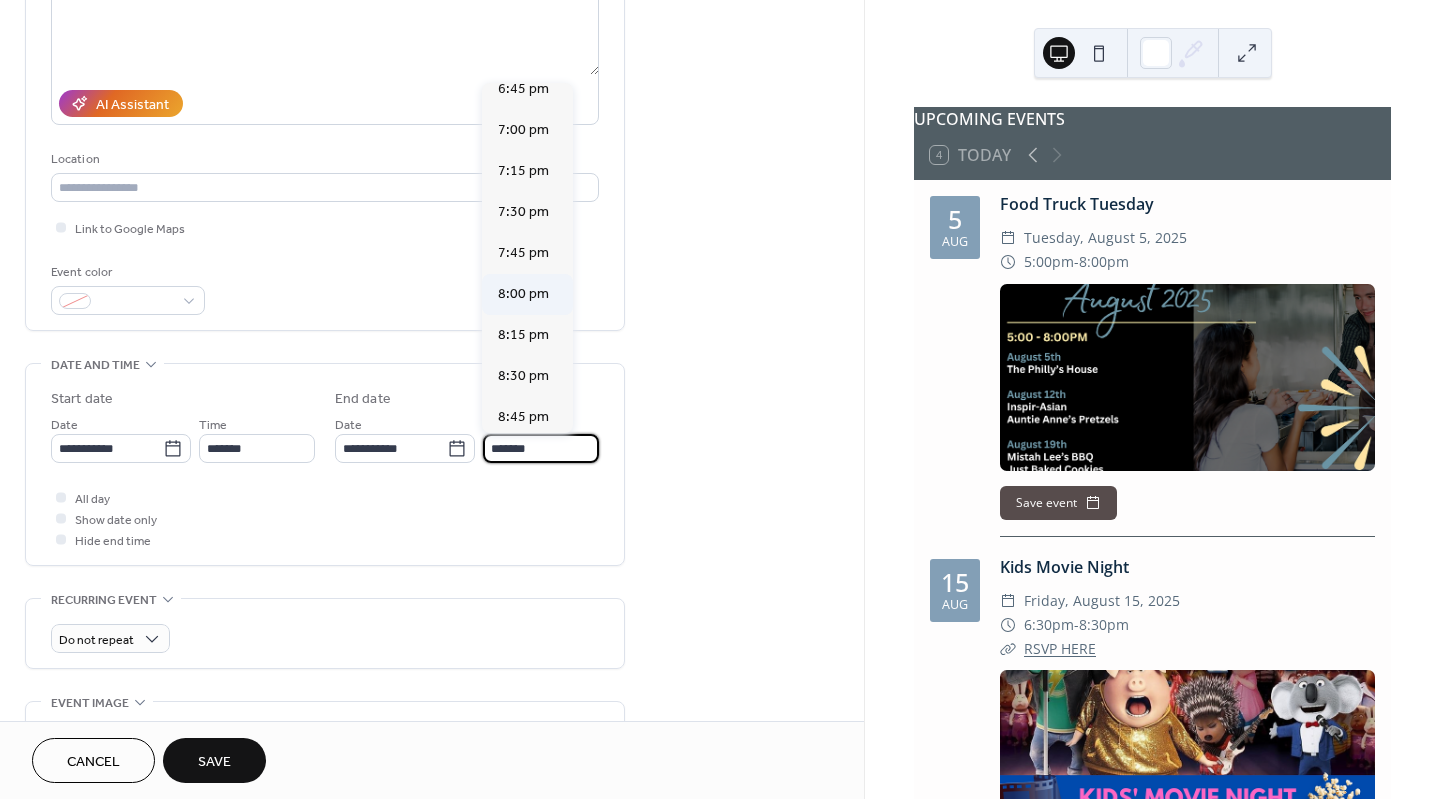 type on "*******" 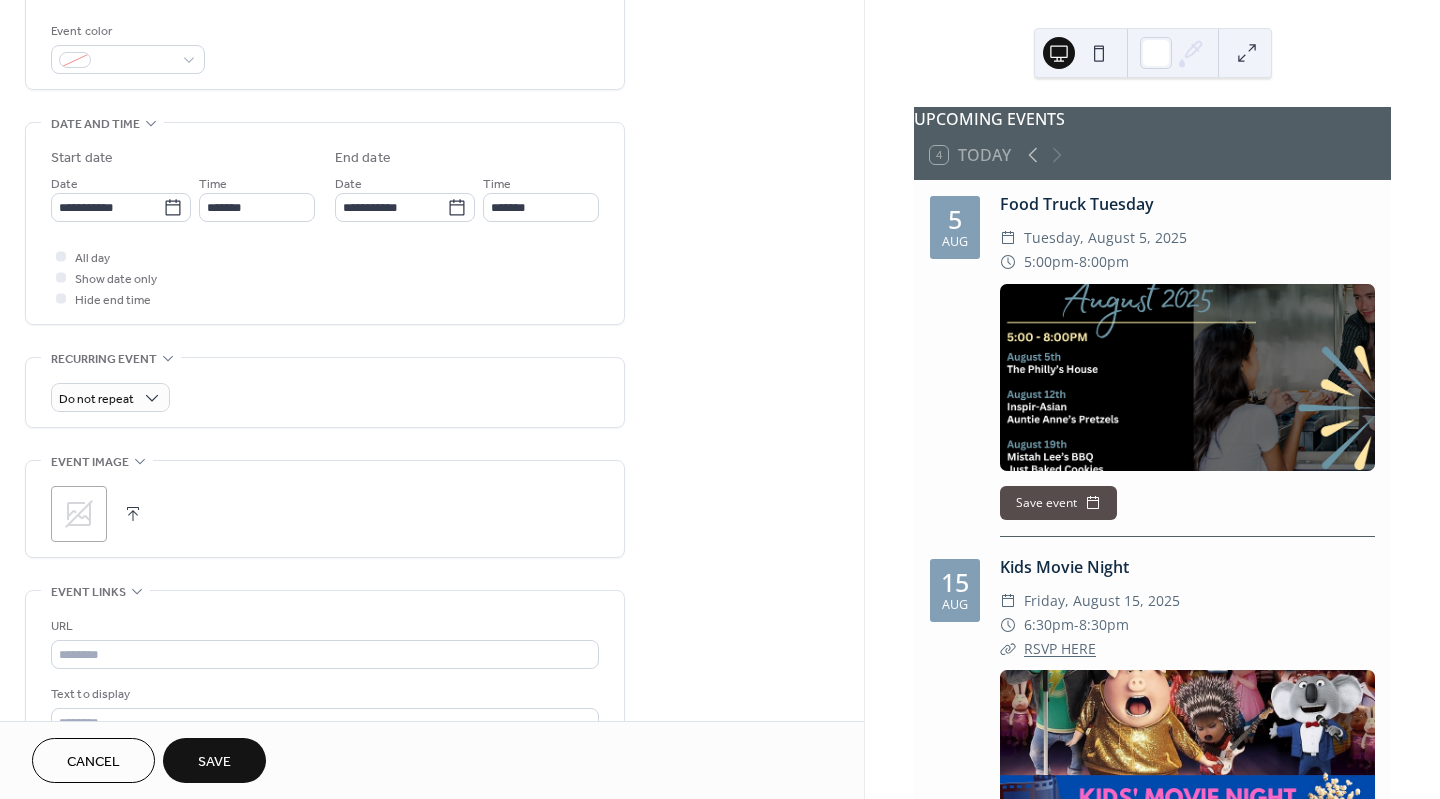 scroll, scrollTop: 532, scrollLeft: 0, axis: vertical 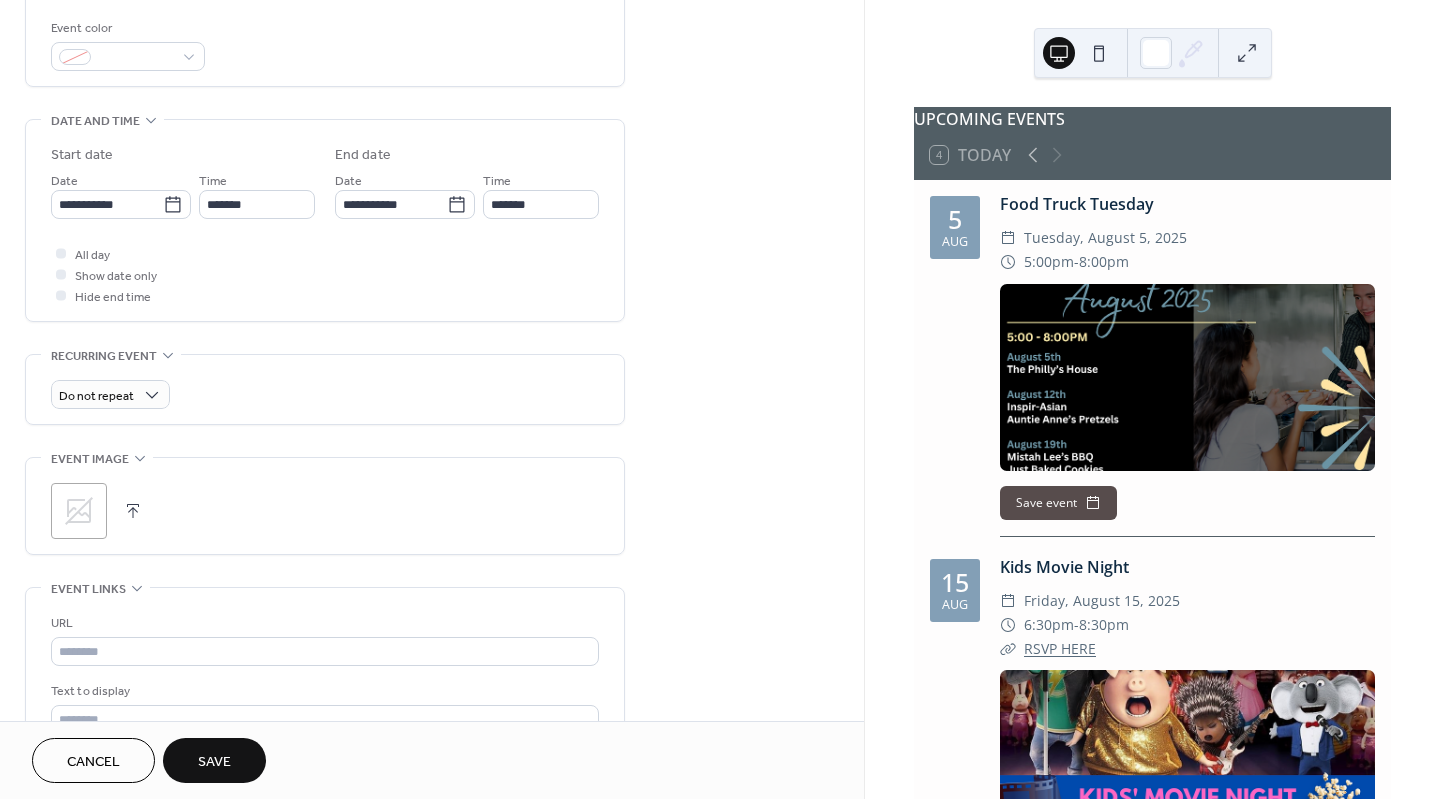 click at bounding box center [133, 511] 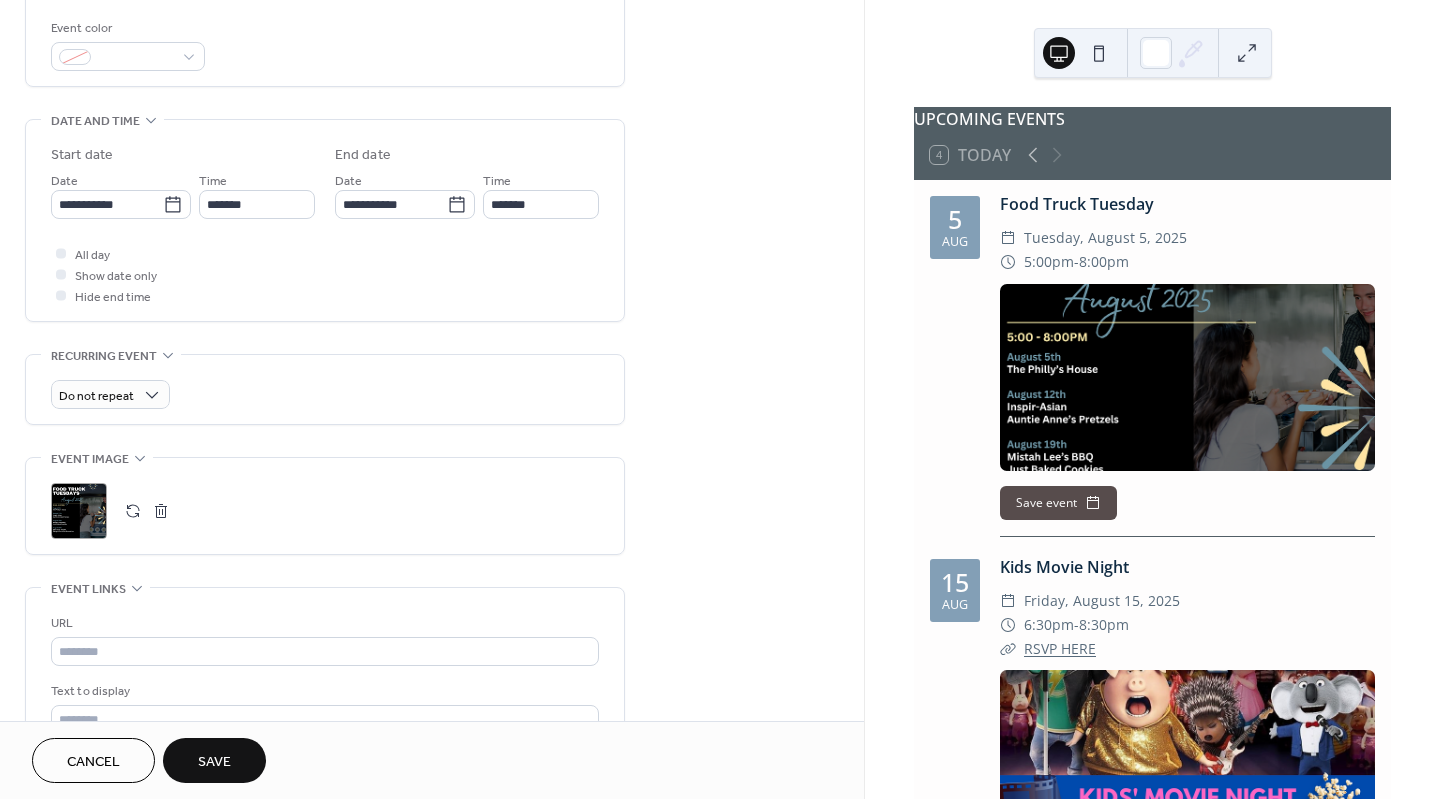 click on "Save" at bounding box center (214, 762) 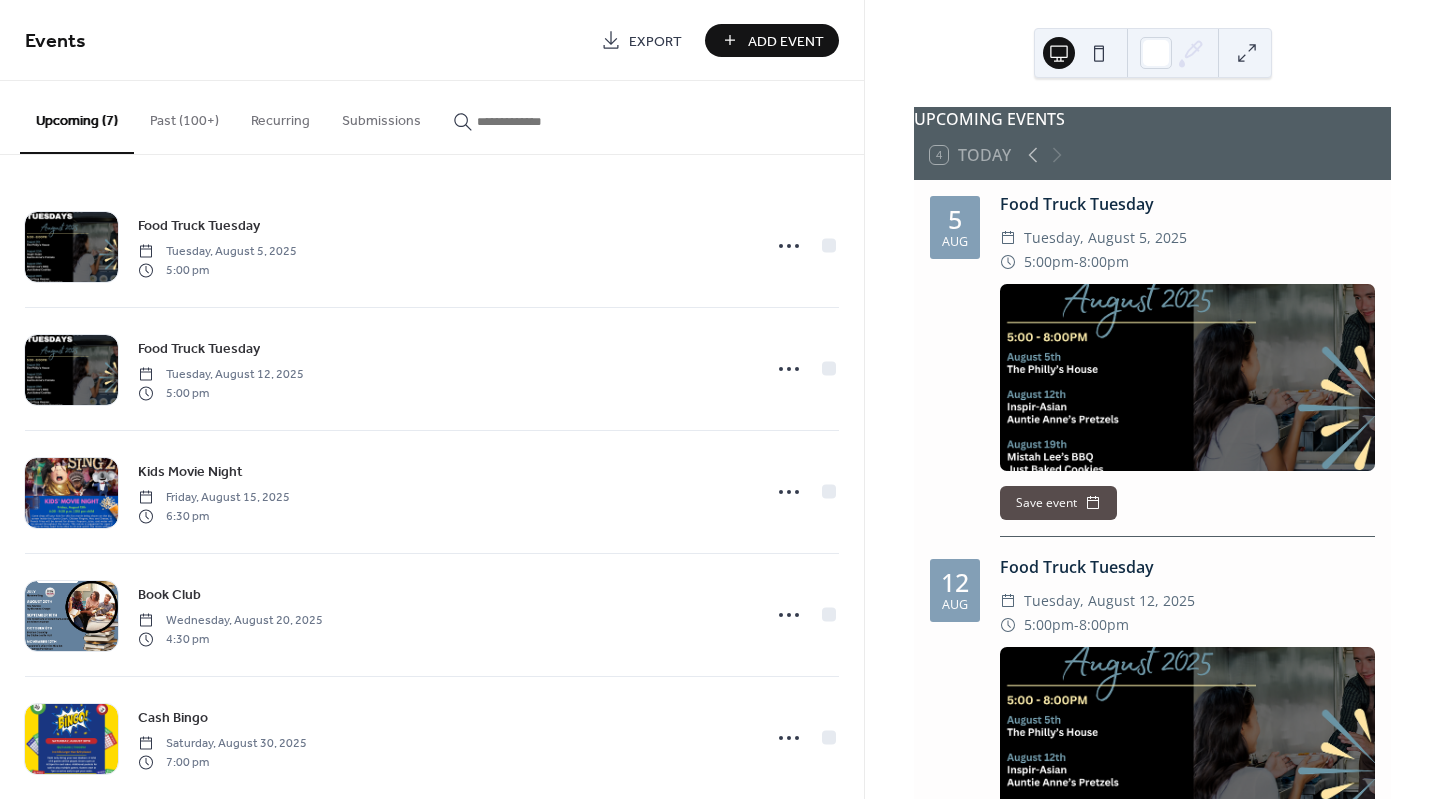 click on "Add Event" at bounding box center (786, 41) 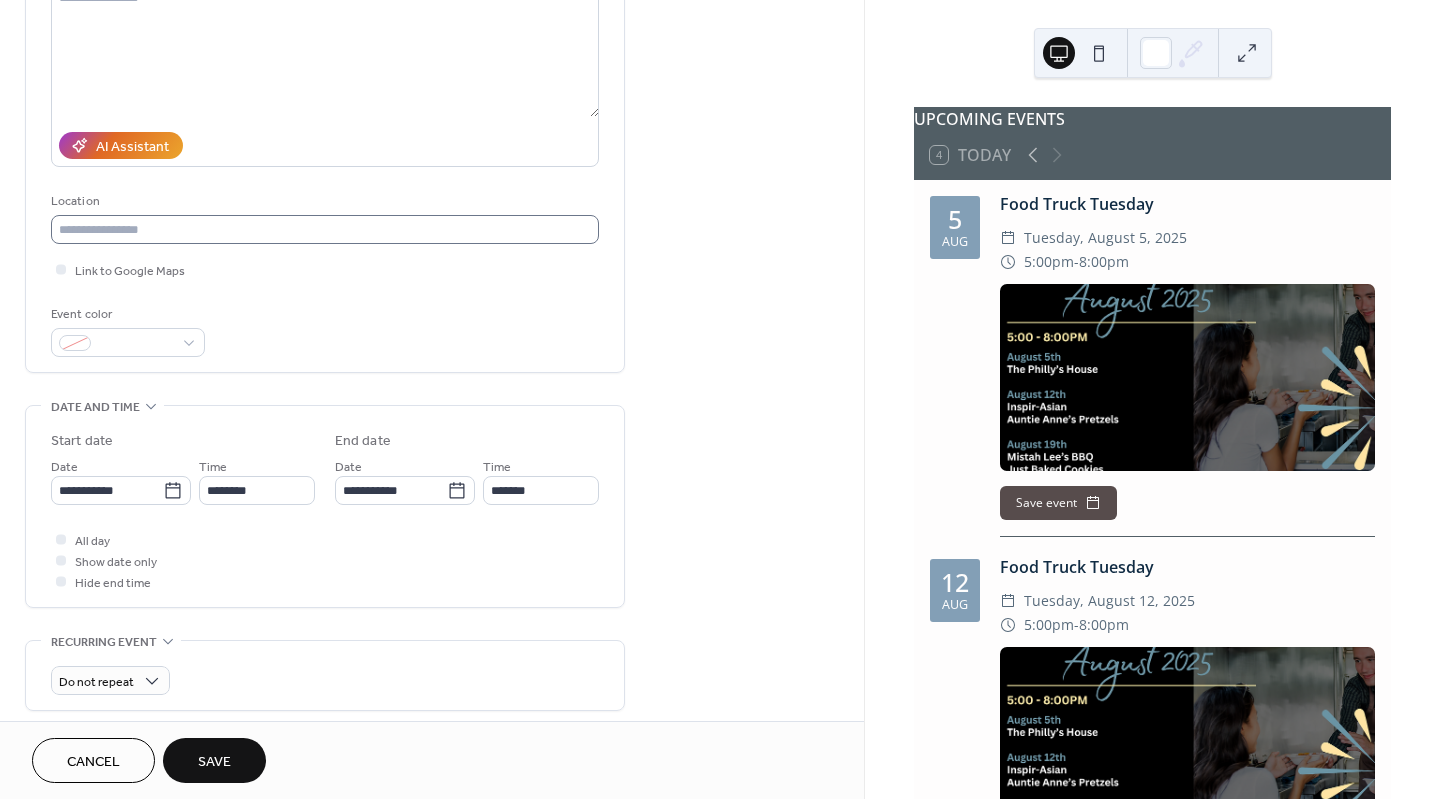scroll, scrollTop: 247, scrollLeft: 0, axis: vertical 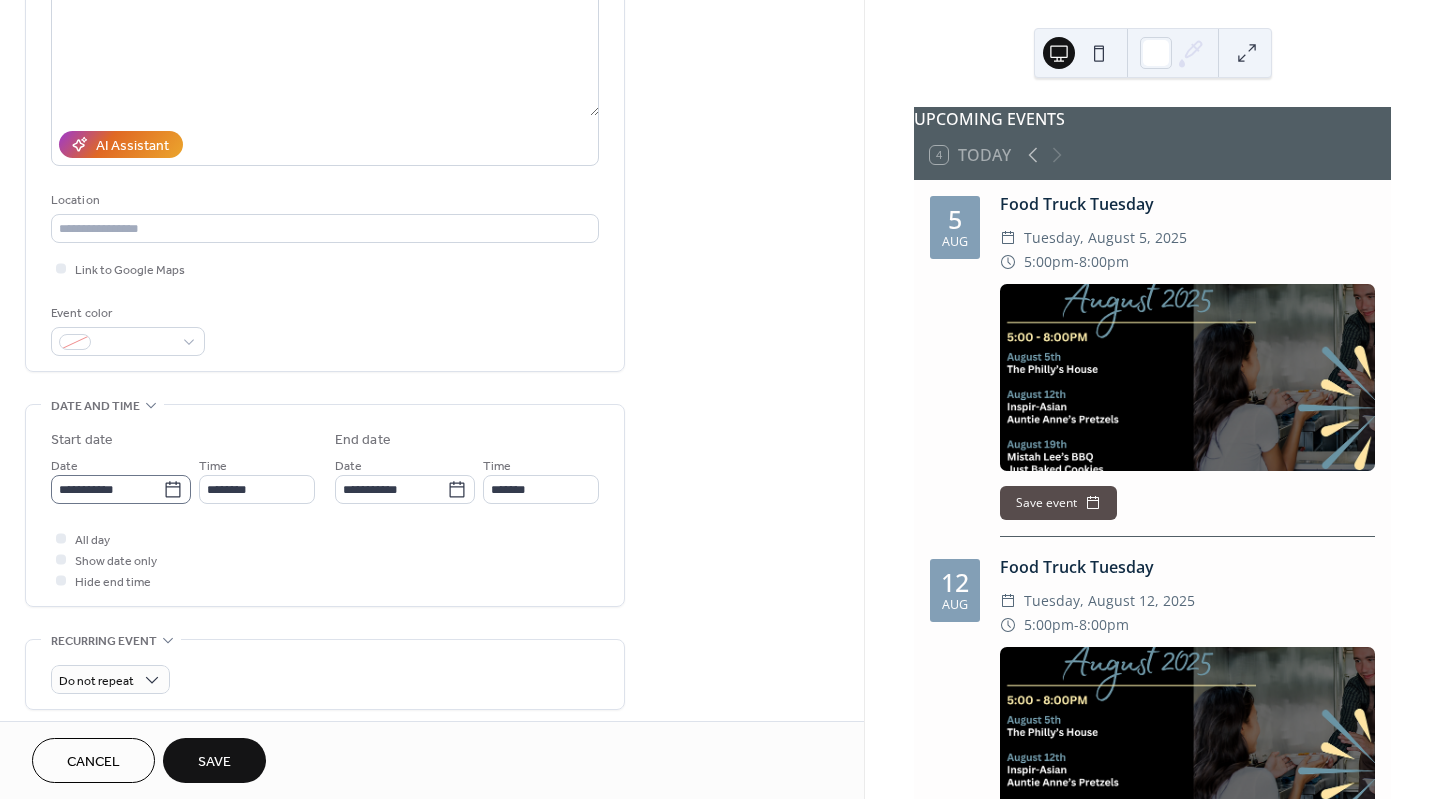 type on "**********" 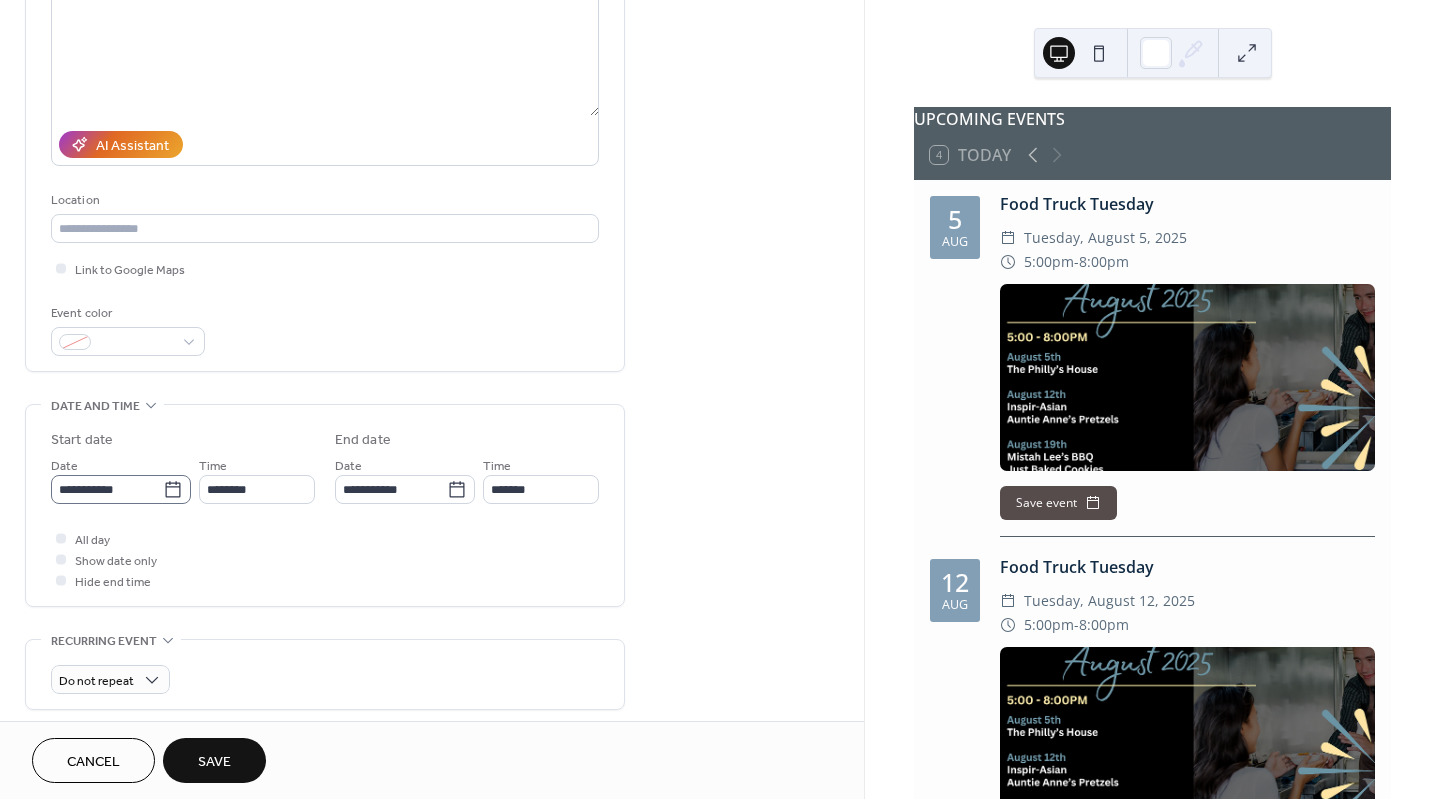 click 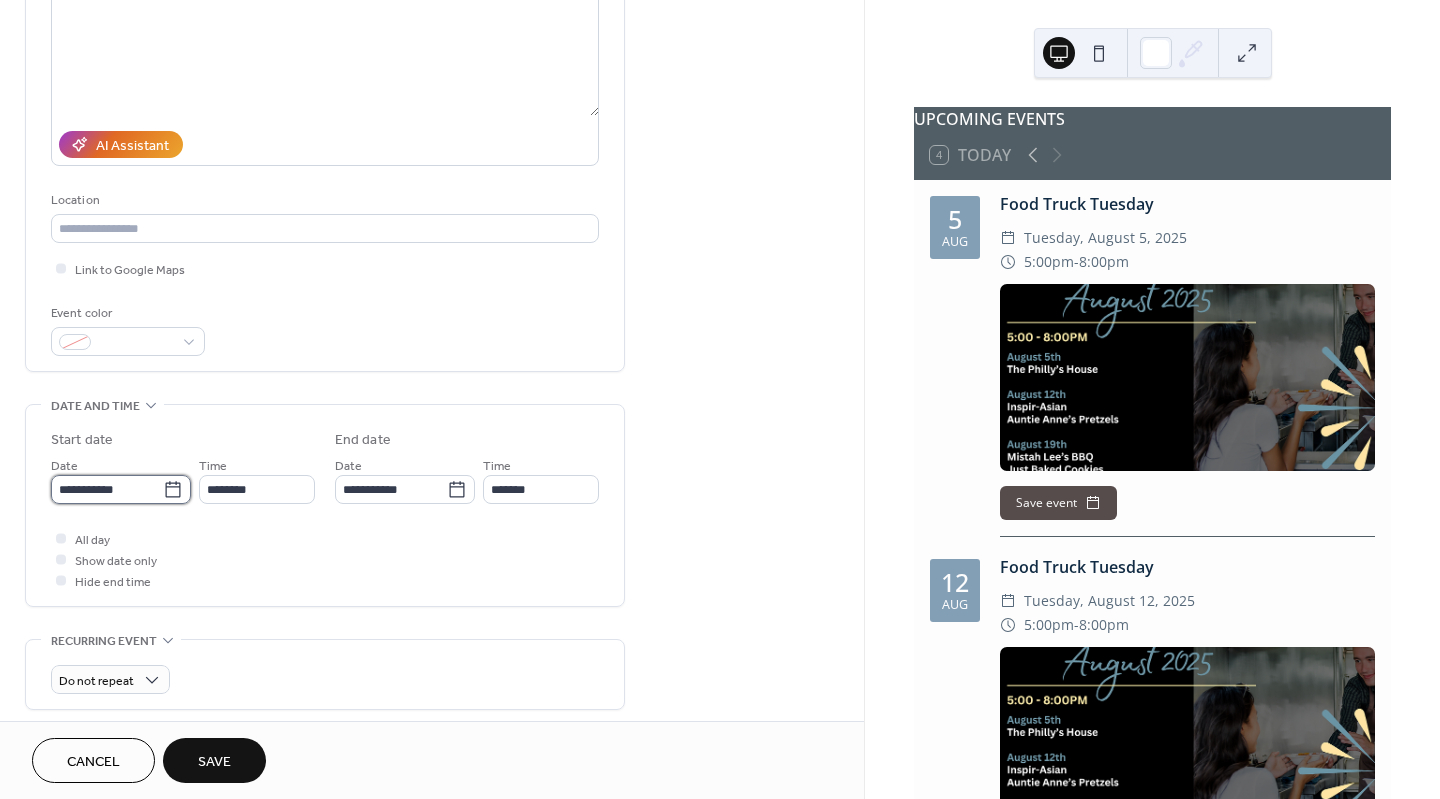 click on "**********" at bounding box center (107, 489) 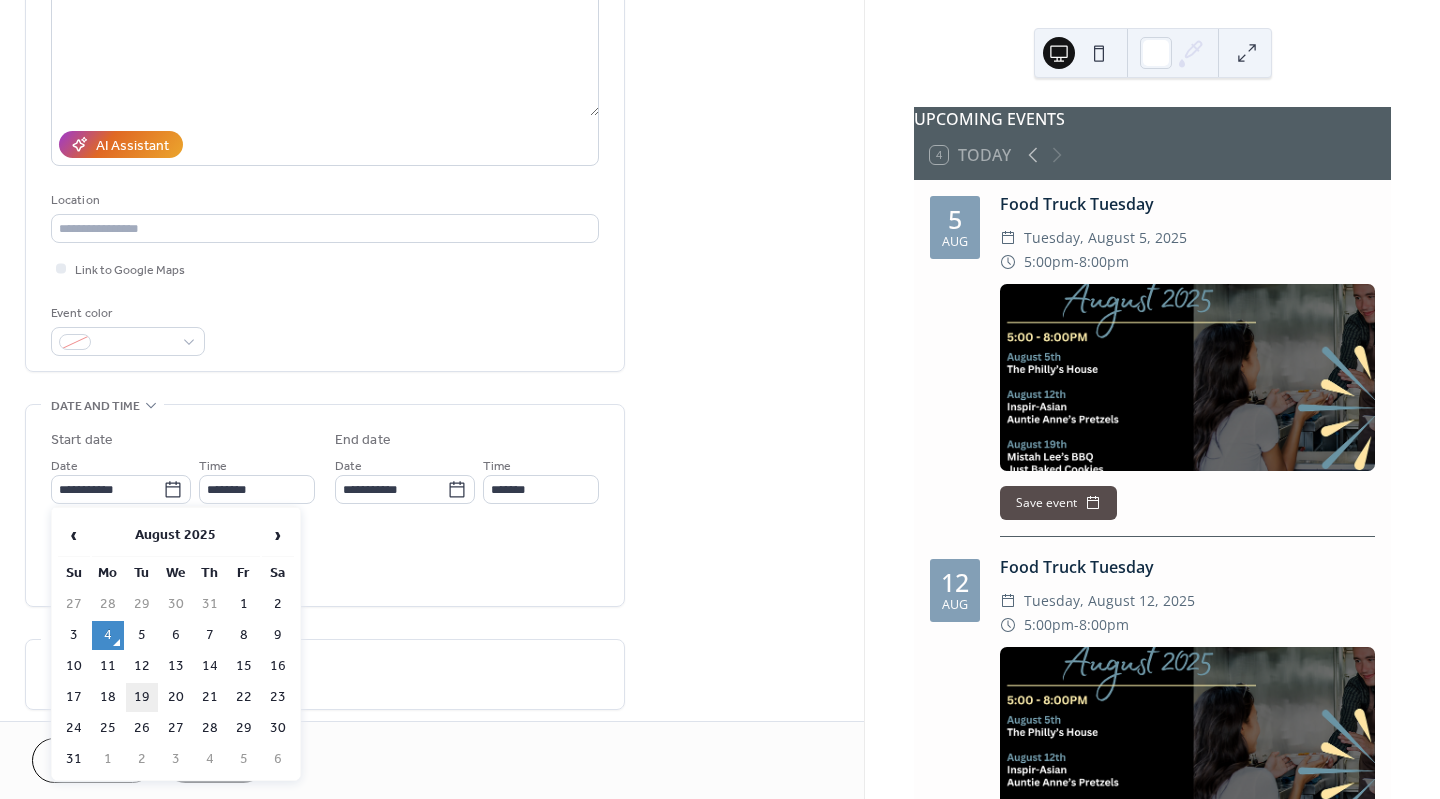 click on "19" at bounding box center [142, 697] 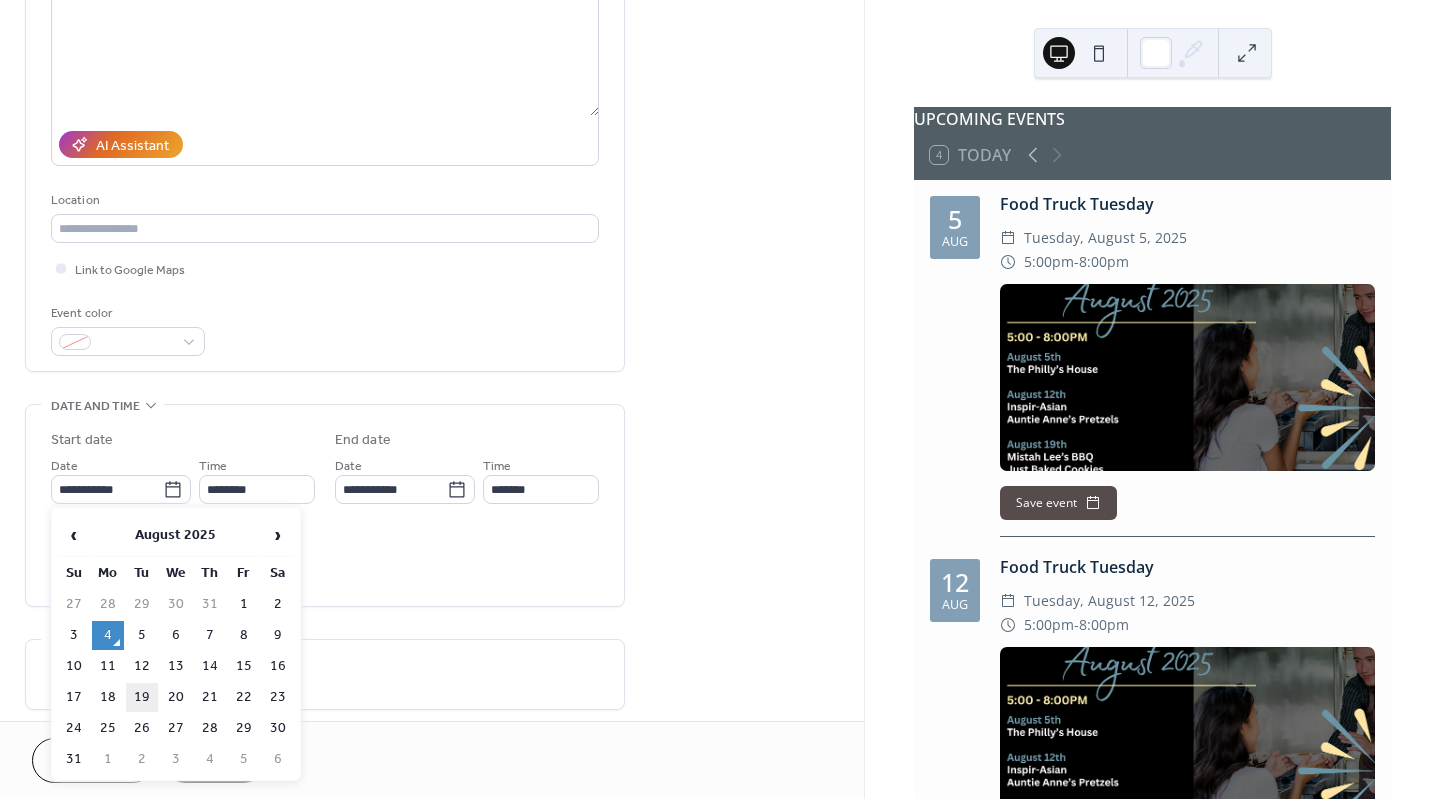 type on "**********" 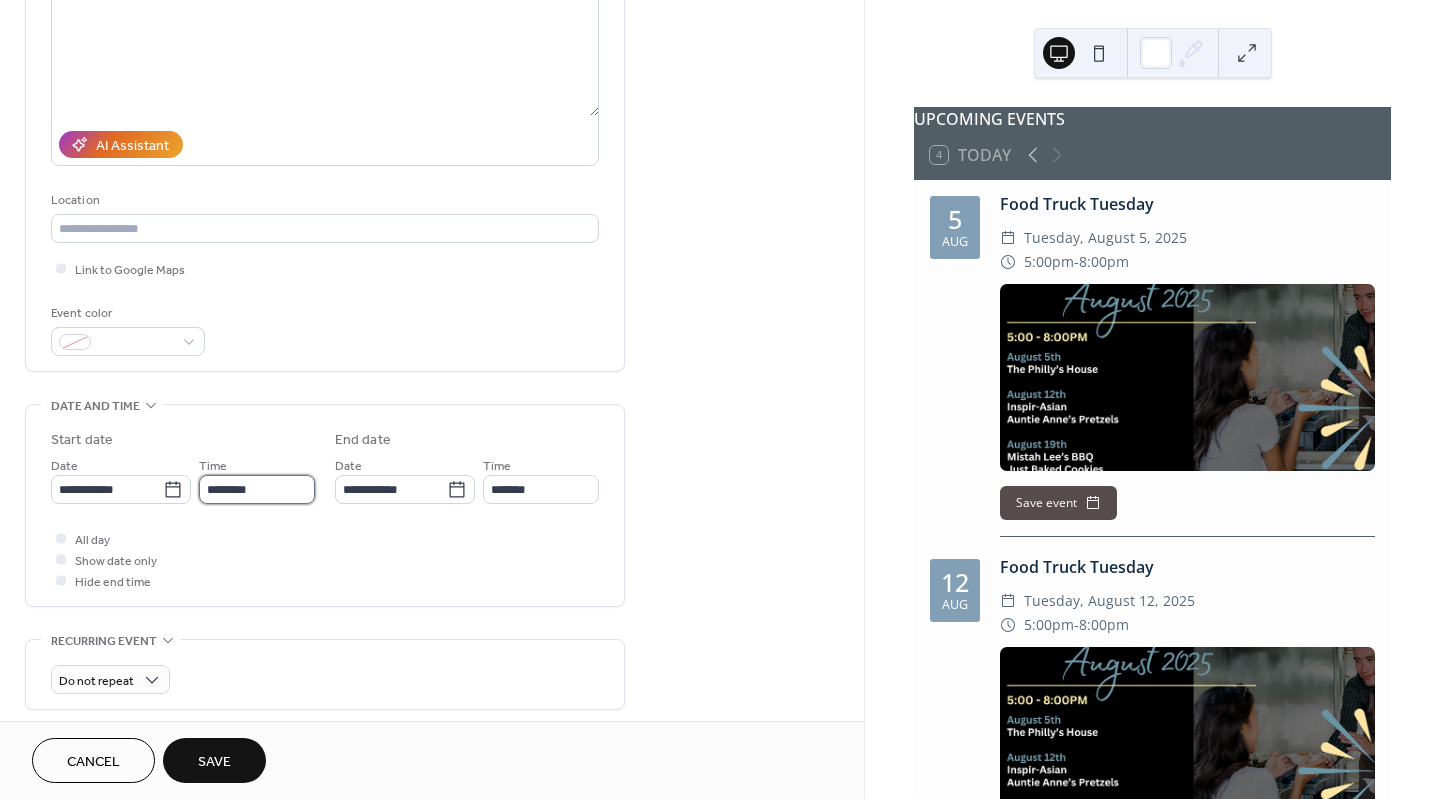 click on "********" at bounding box center [257, 489] 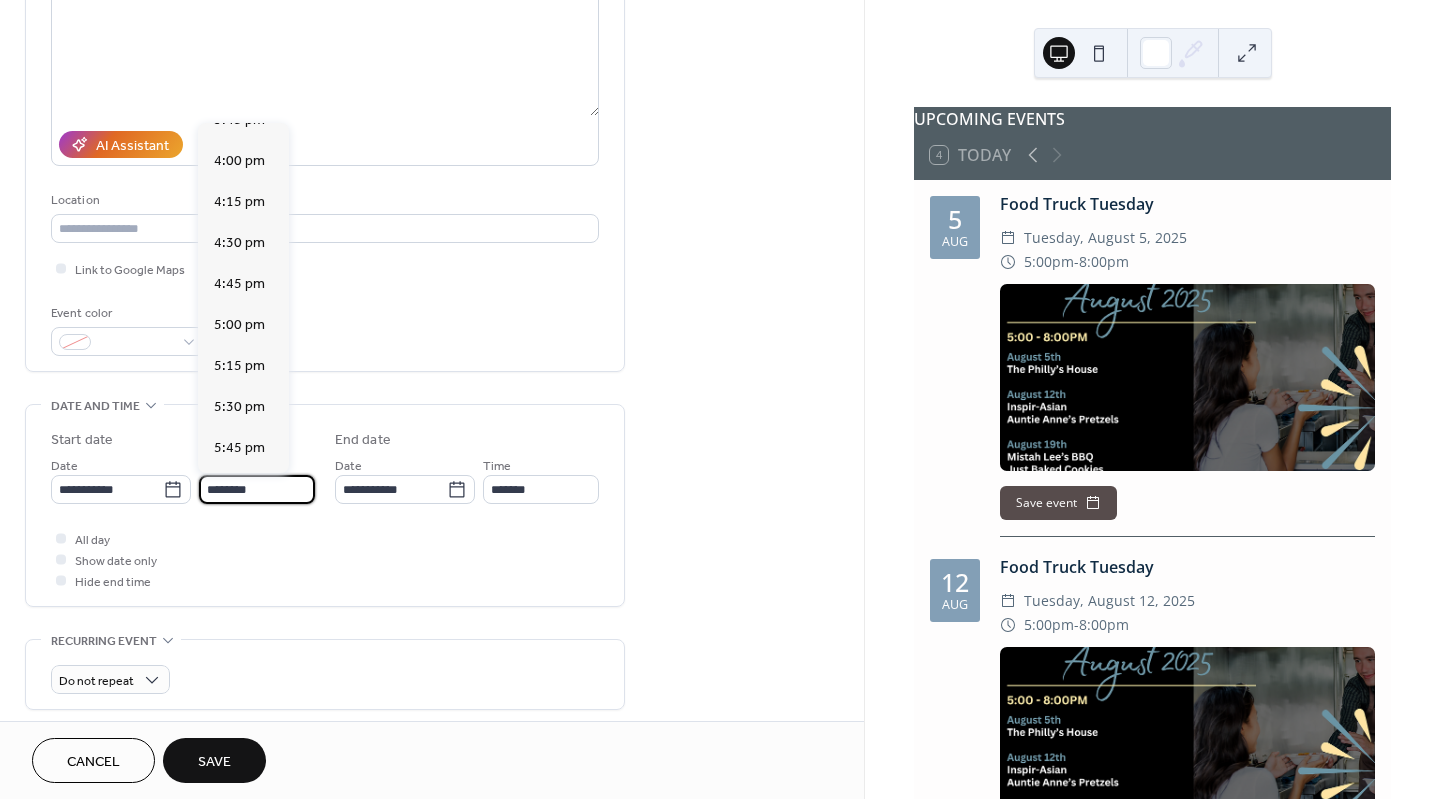 scroll, scrollTop: 2607, scrollLeft: 0, axis: vertical 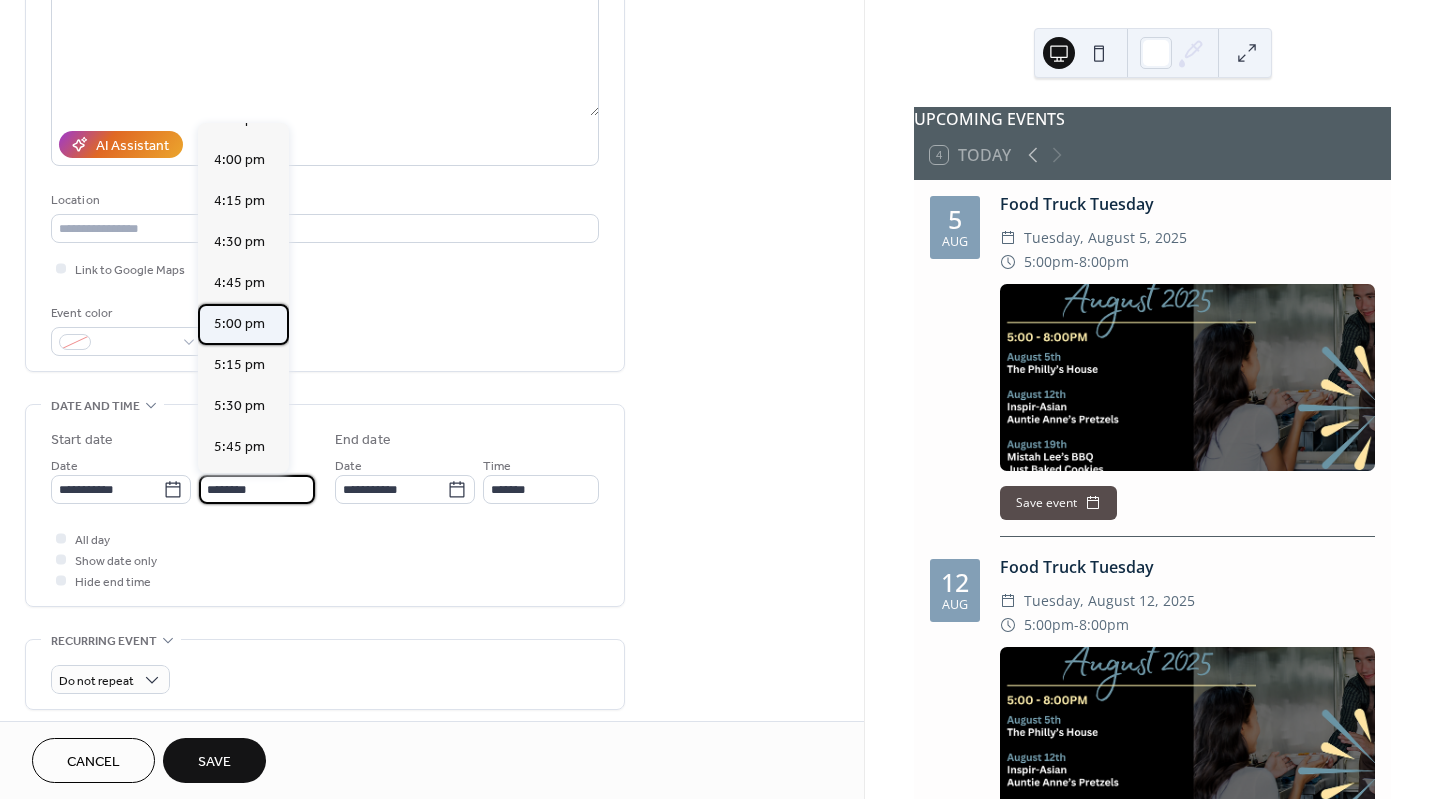 click on "5:00 pm" at bounding box center [239, 324] 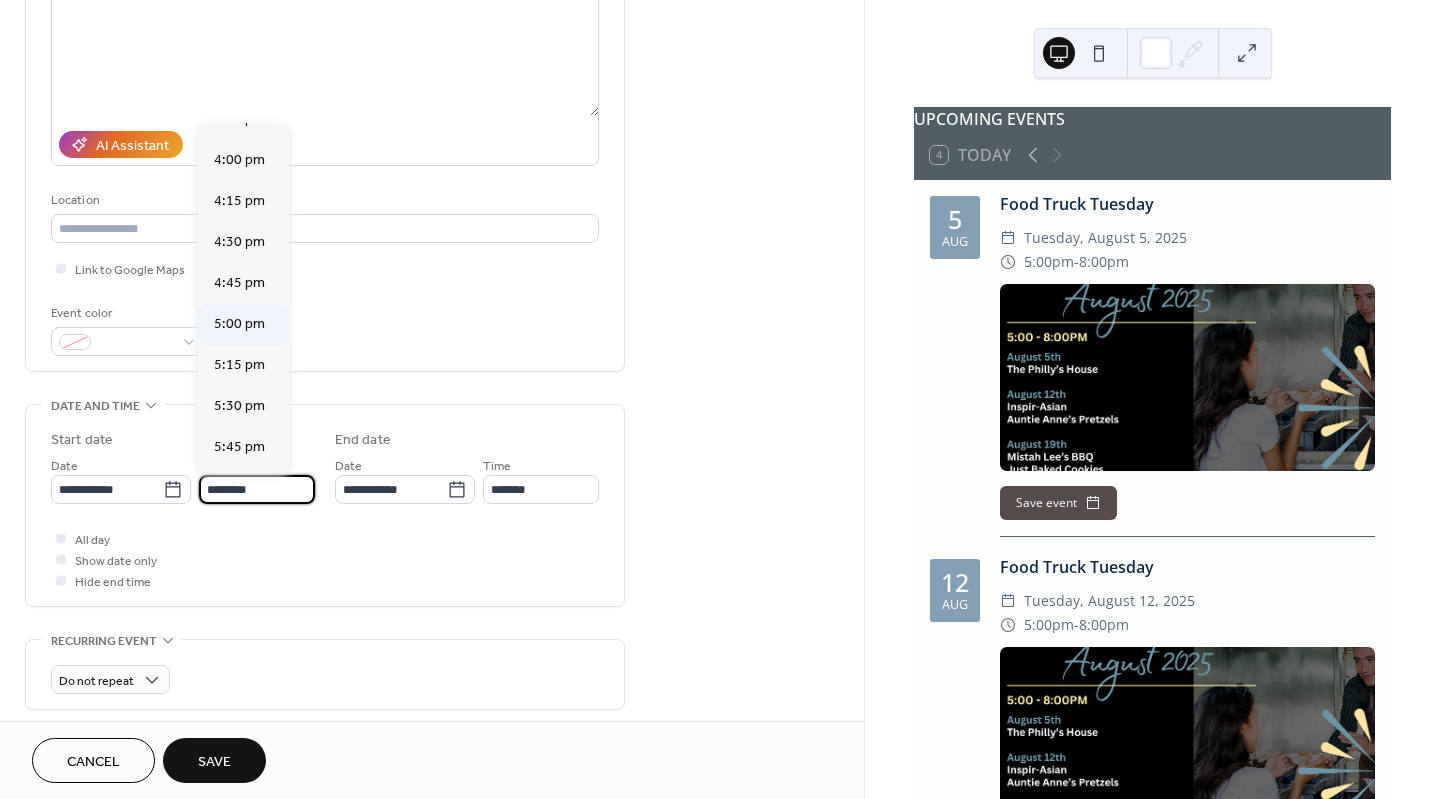 type on "*******" 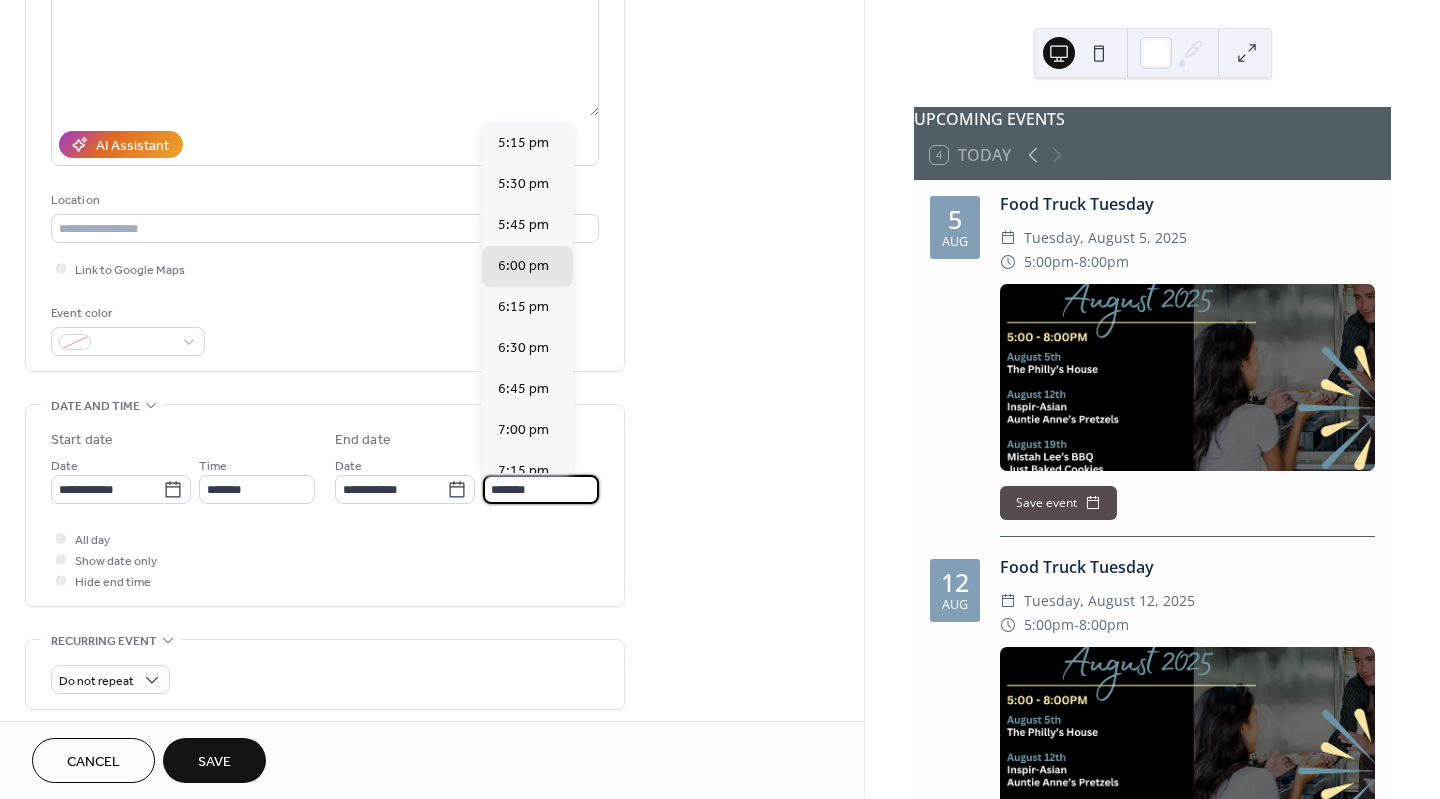 click on "*******" at bounding box center [541, 489] 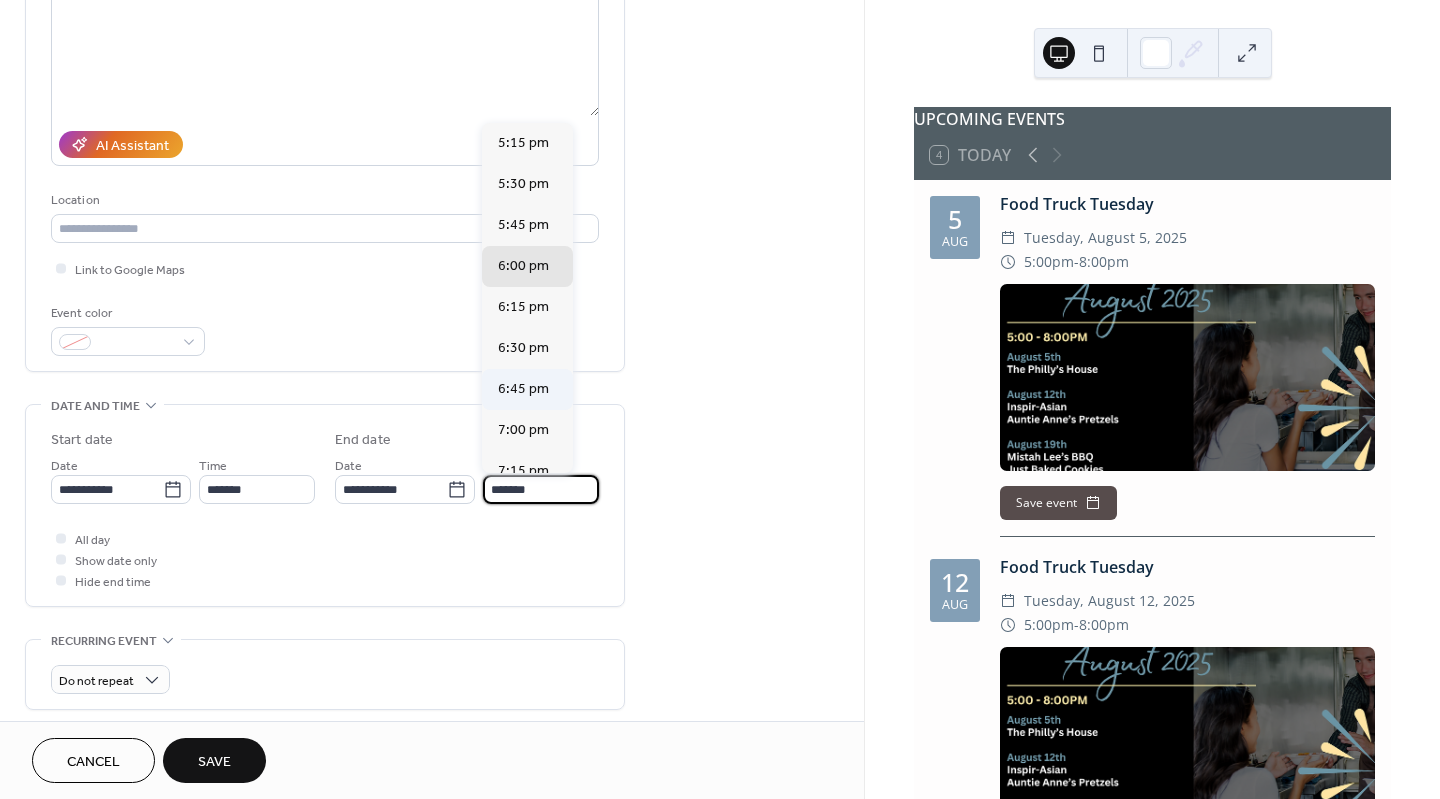 scroll, scrollTop: 210, scrollLeft: 0, axis: vertical 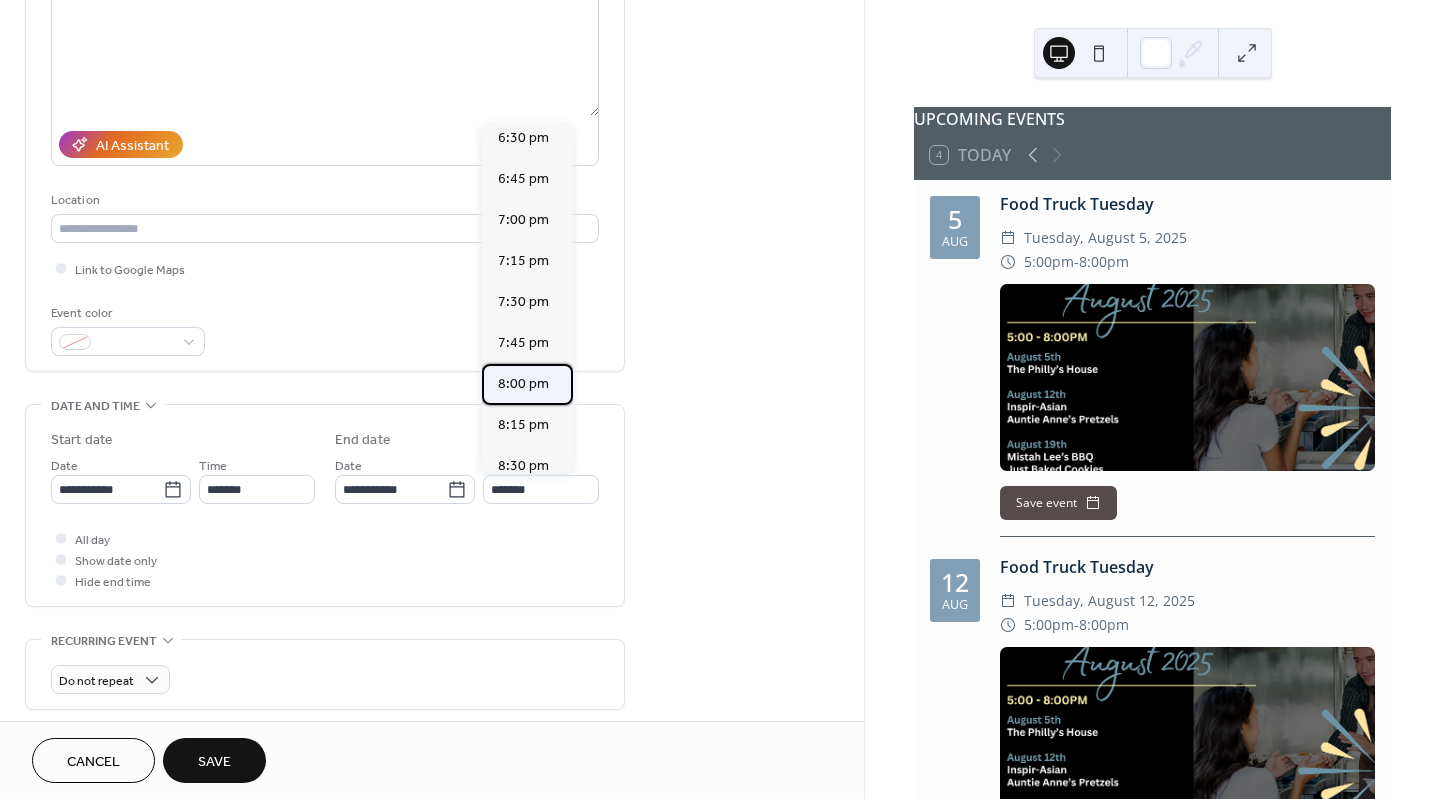 click on "8:00 pm" at bounding box center (523, 384) 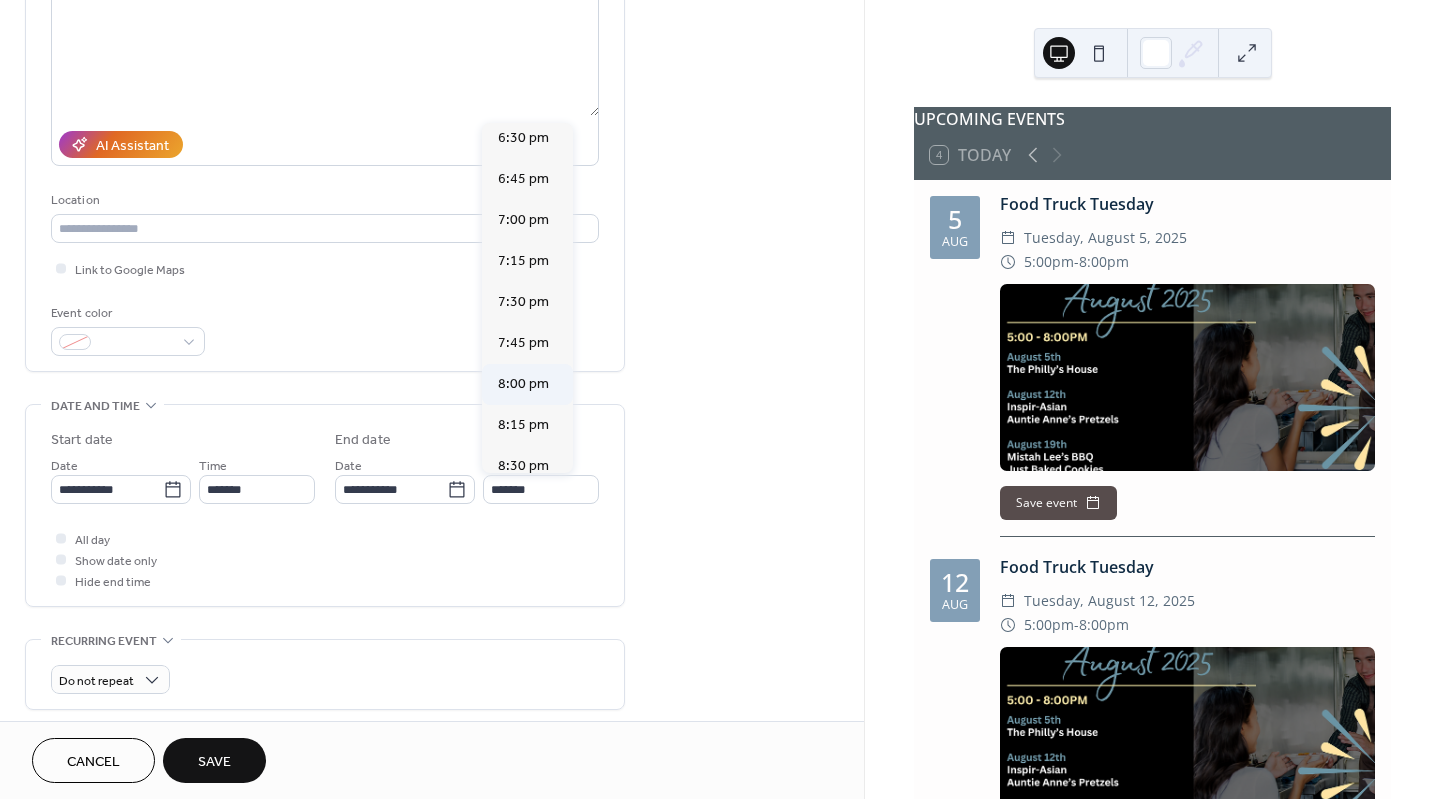 type on "*******" 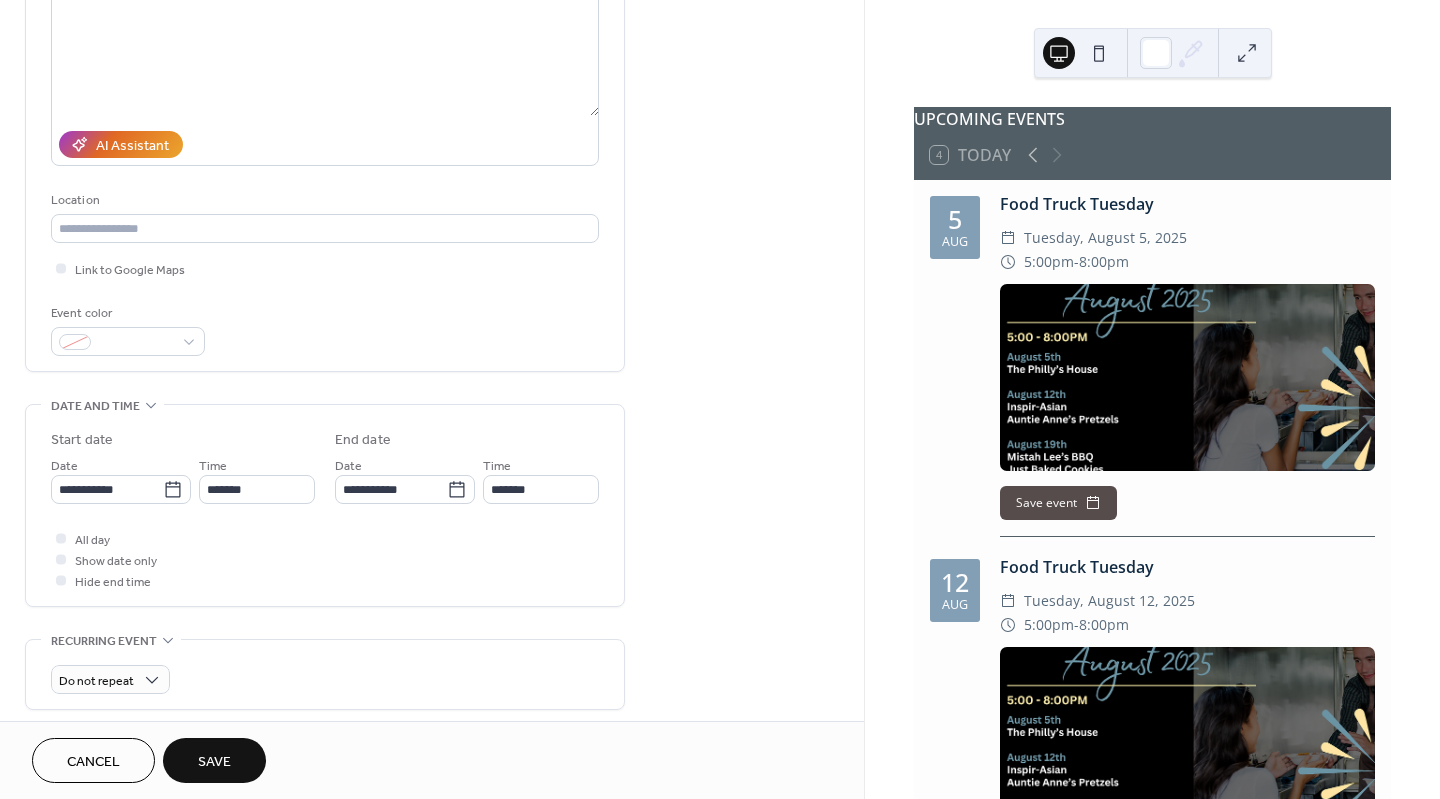 scroll, scrollTop: 545, scrollLeft: 0, axis: vertical 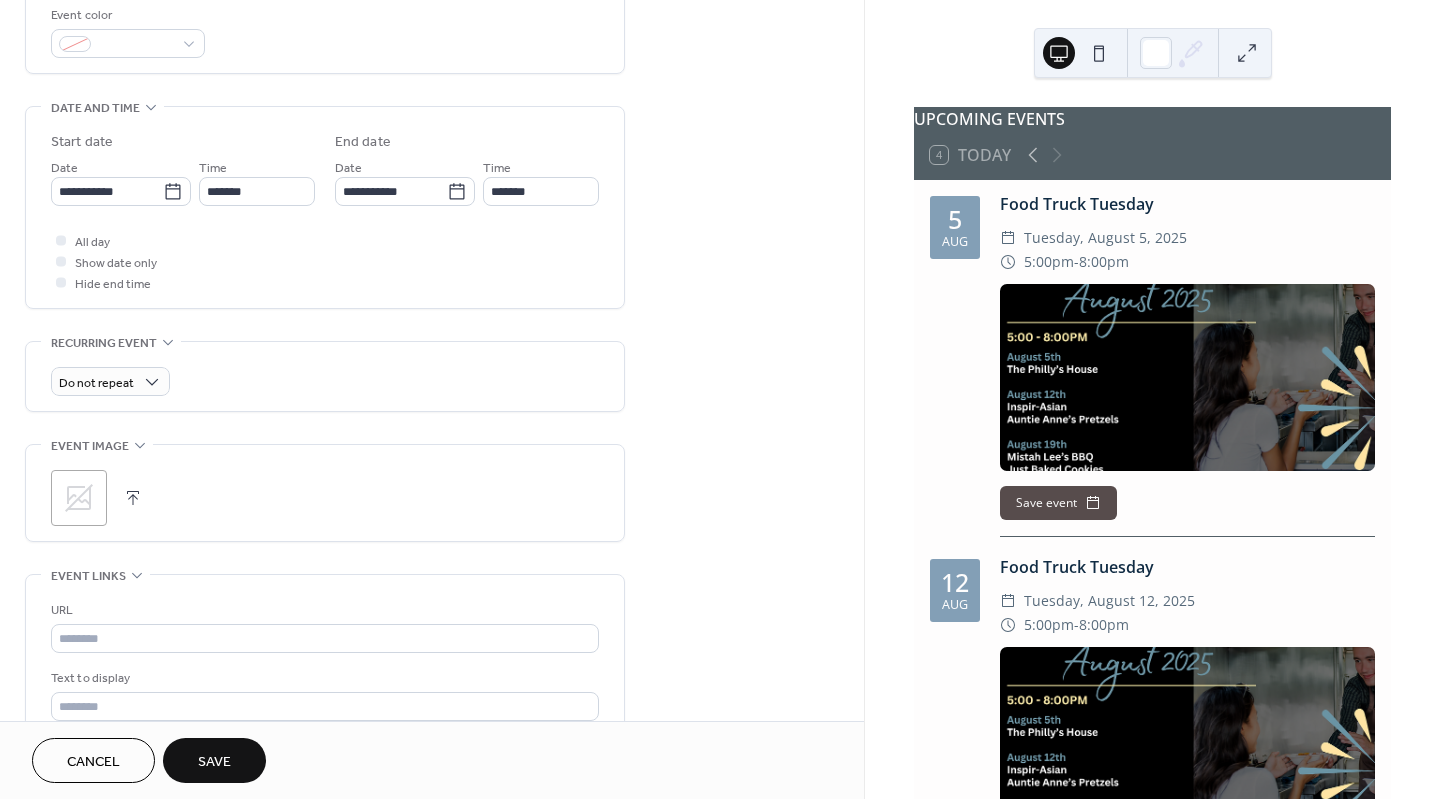 click at bounding box center (133, 498) 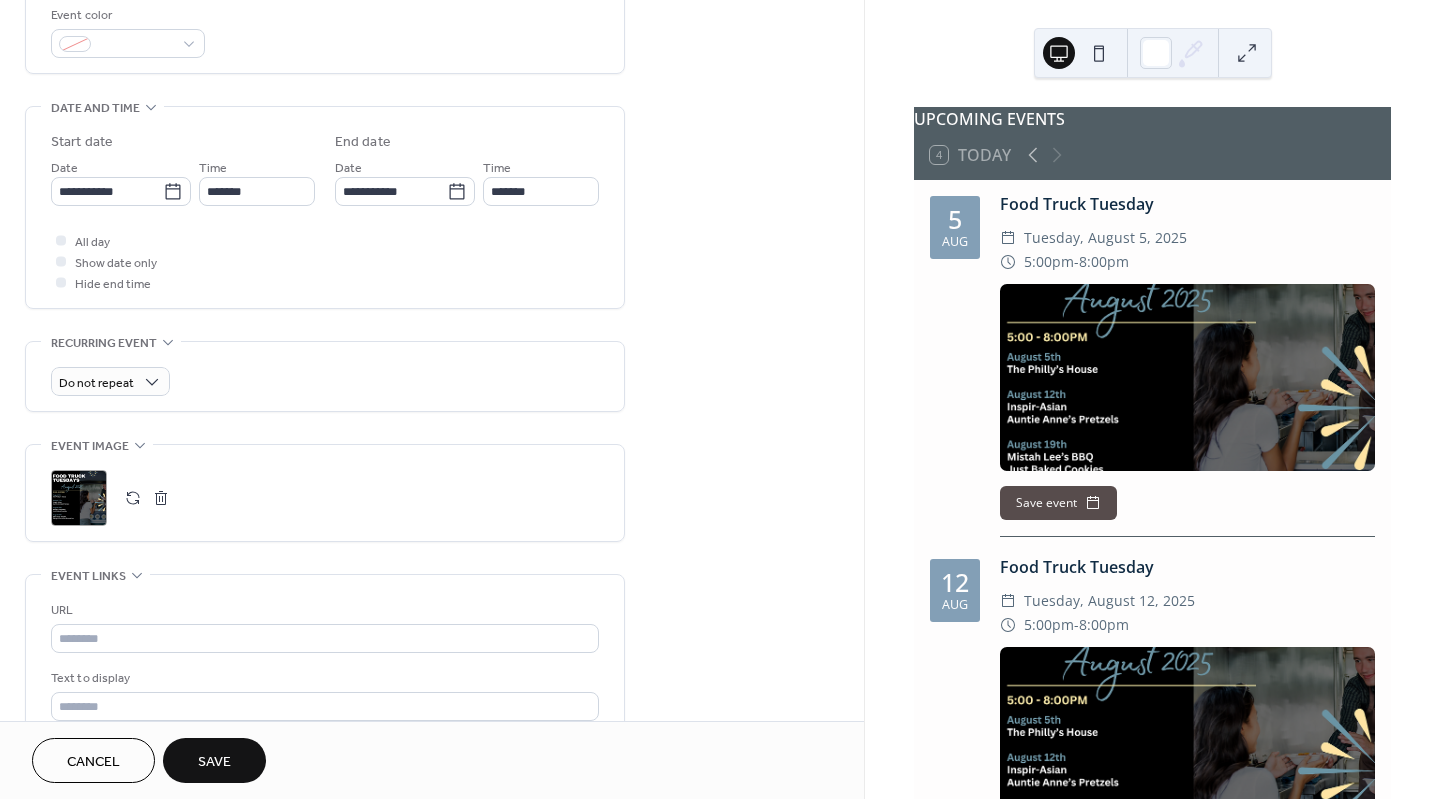 click on "Save" at bounding box center [214, 762] 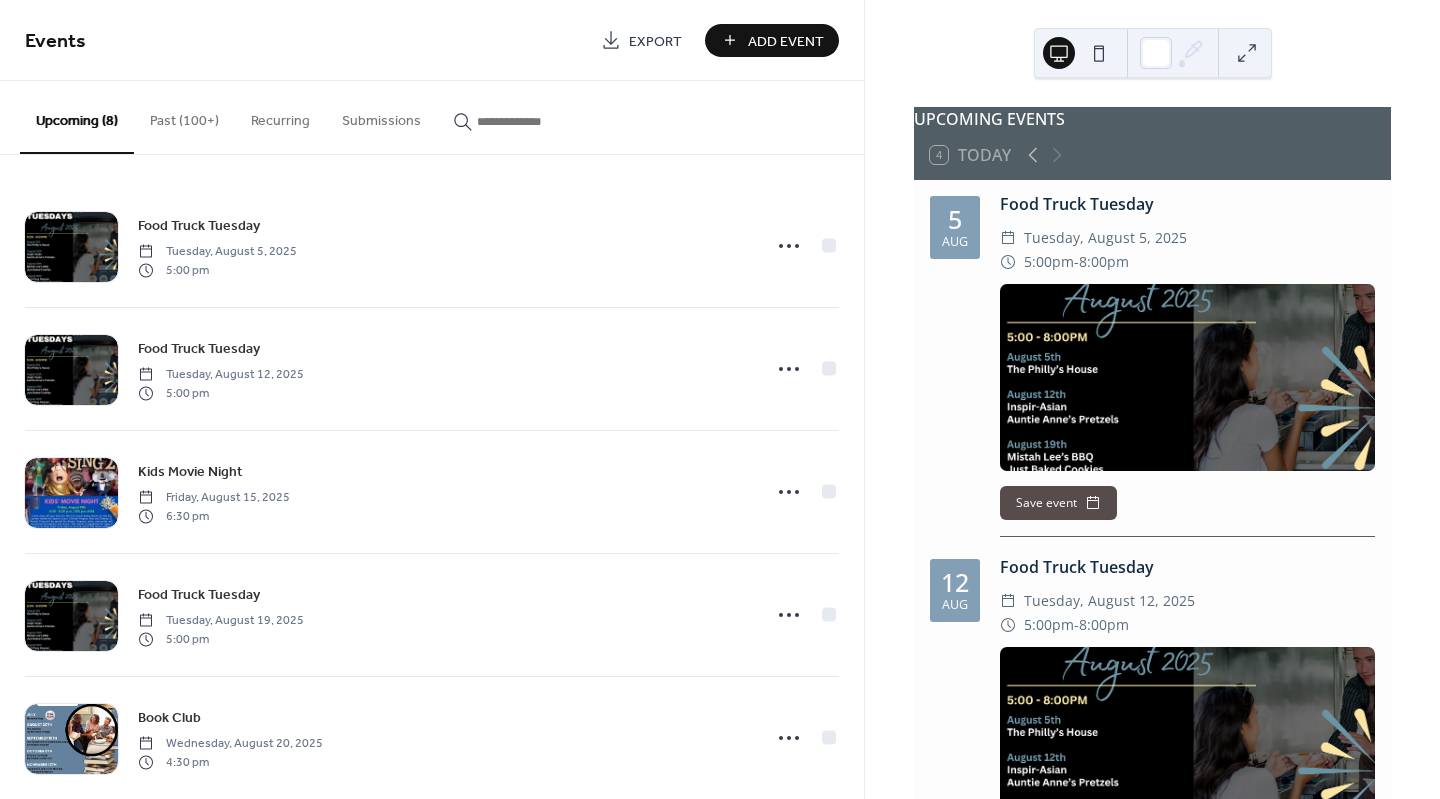click on "Add Event" at bounding box center (786, 41) 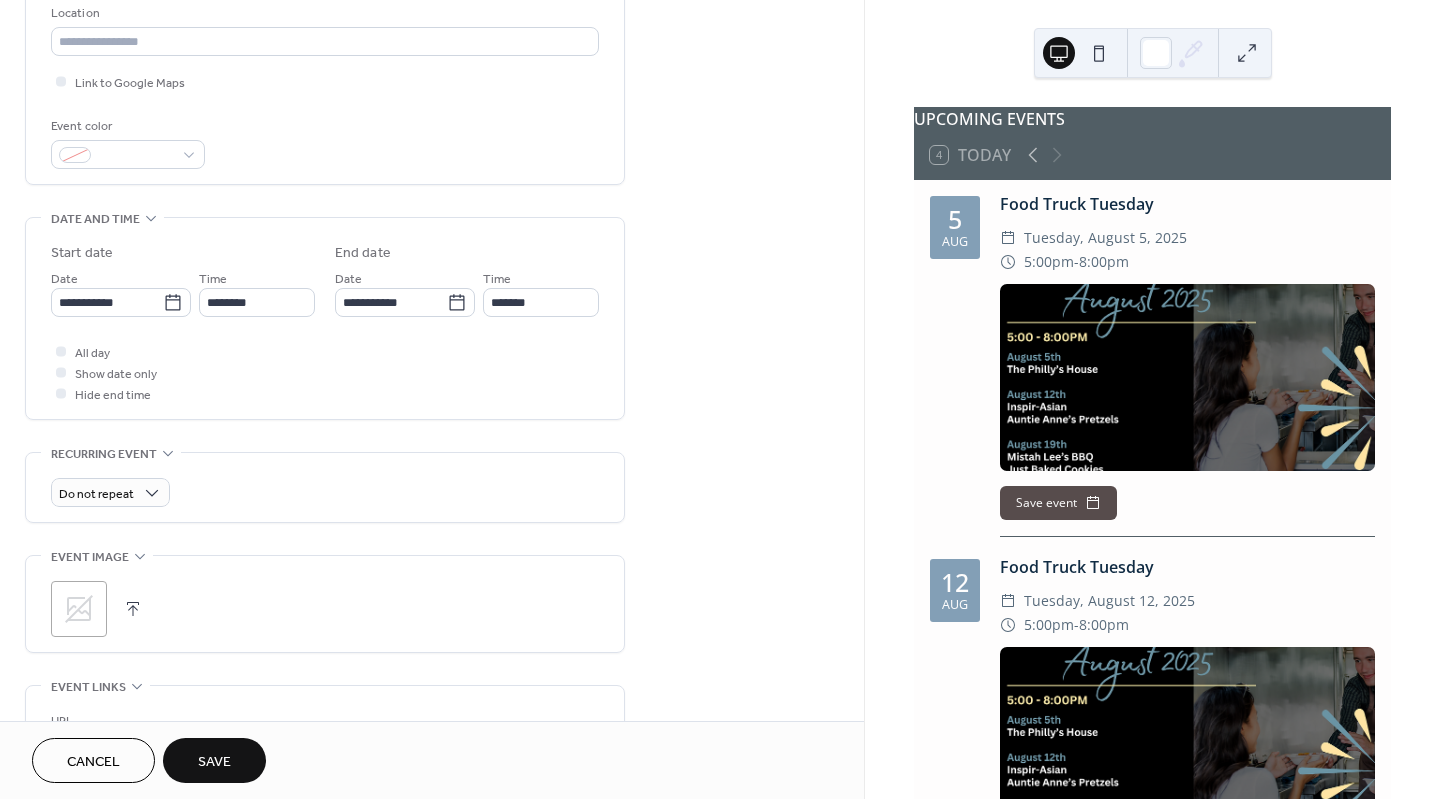 scroll, scrollTop: 437, scrollLeft: 0, axis: vertical 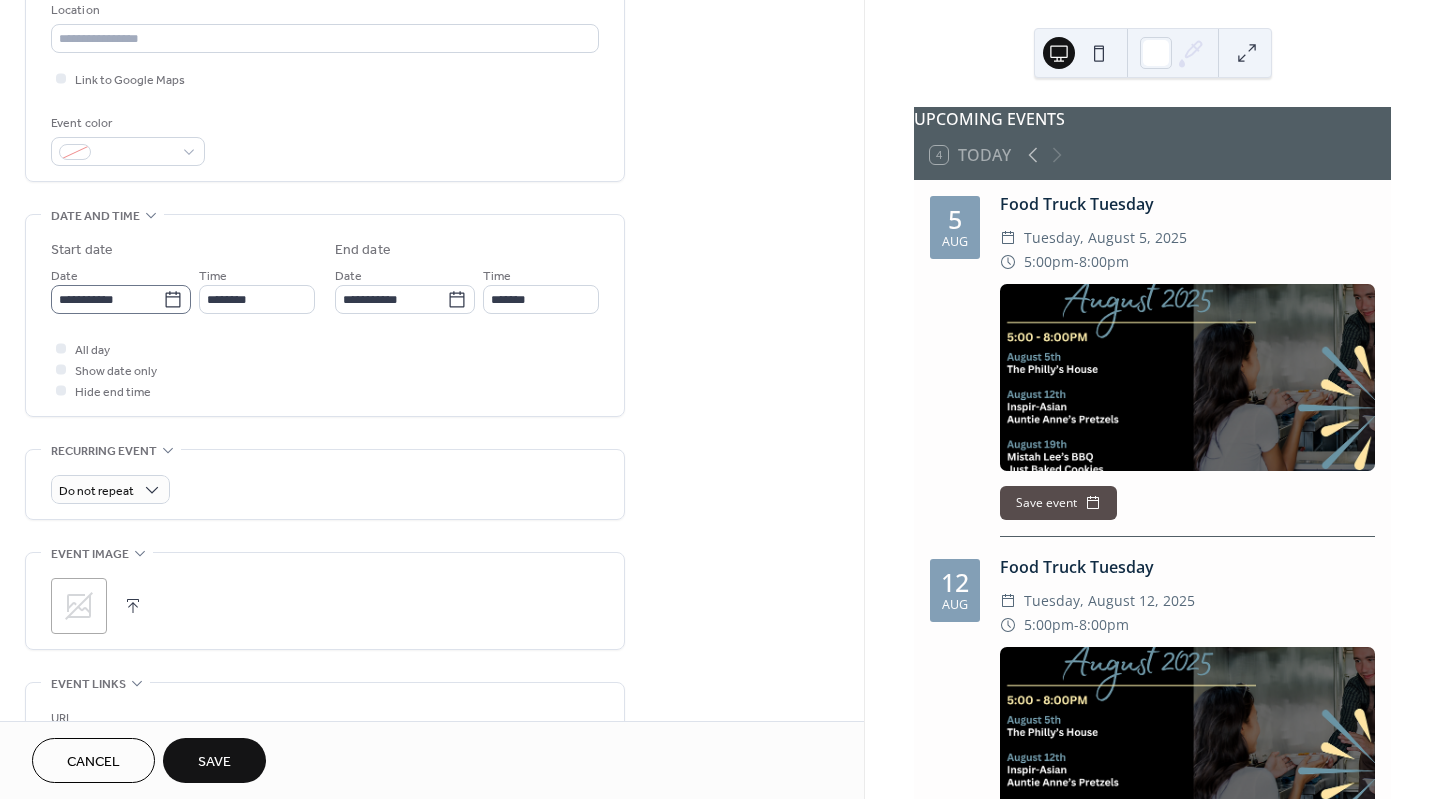 type on "**********" 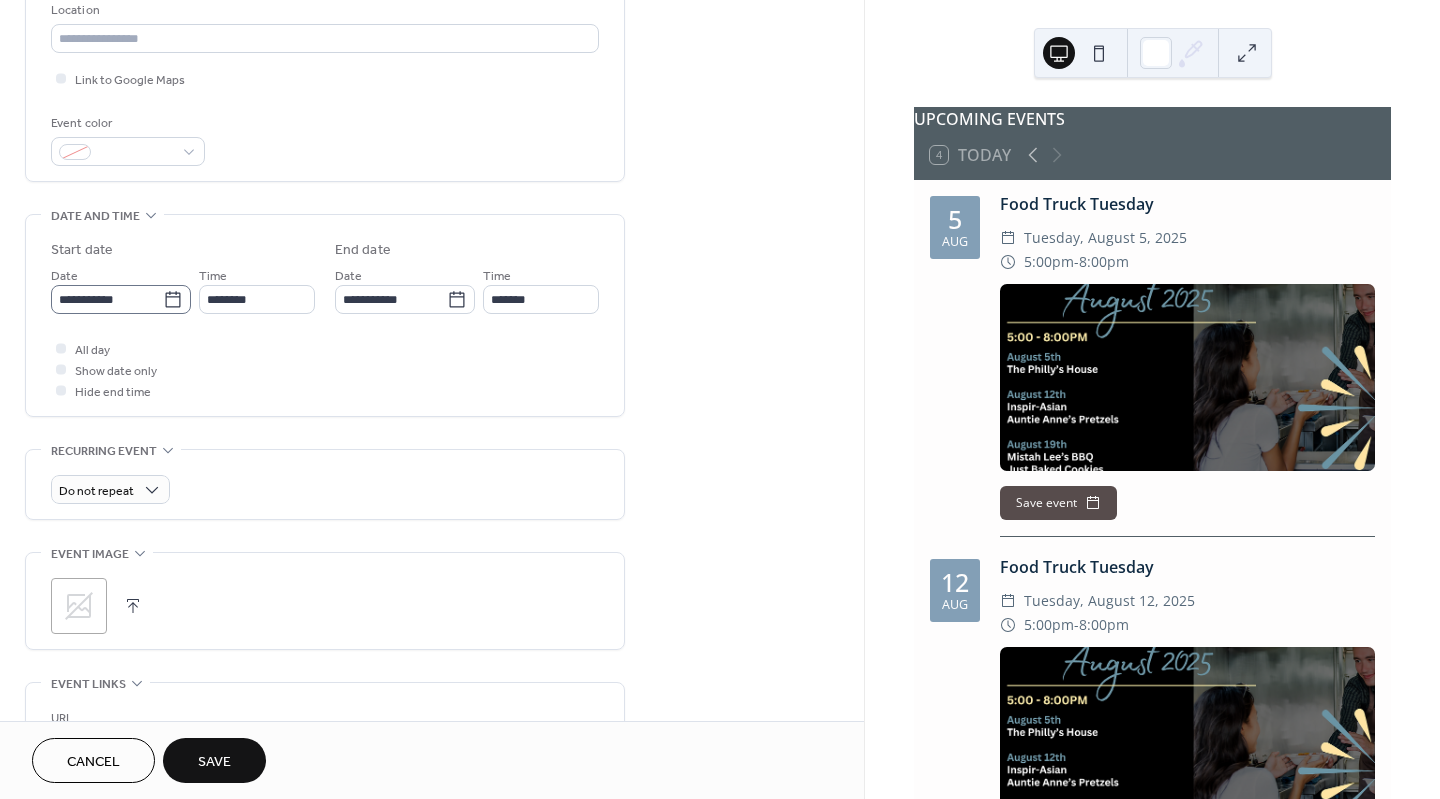 click 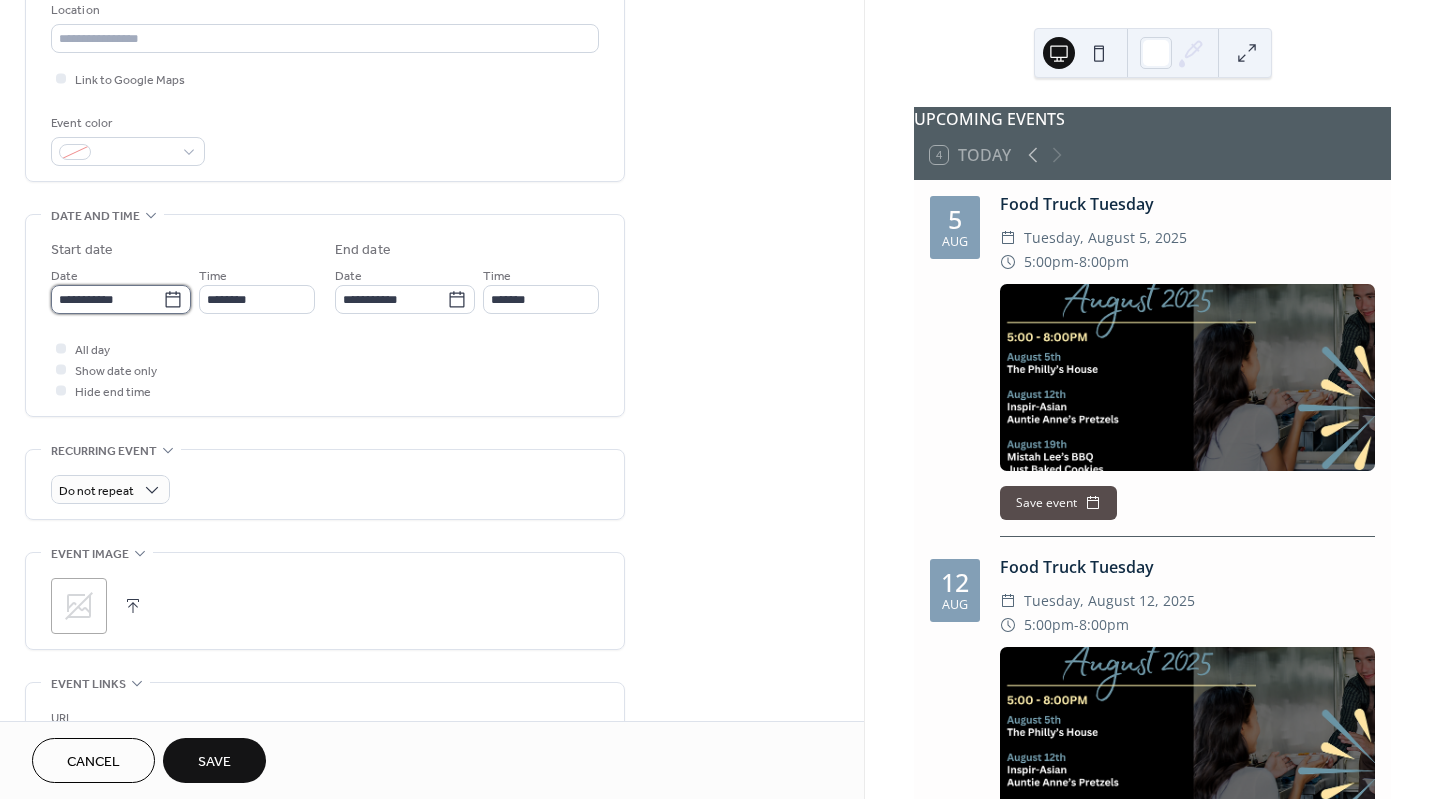click on "**********" at bounding box center (107, 299) 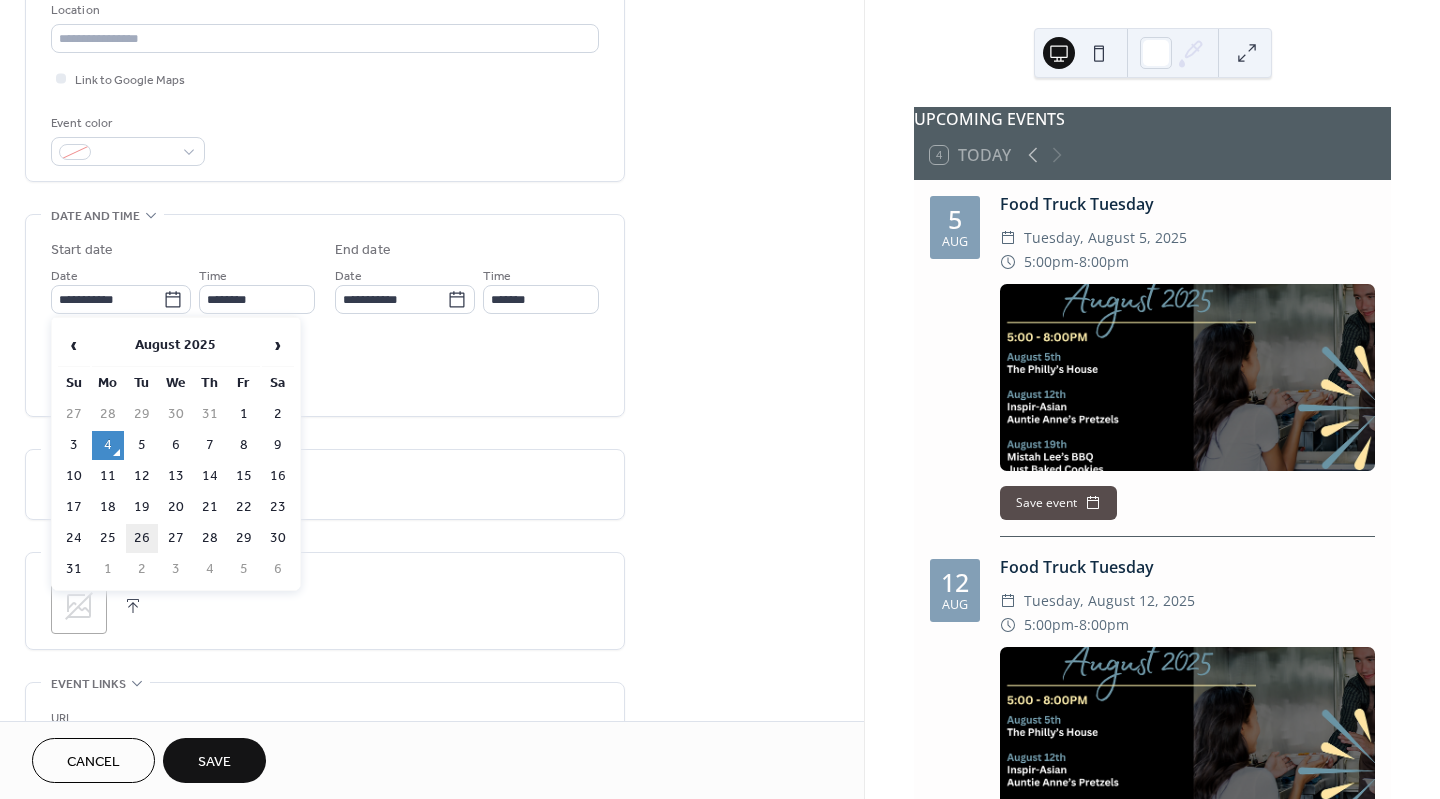 click on "26" at bounding box center (142, 538) 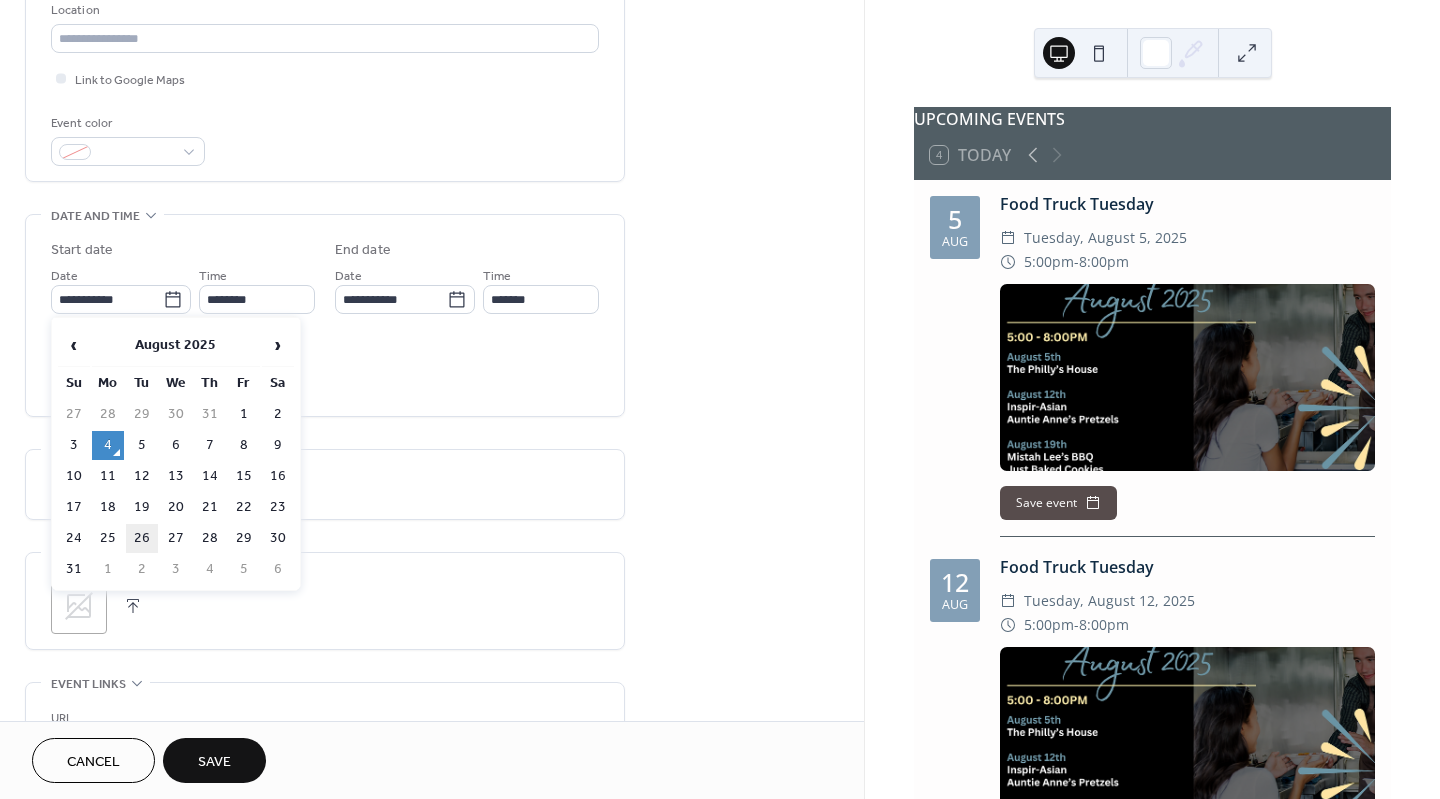 type on "**********" 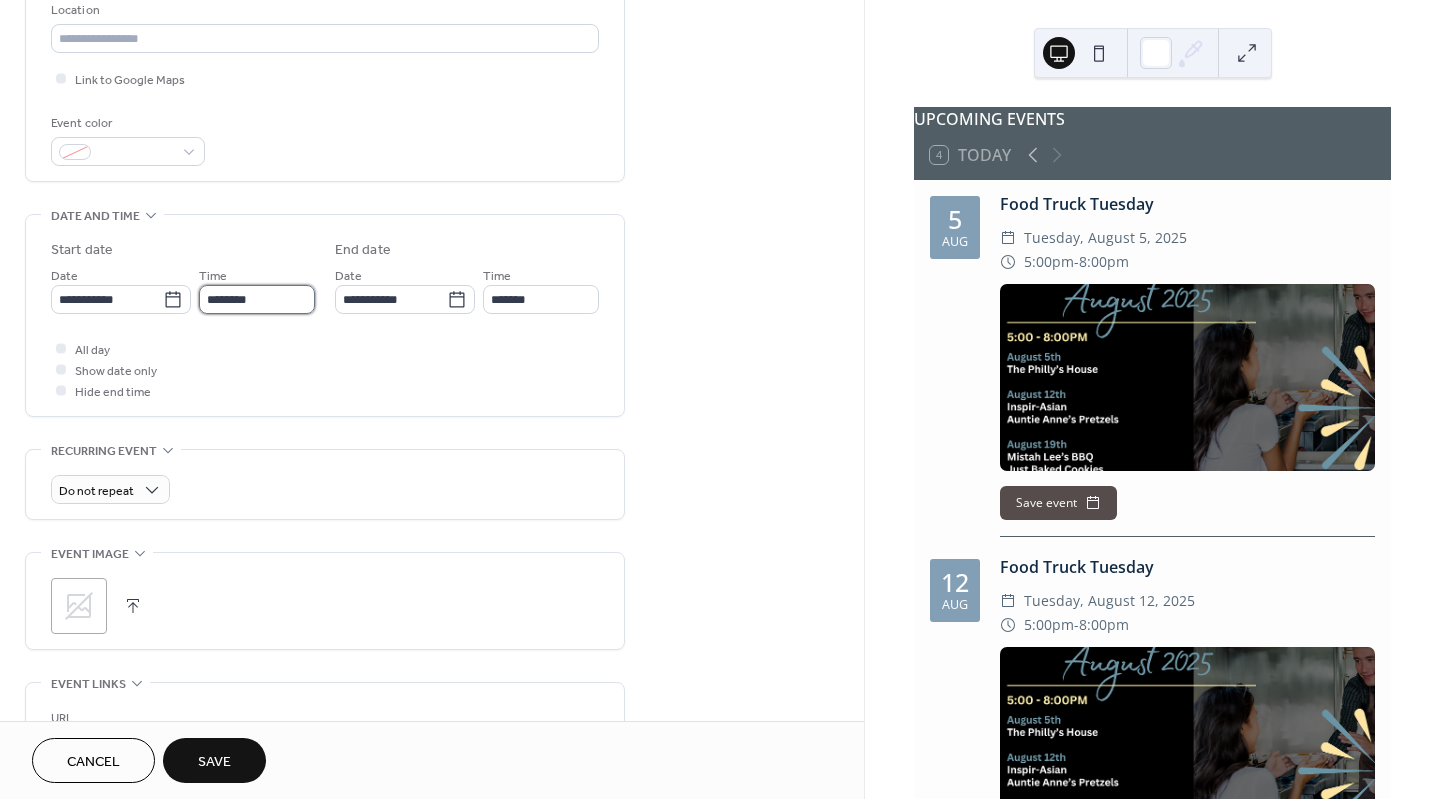 click on "********" at bounding box center (257, 299) 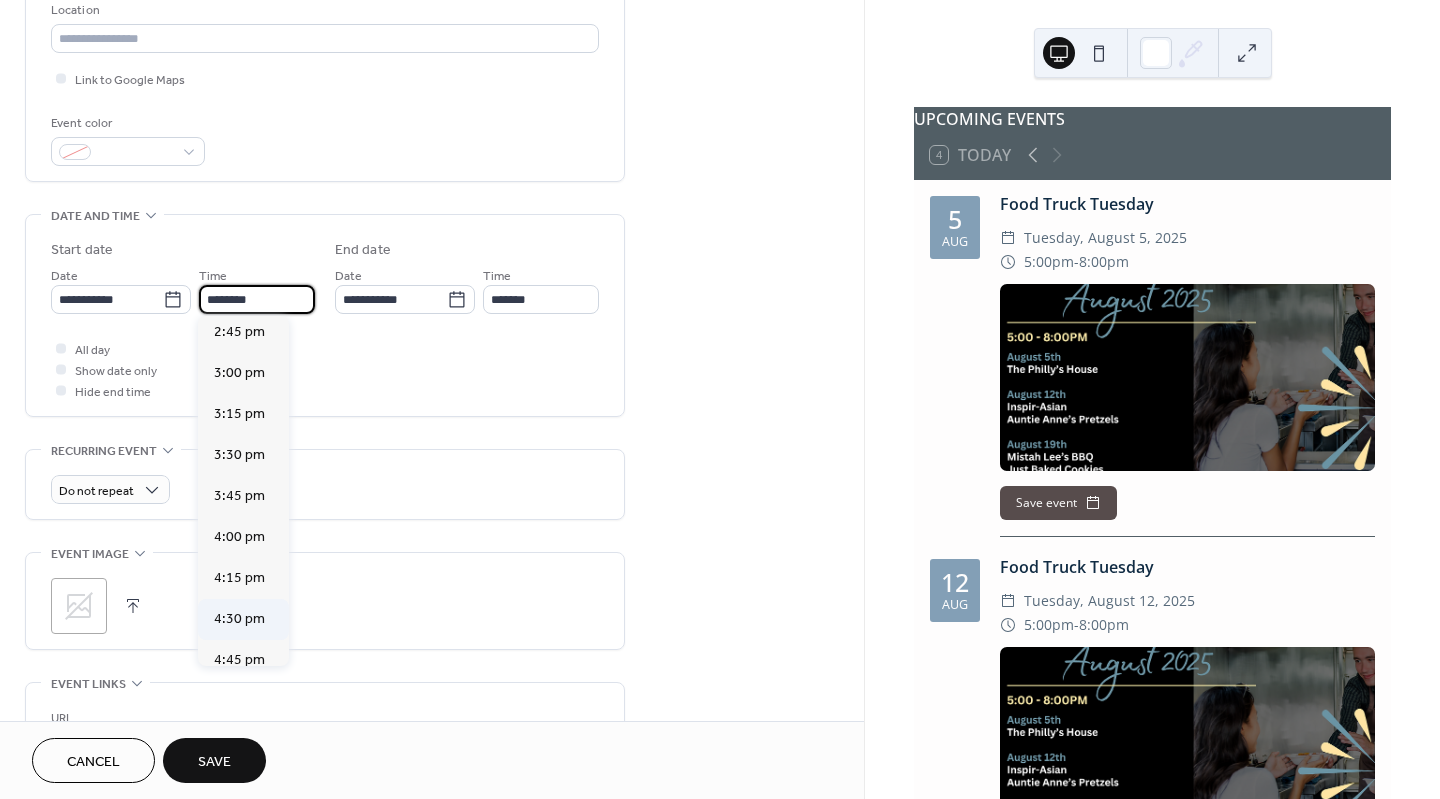 scroll, scrollTop: 2566, scrollLeft: 0, axis: vertical 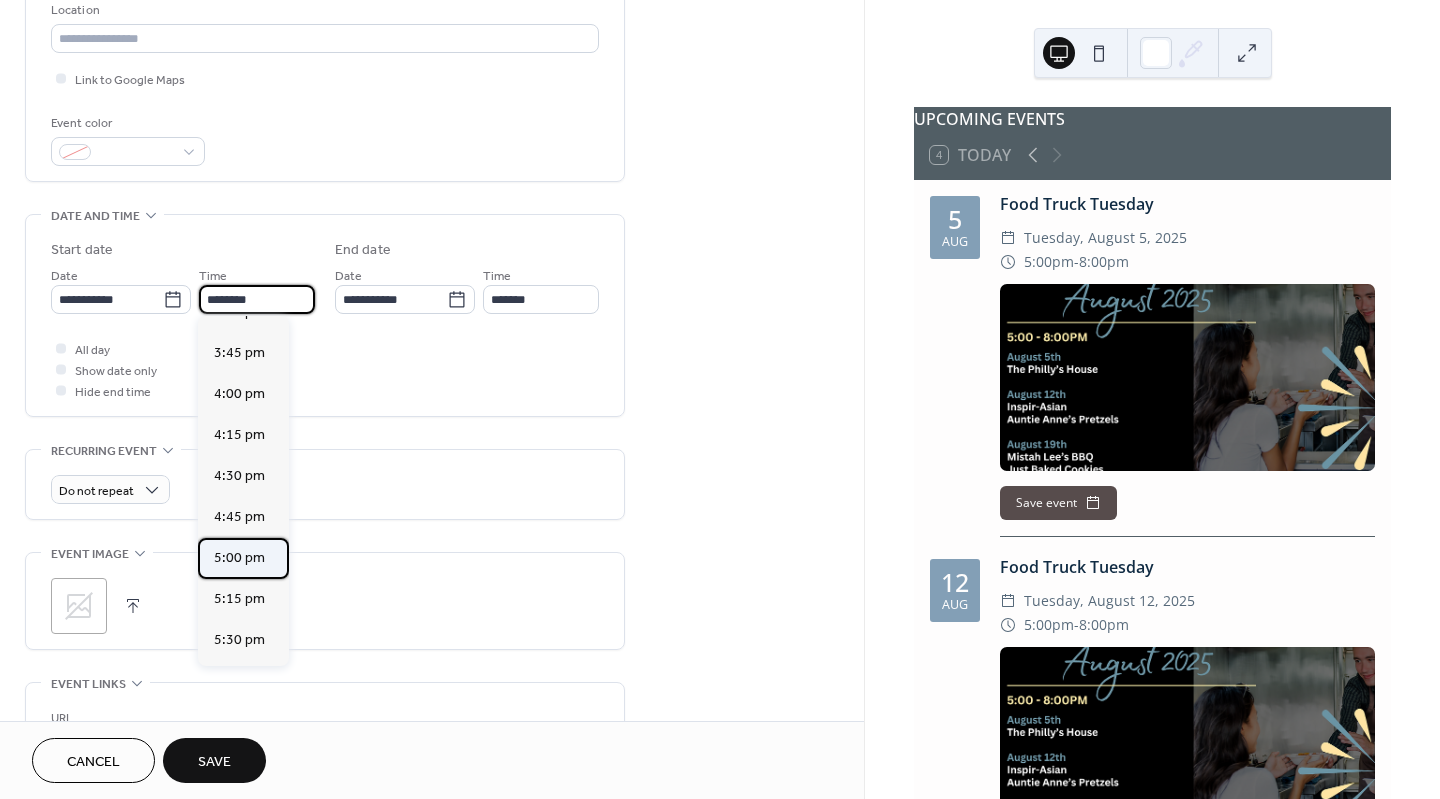 click on "5:00 pm" at bounding box center [239, 558] 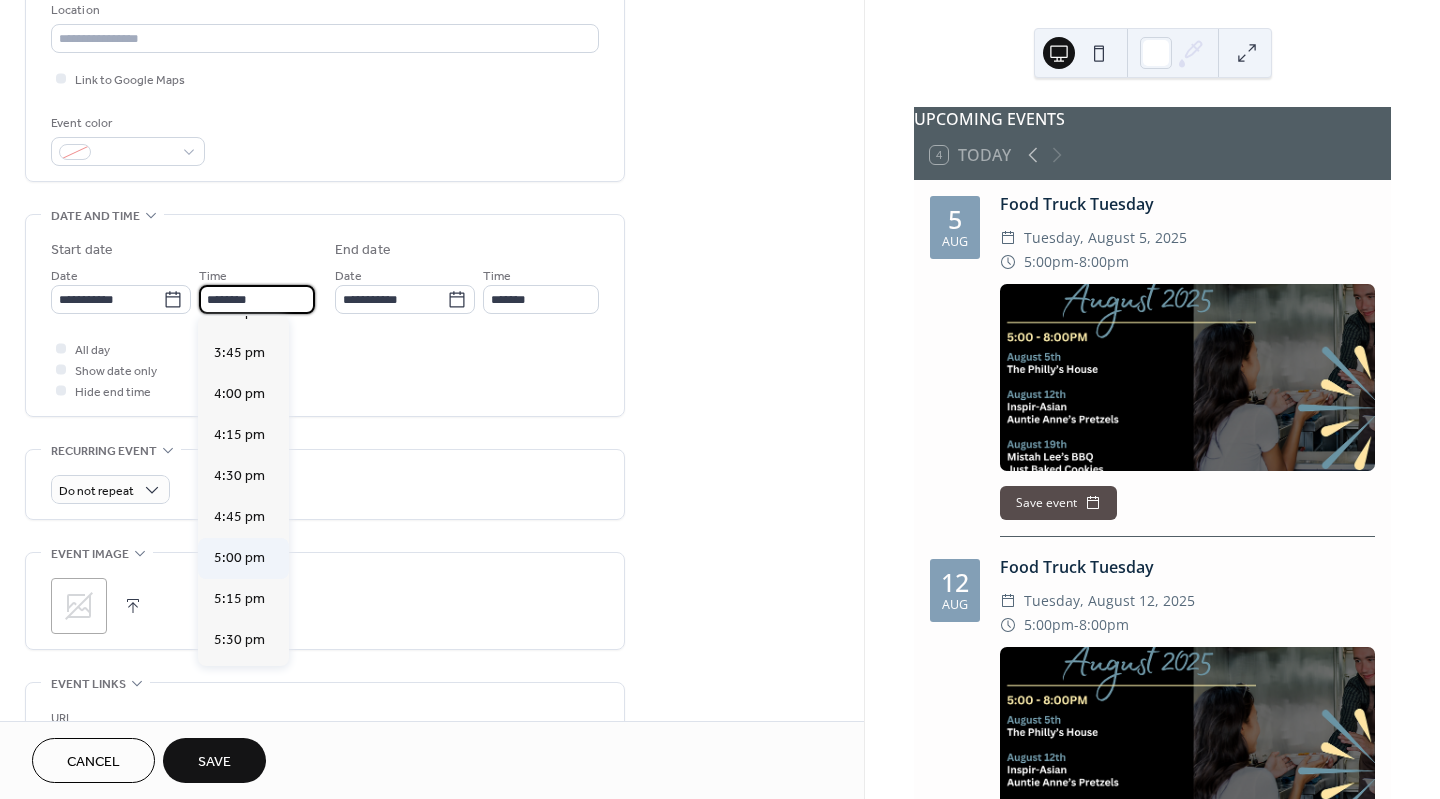 type on "*******" 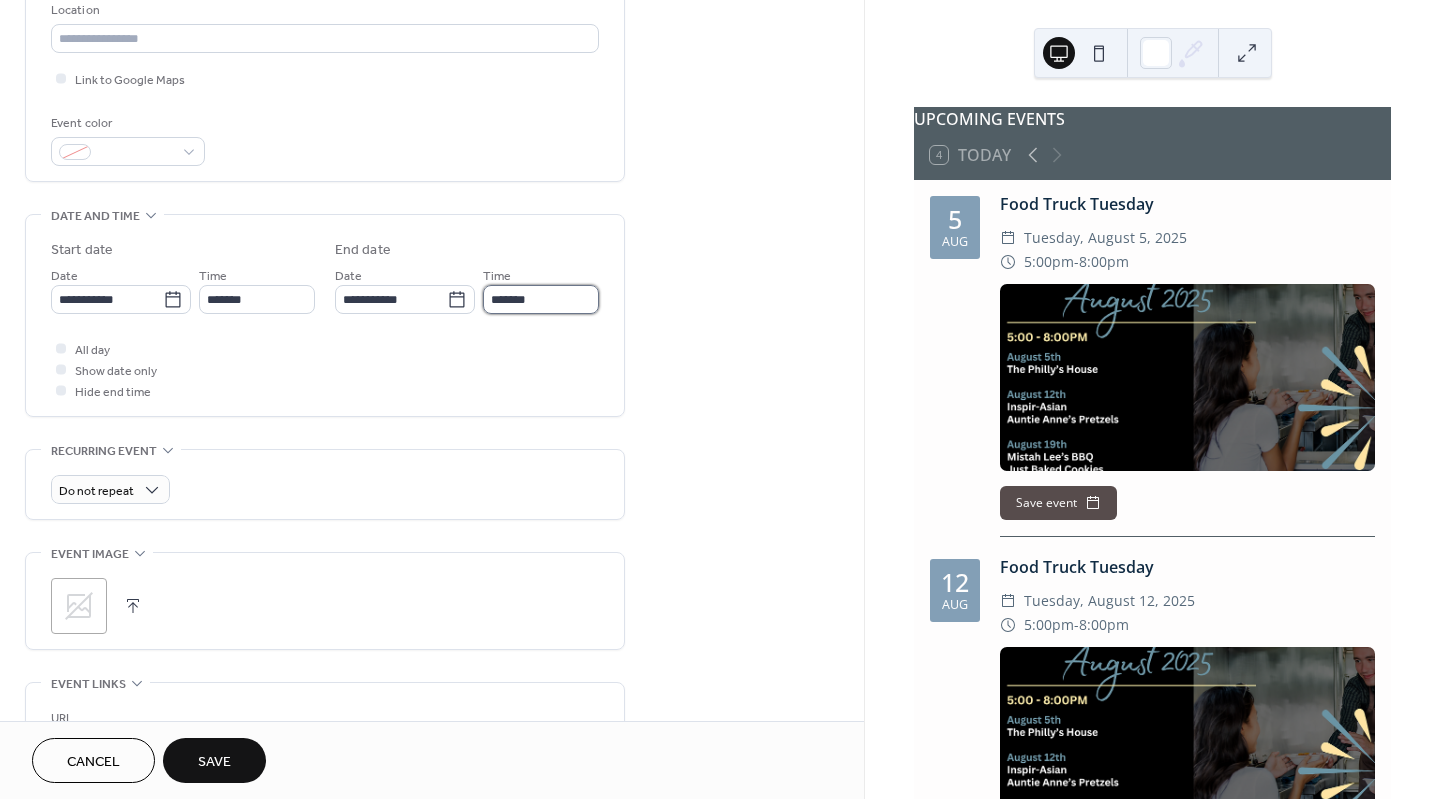 click on "*******" at bounding box center (541, 299) 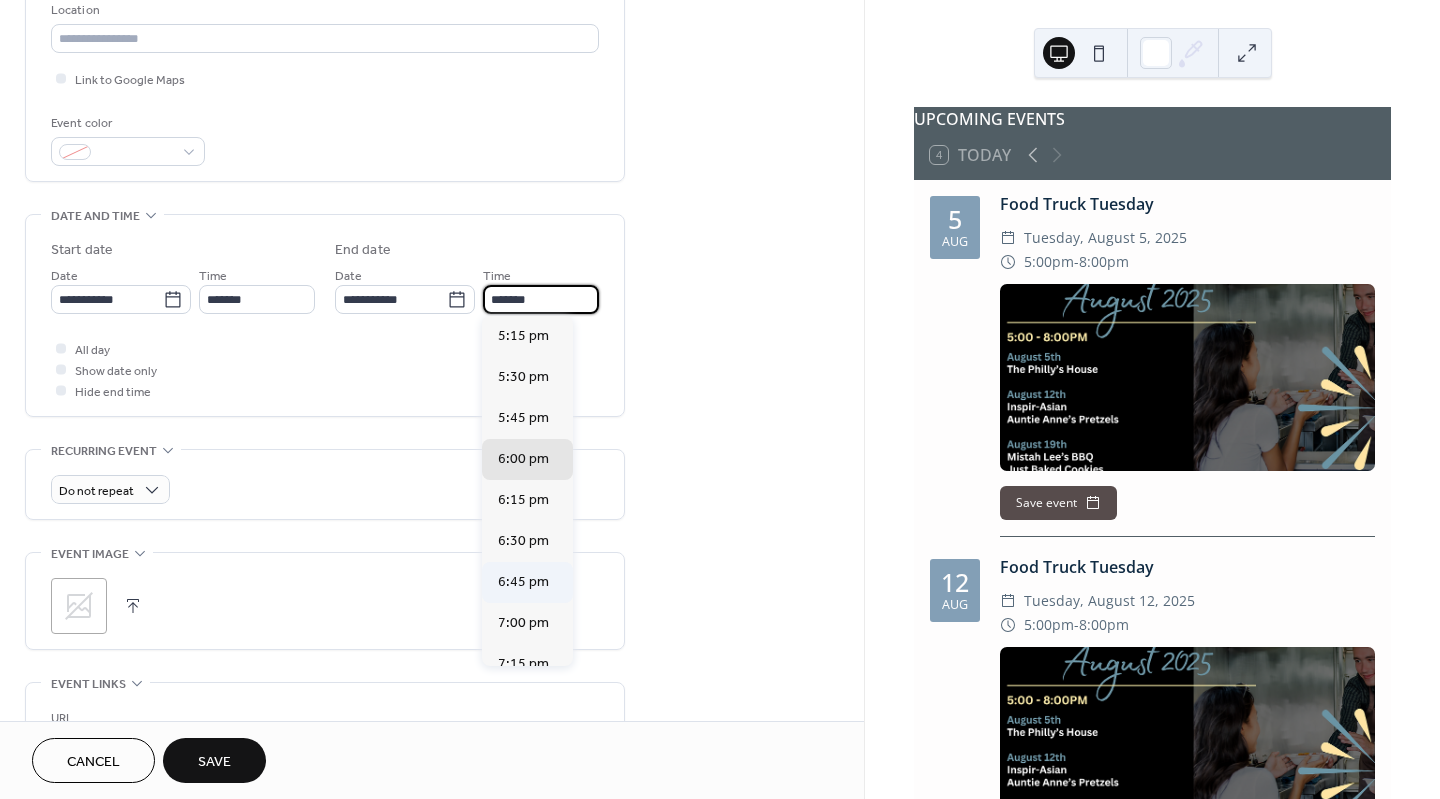 scroll, scrollTop: 192, scrollLeft: 0, axis: vertical 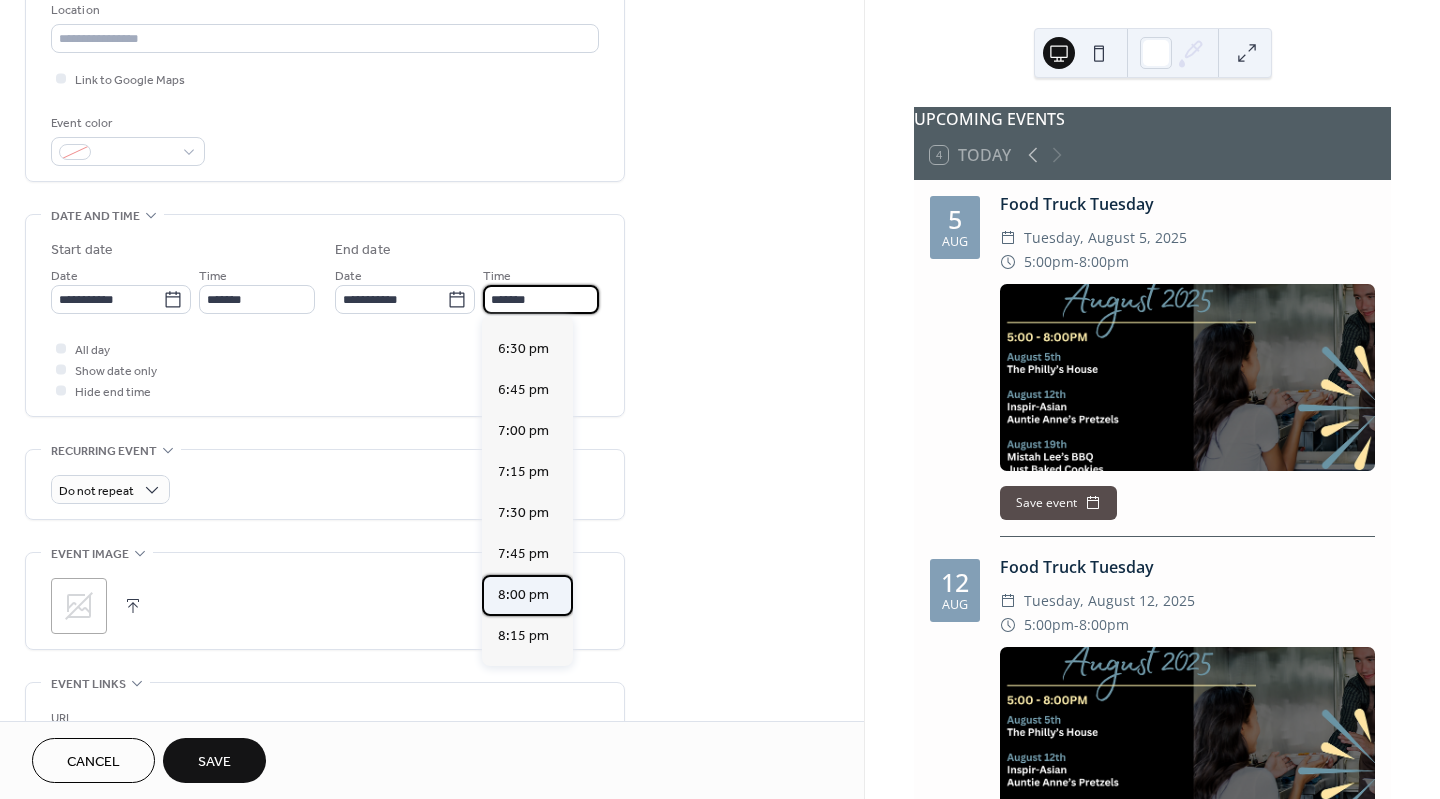 click on "8:00 pm" at bounding box center (523, 595) 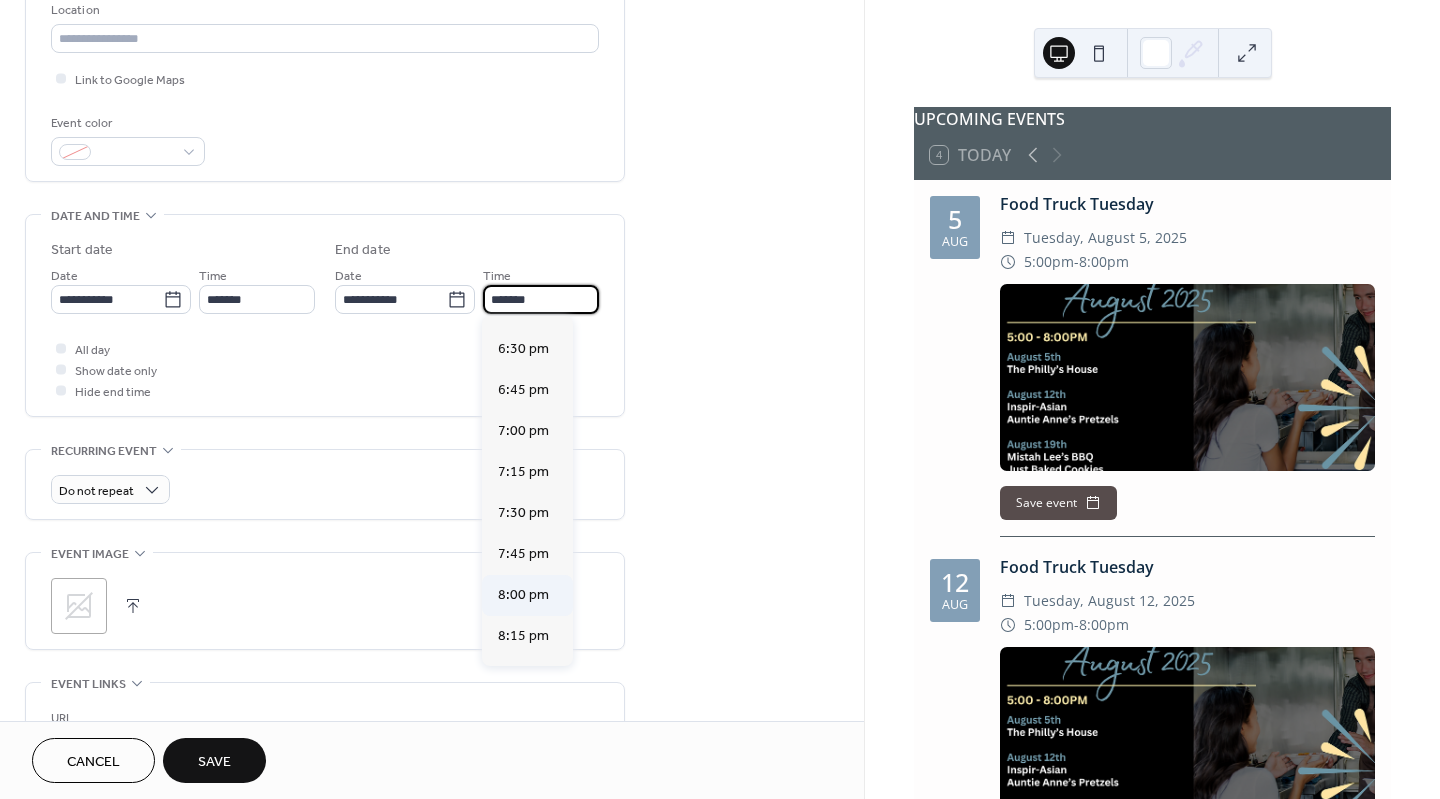 type on "*******" 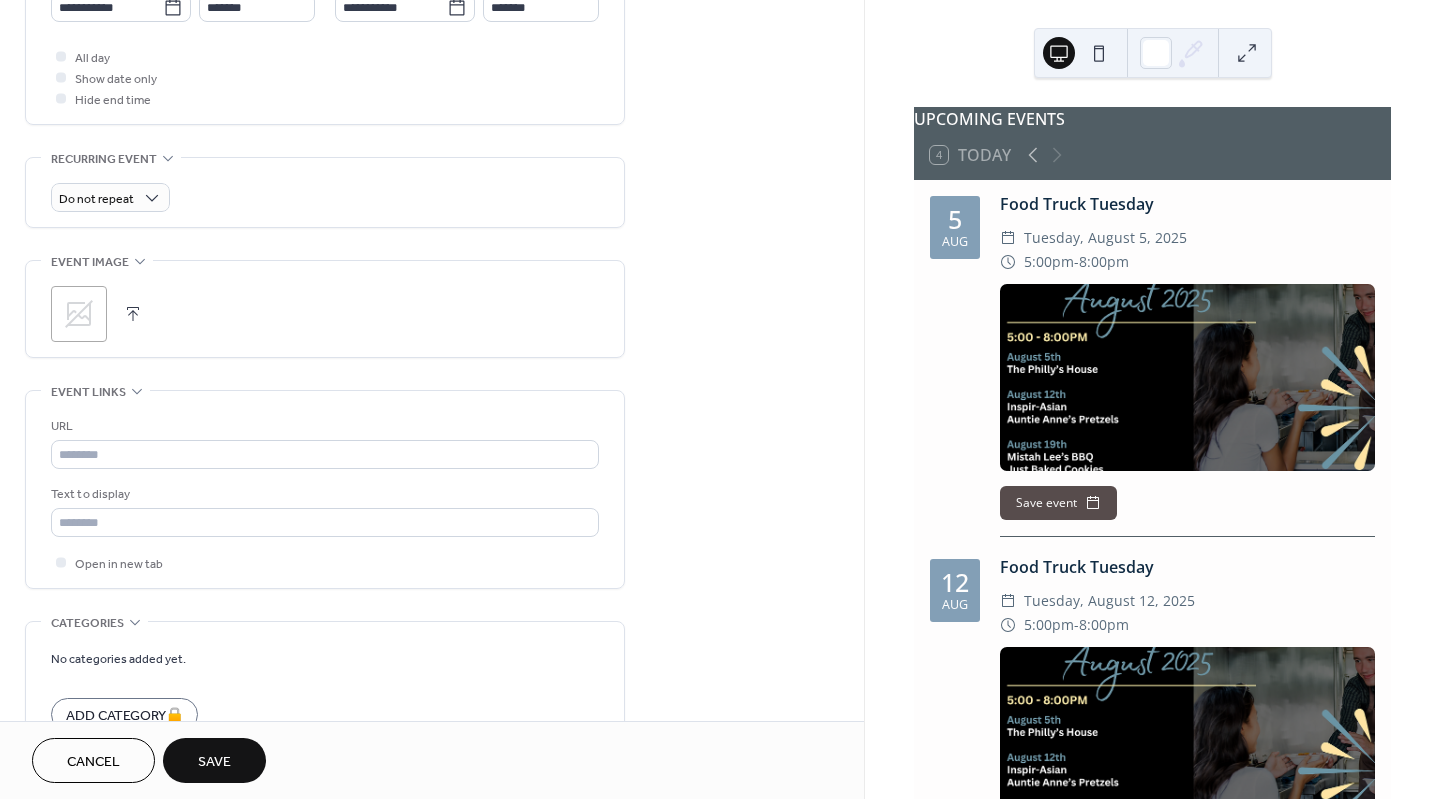 scroll, scrollTop: 731, scrollLeft: 0, axis: vertical 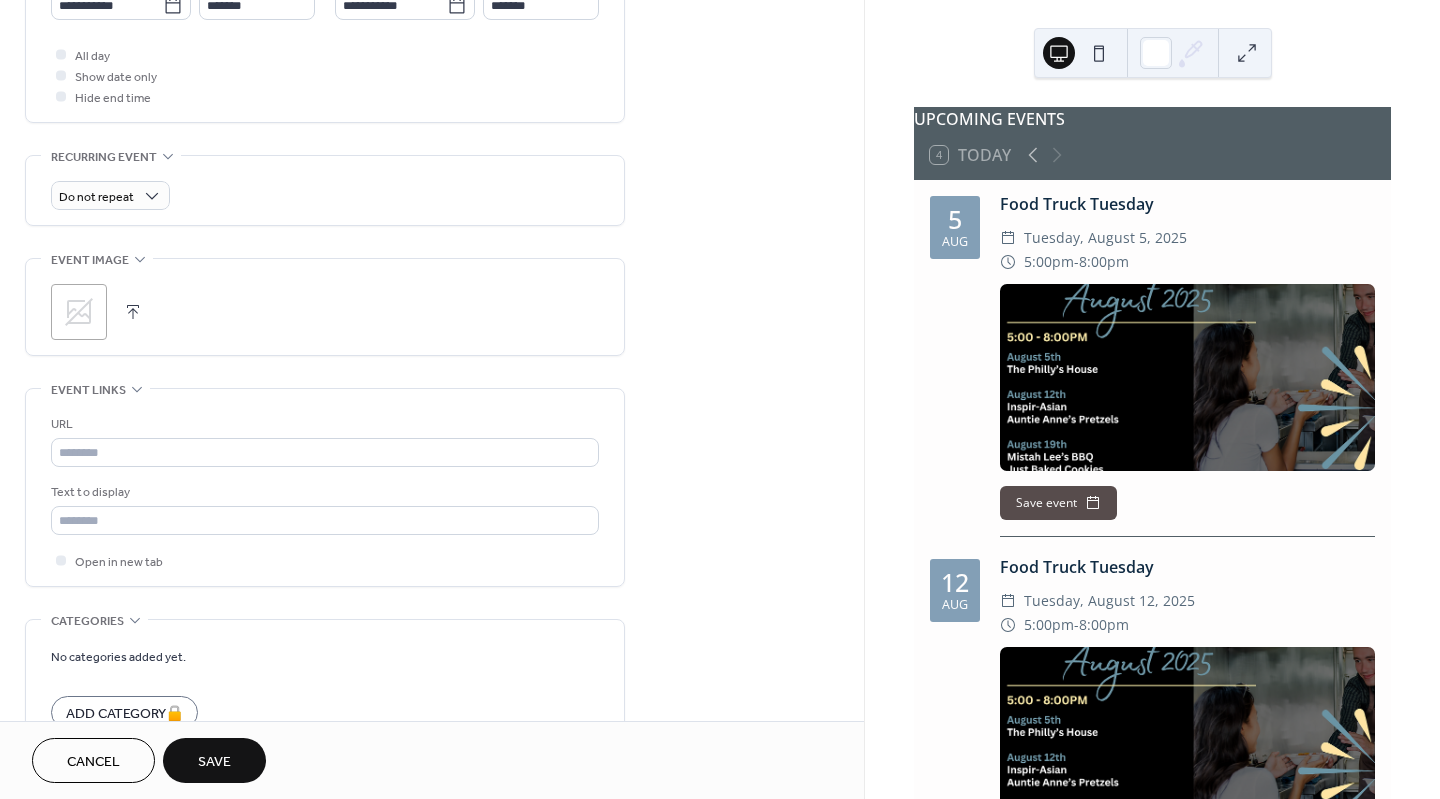 click at bounding box center (133, 312) 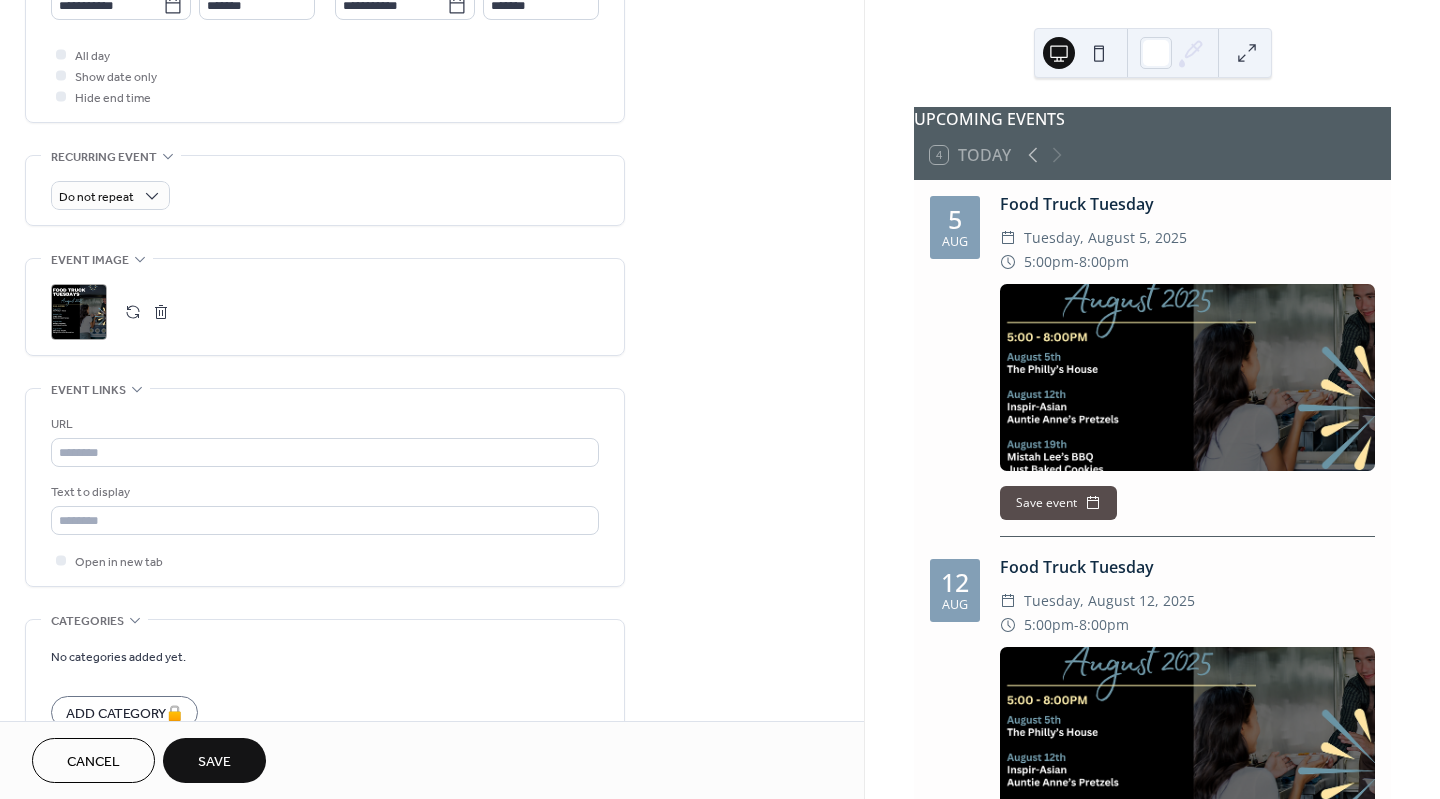 click on "Save" at bounding box center [214, 762] 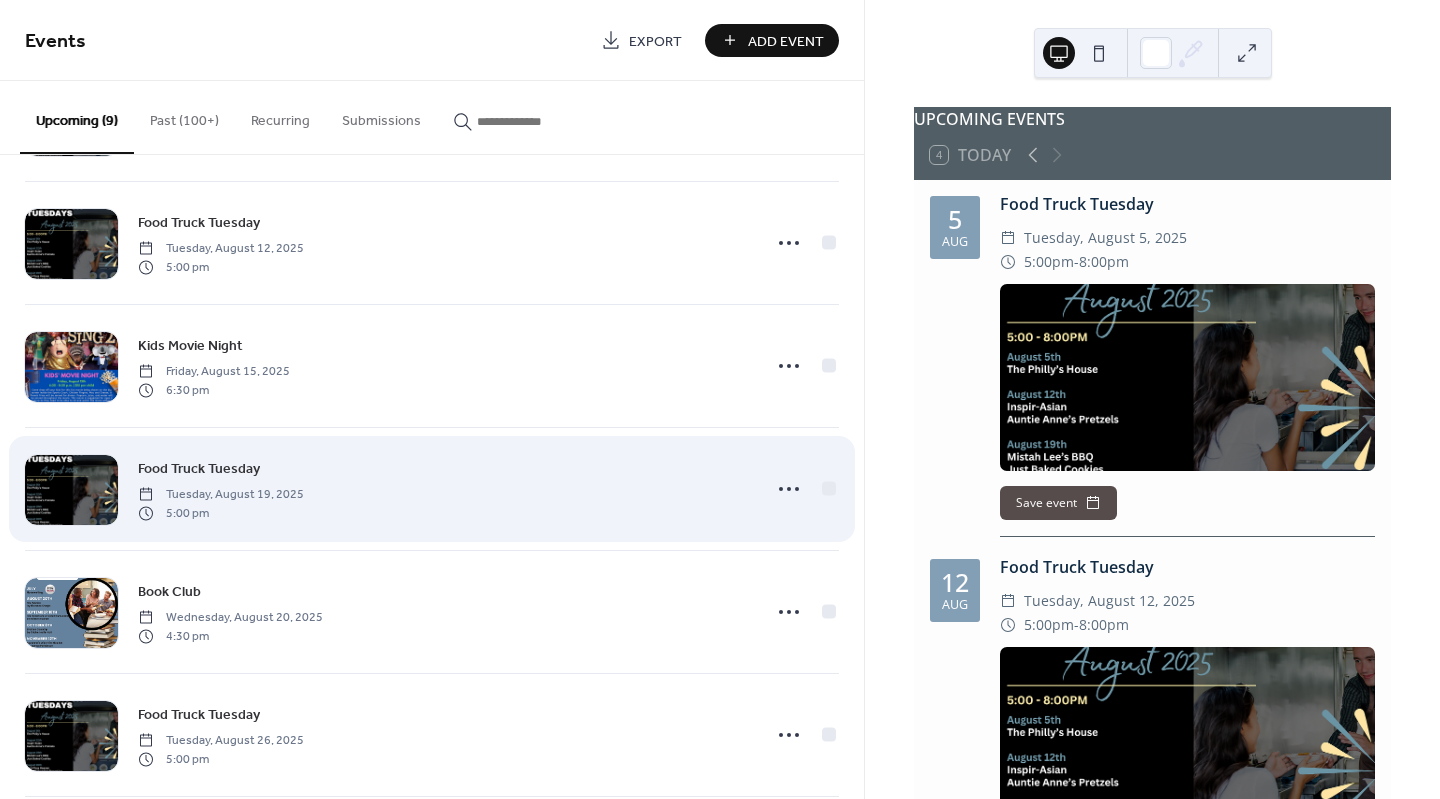 scroll, scrollTop: 0, scrollLeft: 0, axis: both 